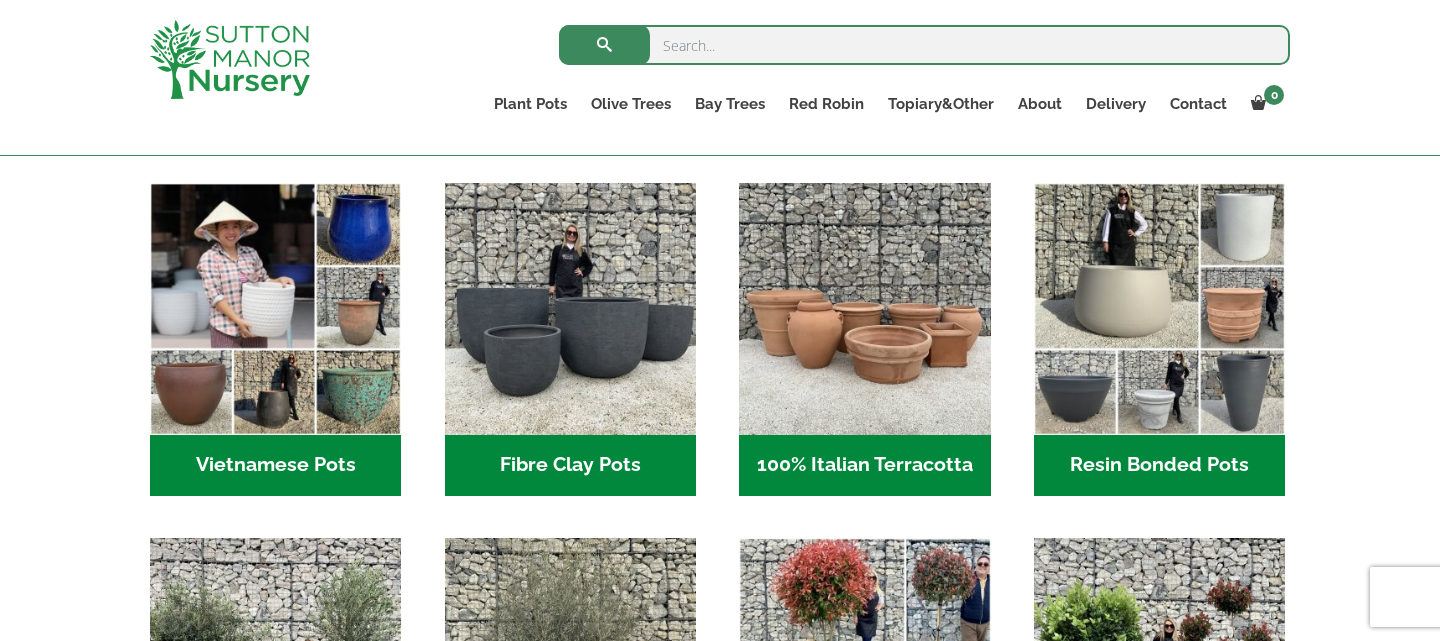 scroll, scrollTop: 669, scrollLeft: 0, axis: vertical 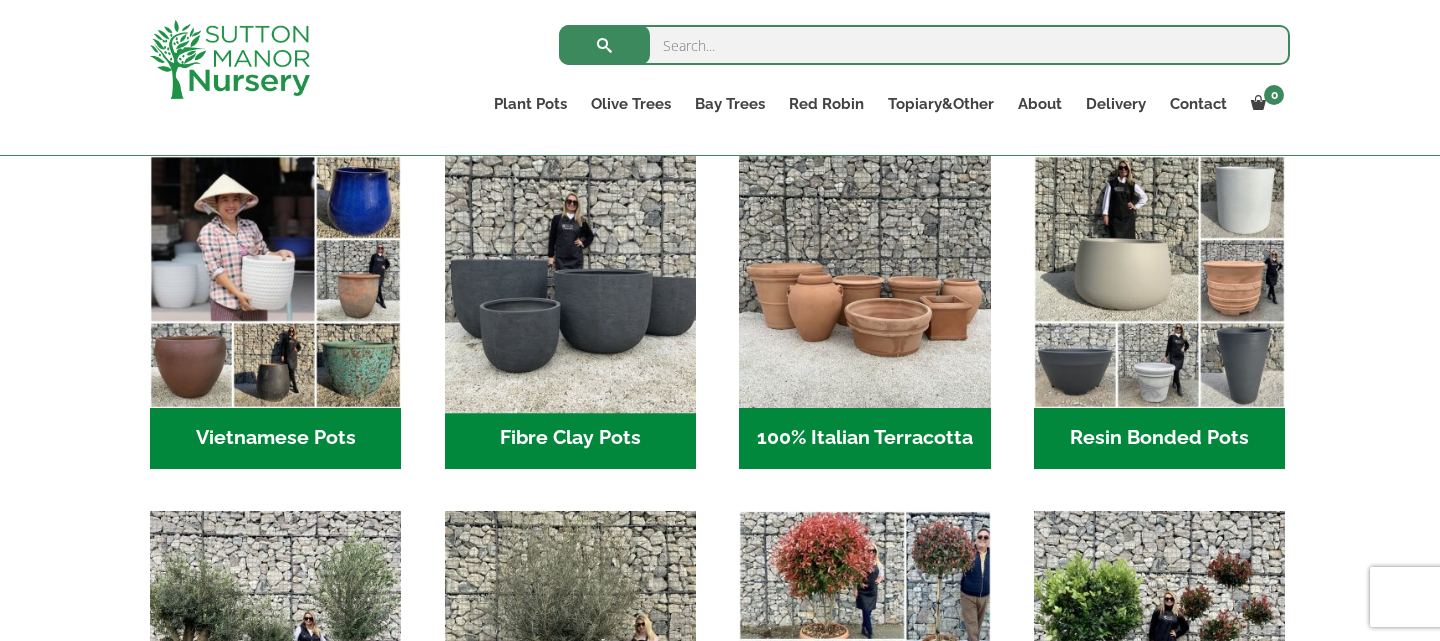 click at bounding box center (570, 282) 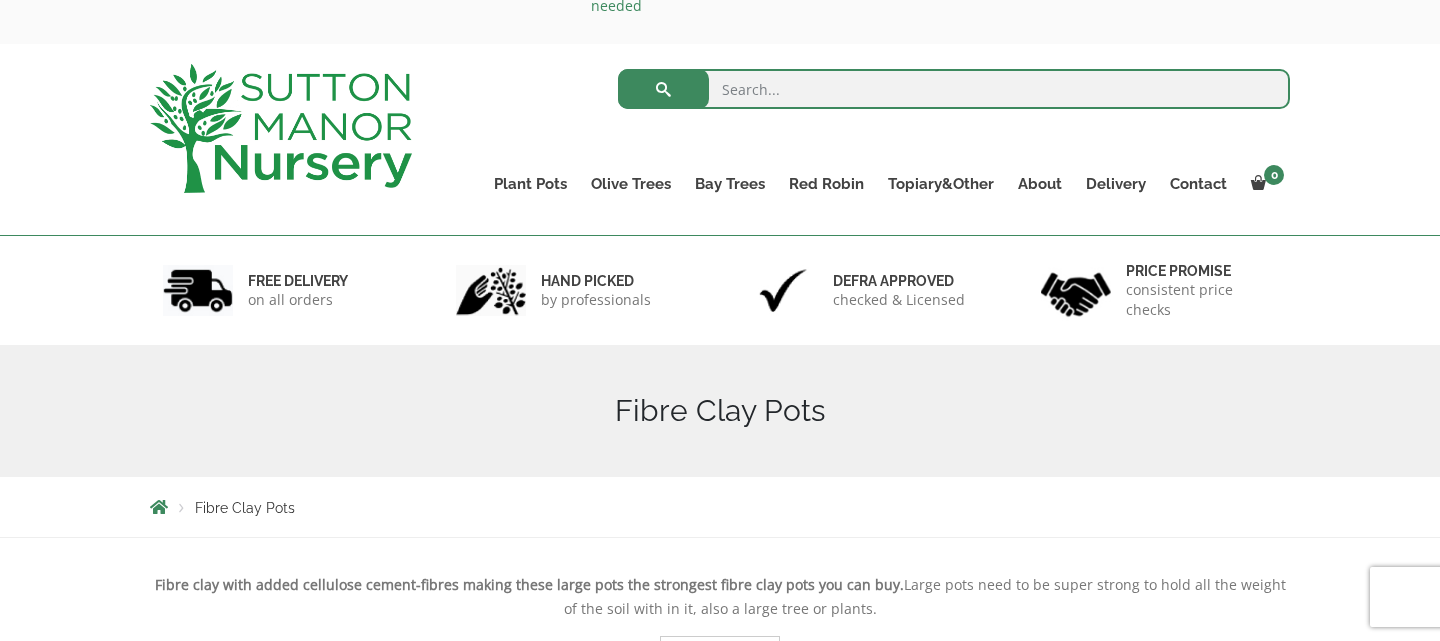 scroll, scrollTop: 0, scrollLeft: 0, axis: both 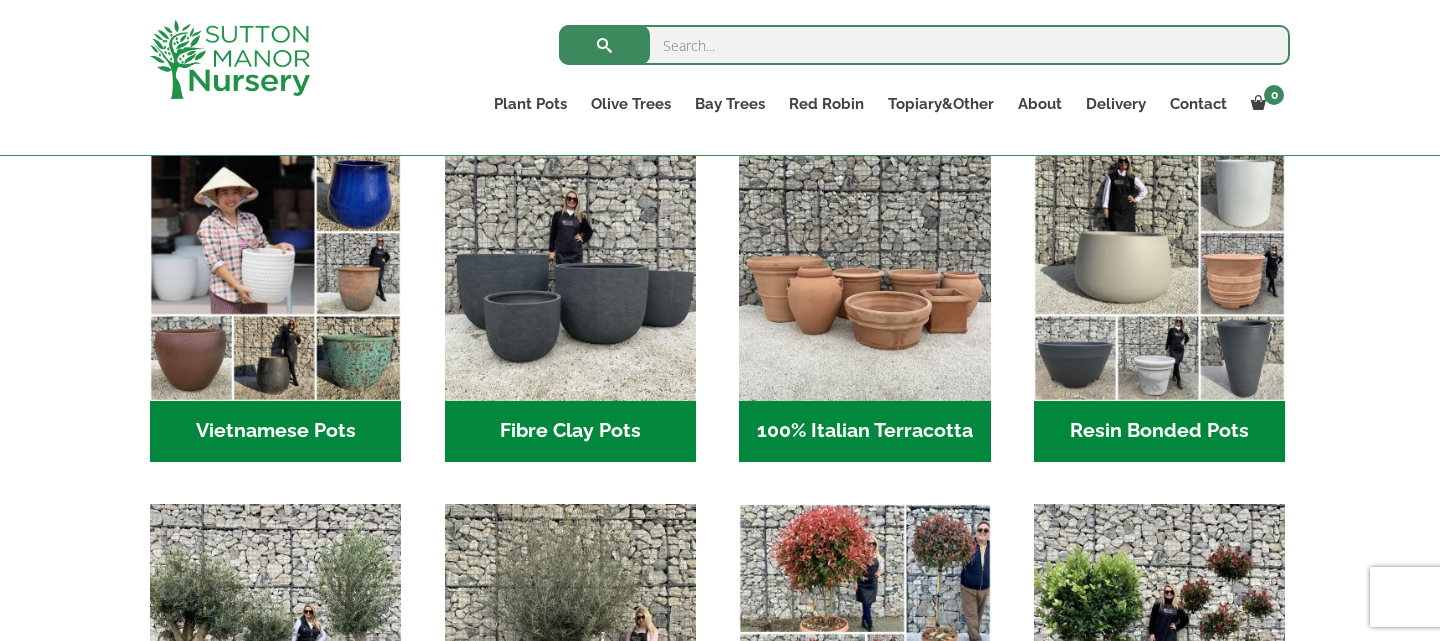 click on "Resin Bonded Pots  (211)" at bounding box center (1159, 432) 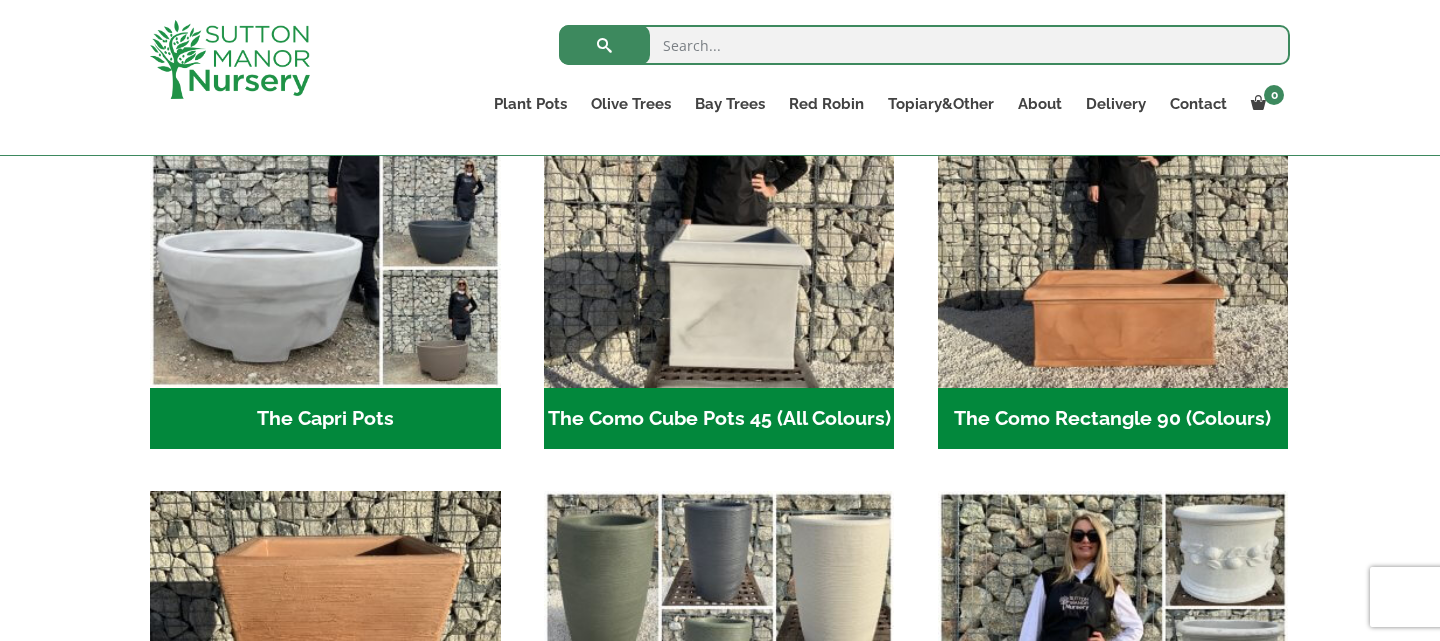 scroll, scrollTop: 1122, scrollLeft: 0, axis: vertical 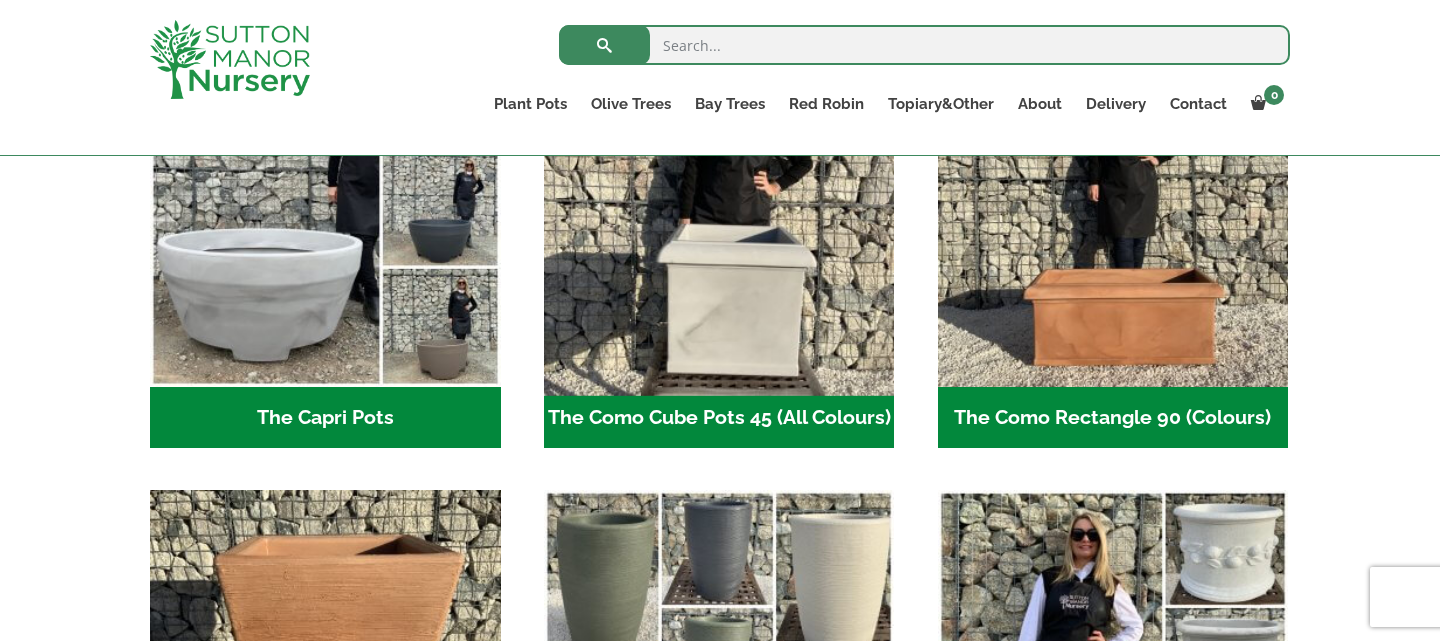 click at bounding box center [719, 212] 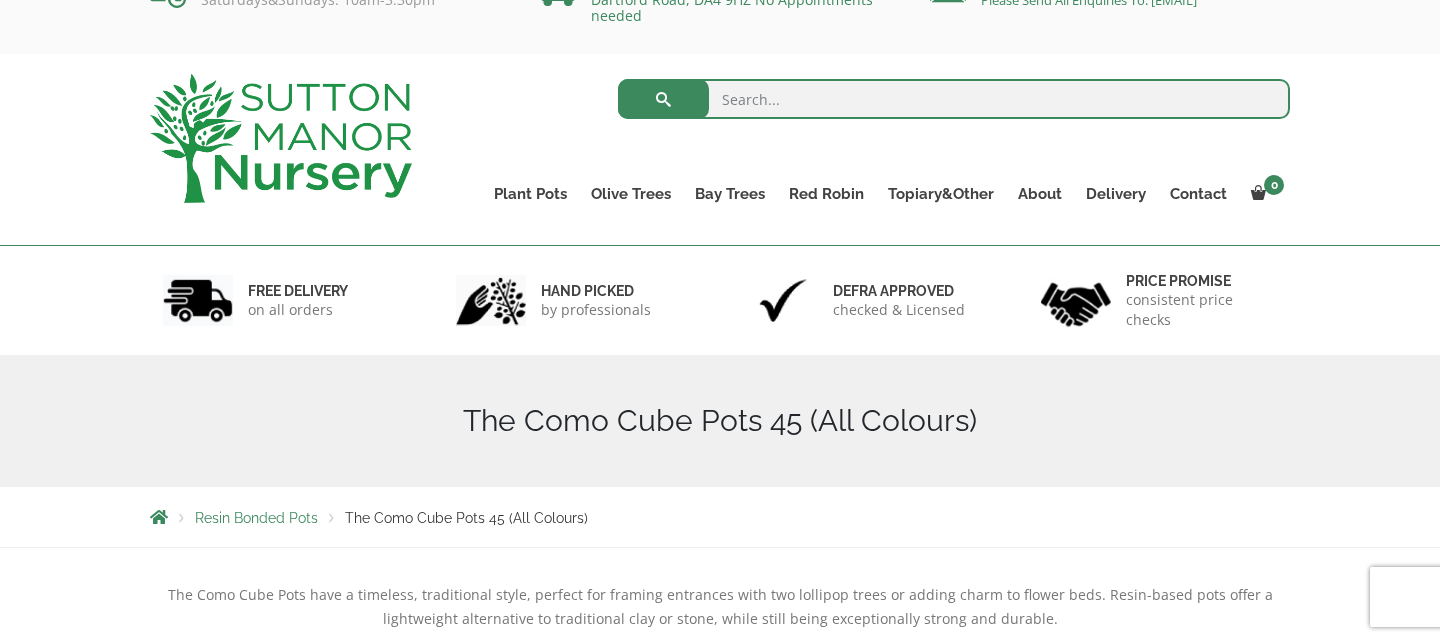 scroll, scrollTop: 0, scrollLeft: 0, axis: both 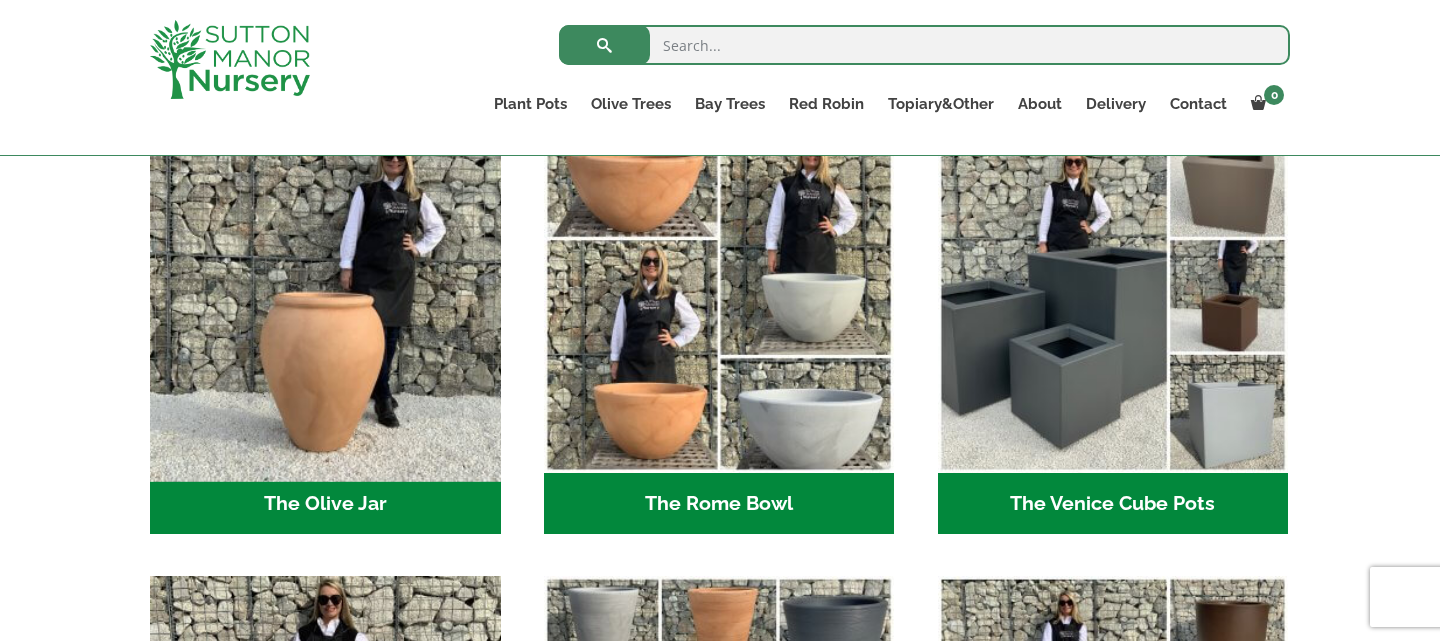 click at bounding box center (325, 298) 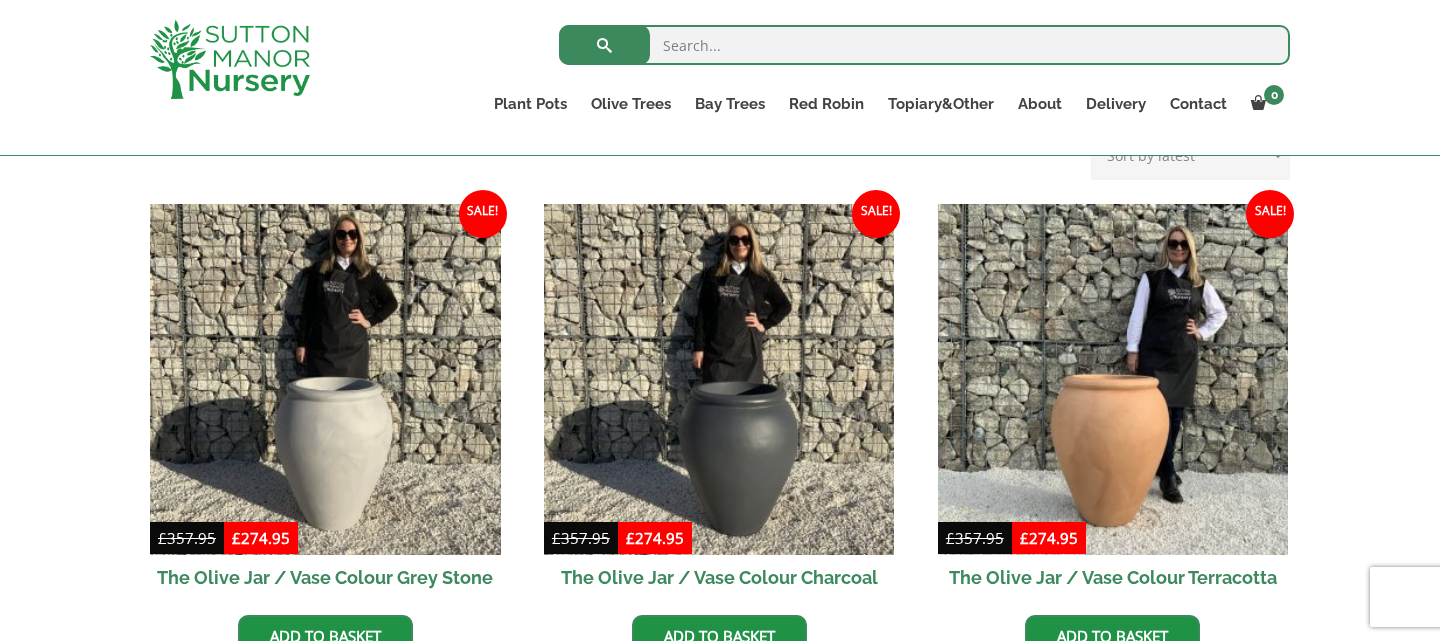 scroll, scrollTop: 553, scrollLeft: 0, axis: vertical 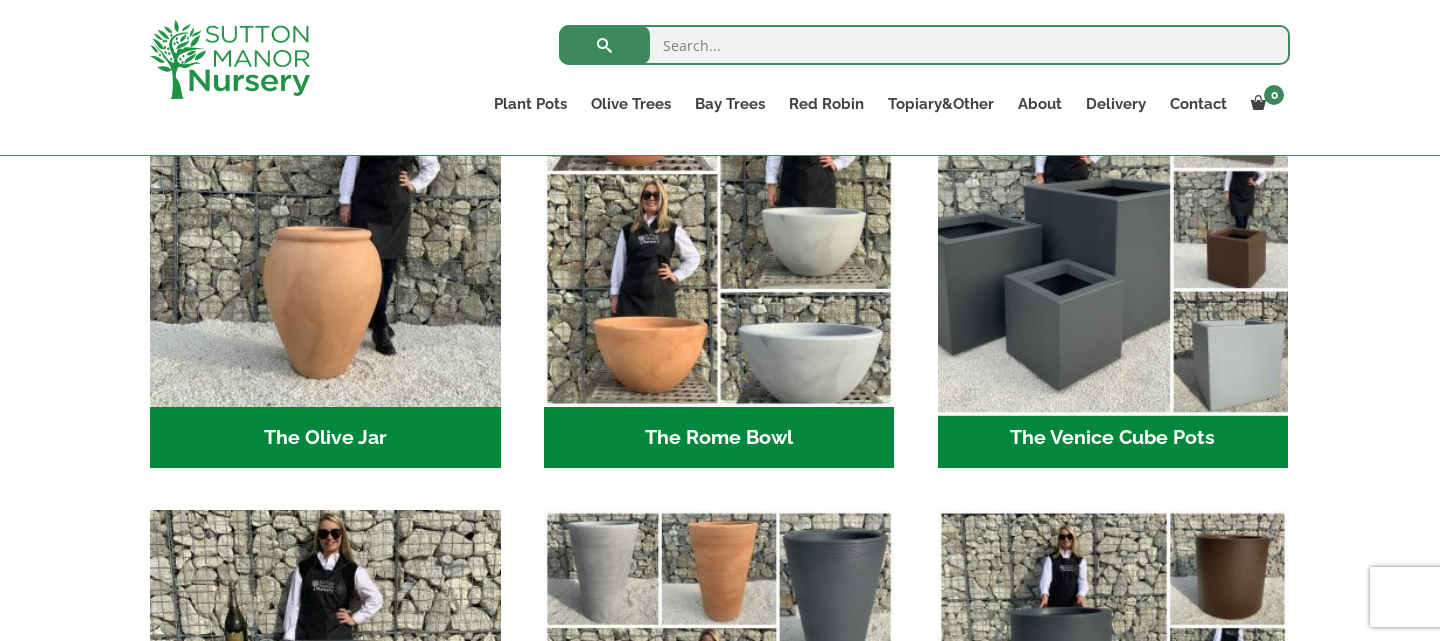 click at bounding box center [1113, 232] 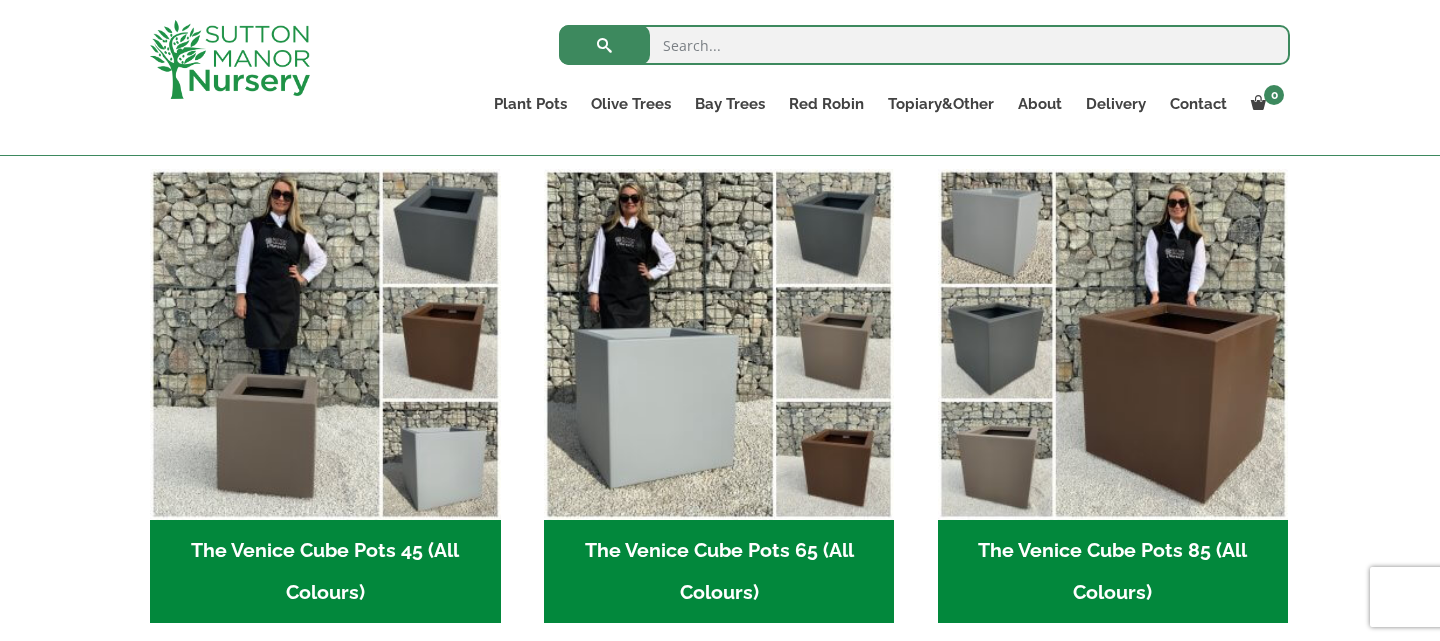 scroll, scrollTop: 0, scrollLeft: 0, axis: both 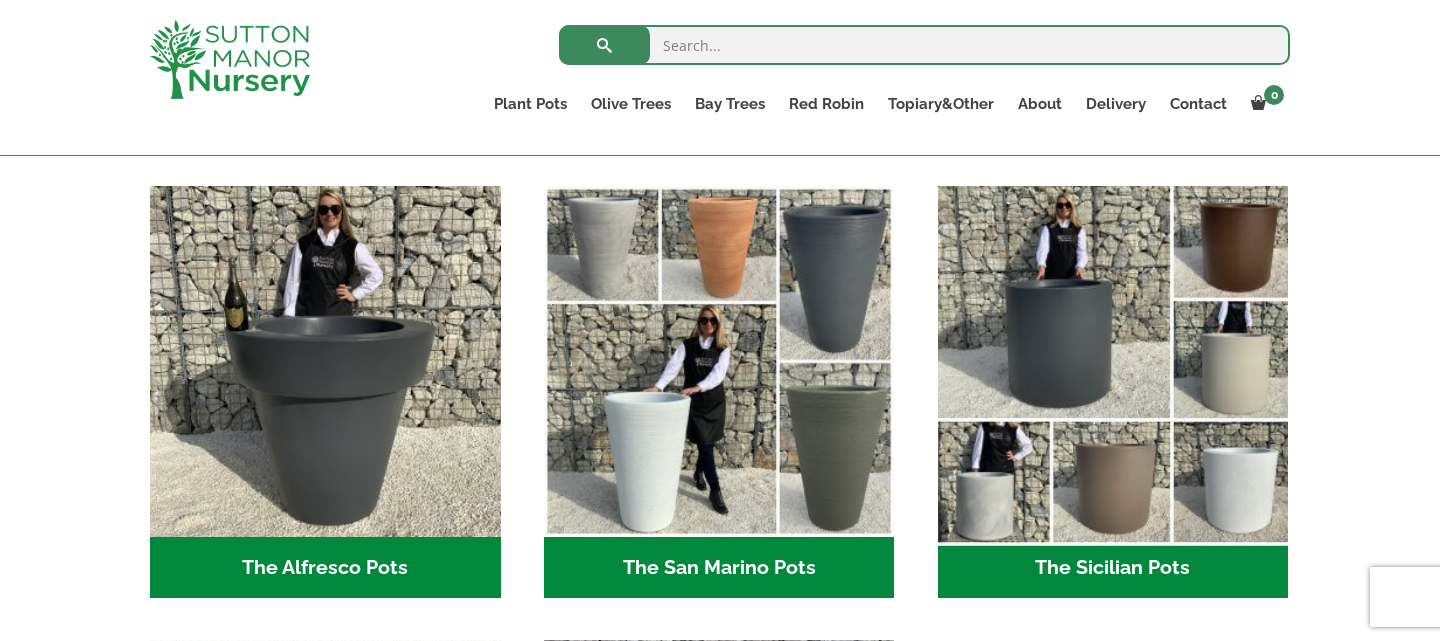 click at bounding box center (1113, 362) 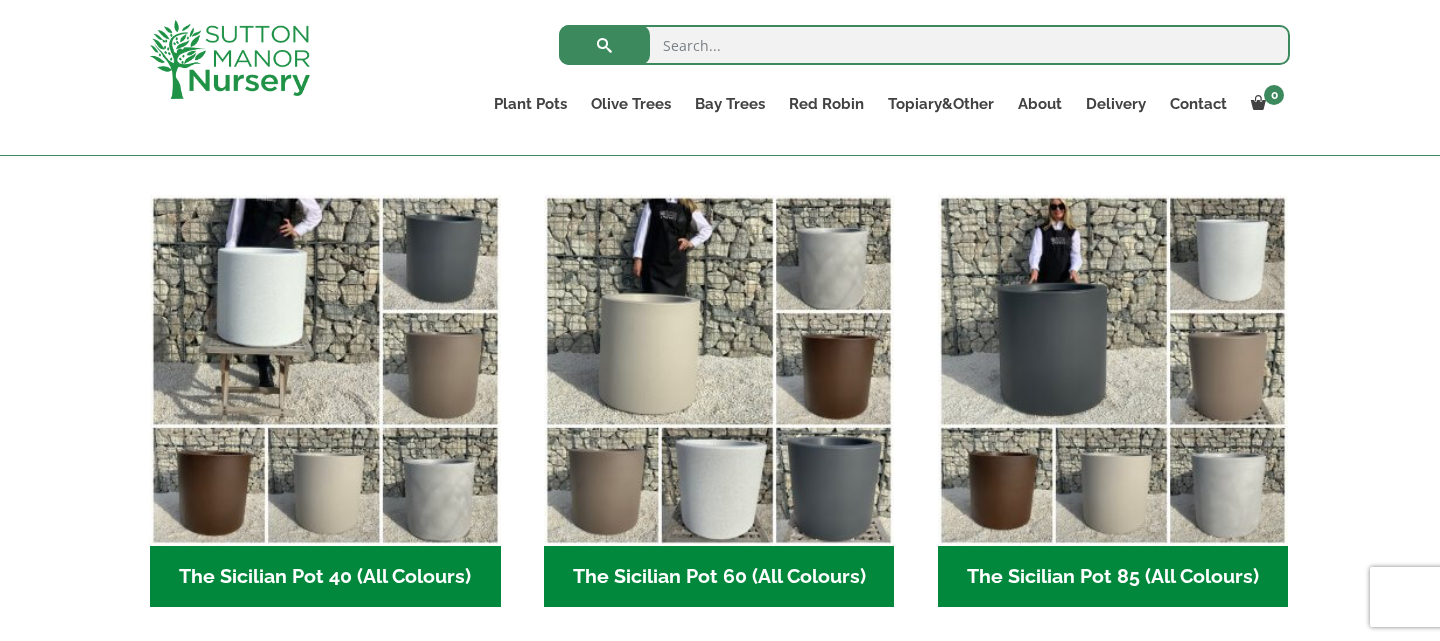 scroll, scrollTop: 488, scrollLeft: 0, axis: vertical 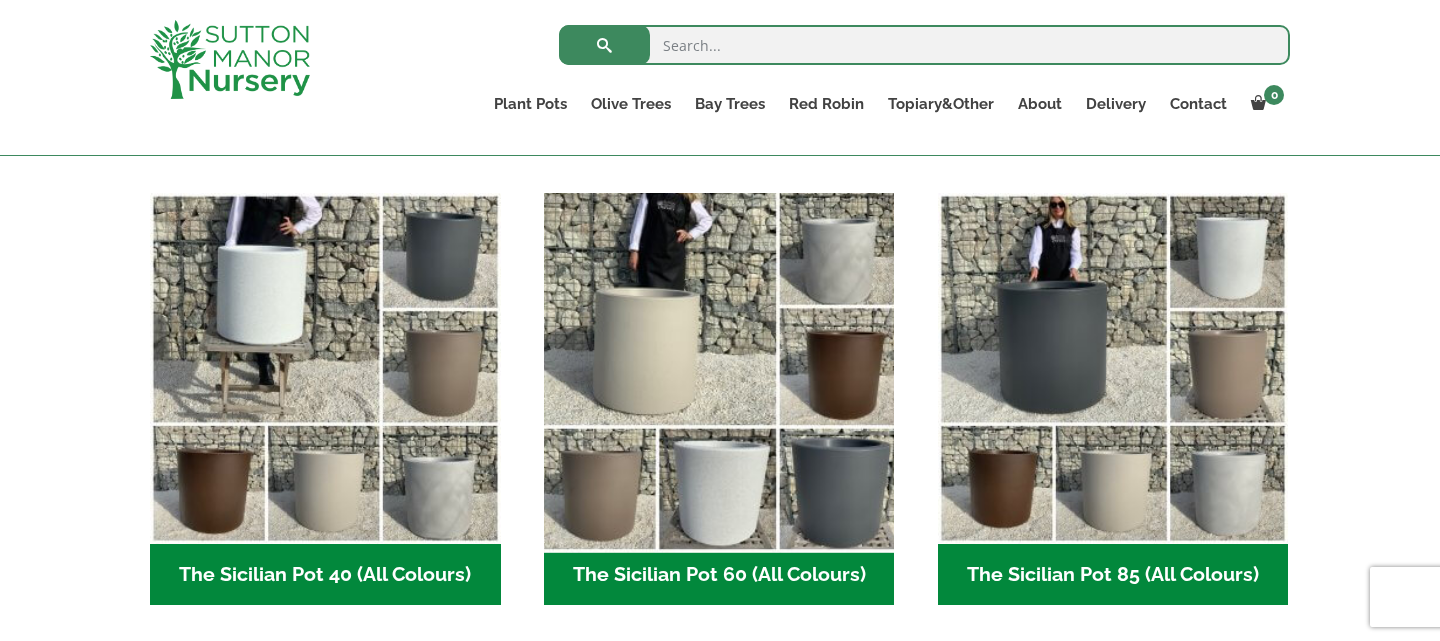 click at bounding box center [719, 368] 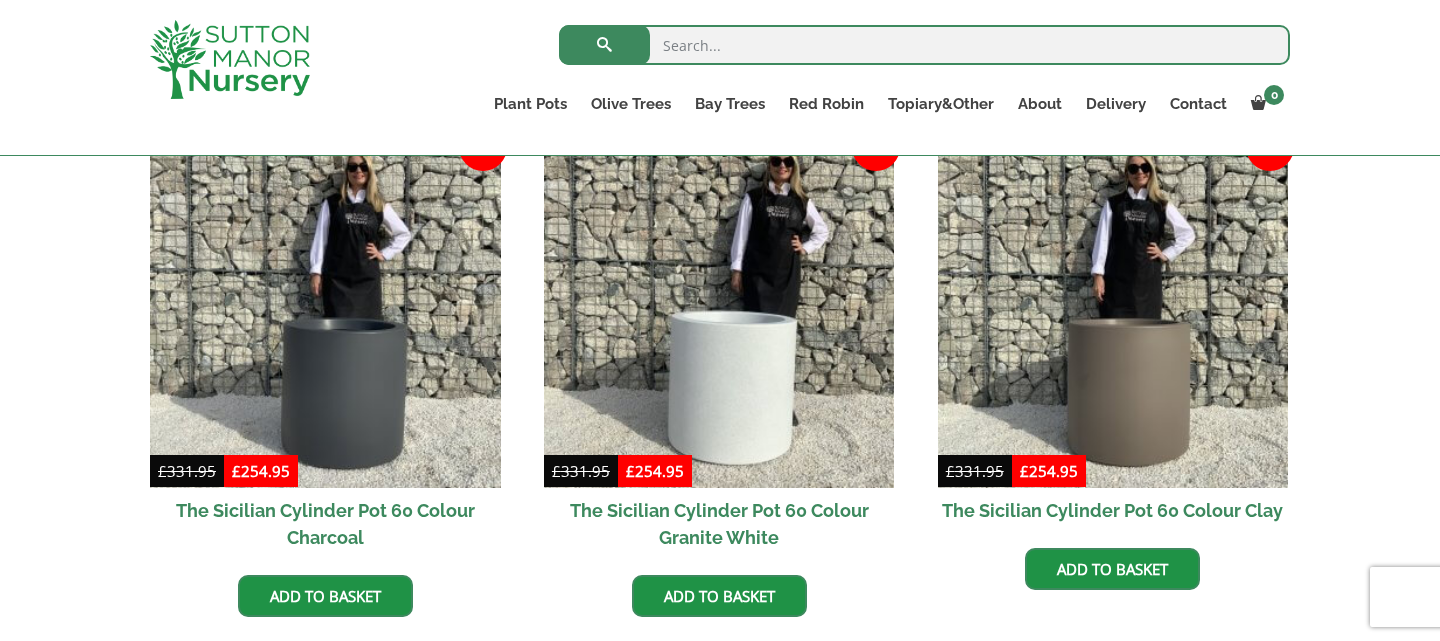 scroll, scrollTop: 531, scrollLeft: 0, axis: vertical 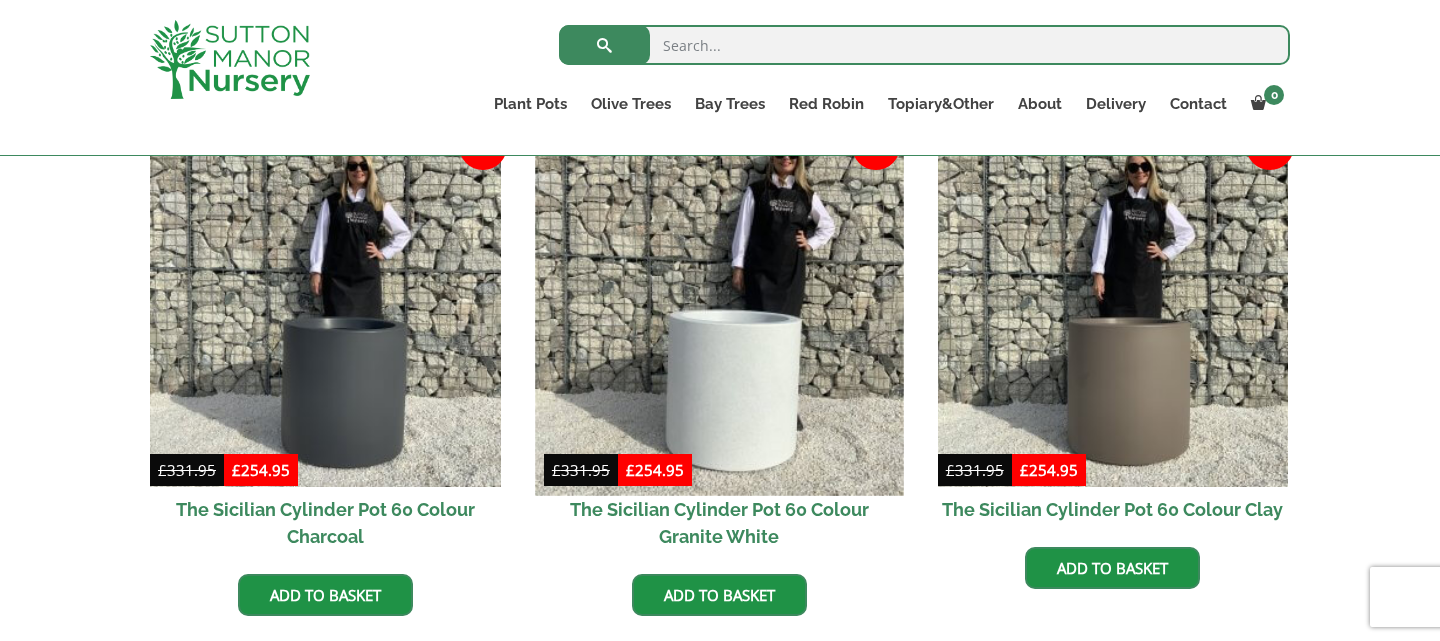 click at bounding box center (719, 311) 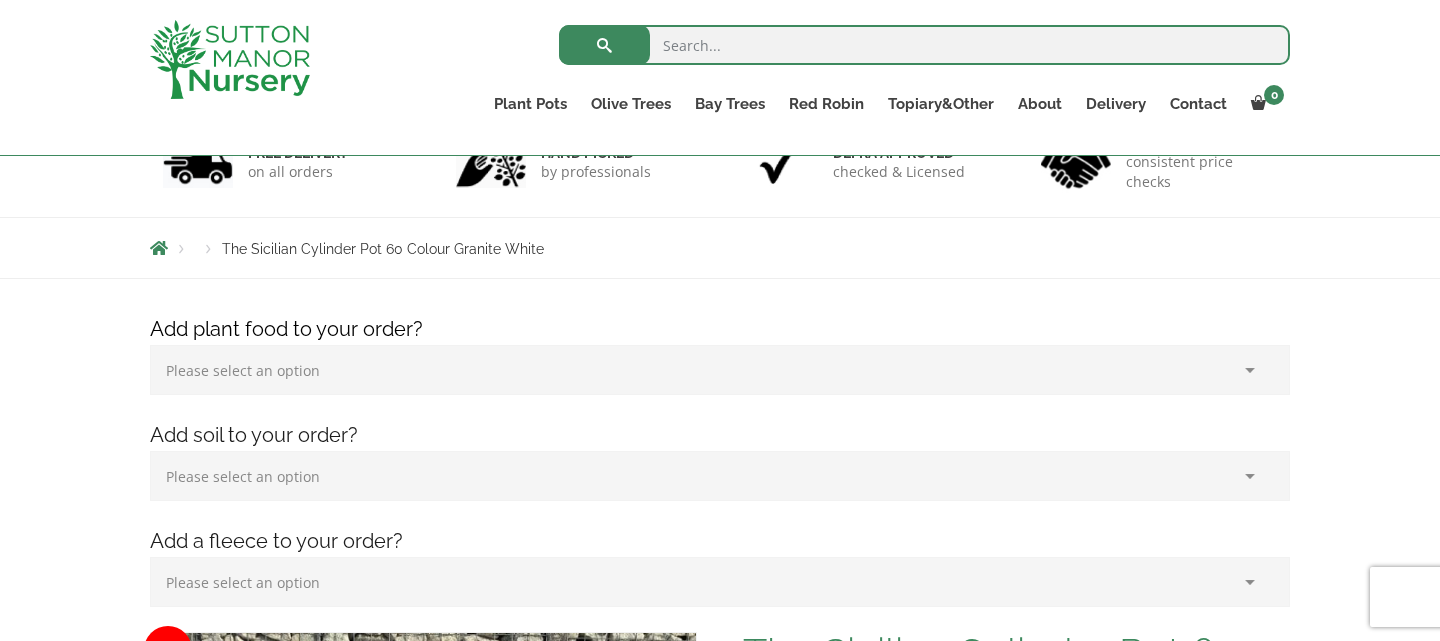 scroll, scrollTop: 125, scrollLeft: 0, axis: vertical 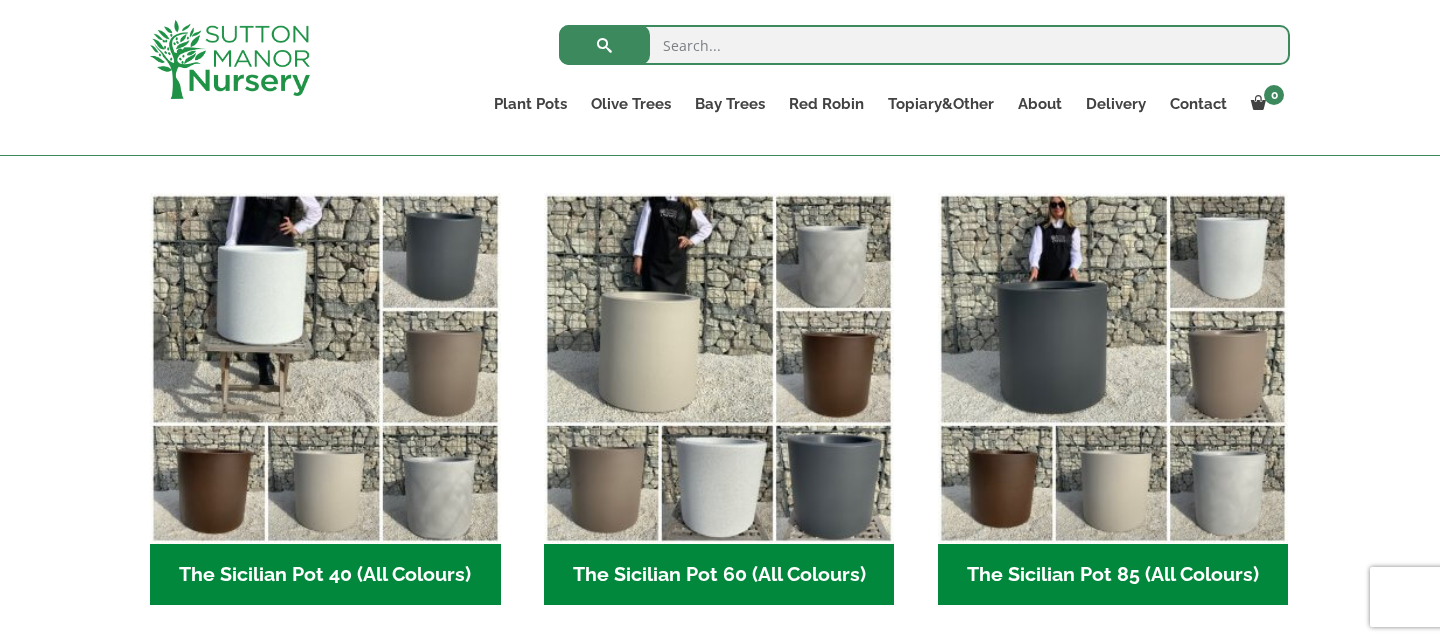 click at bounding box center (325, 368) 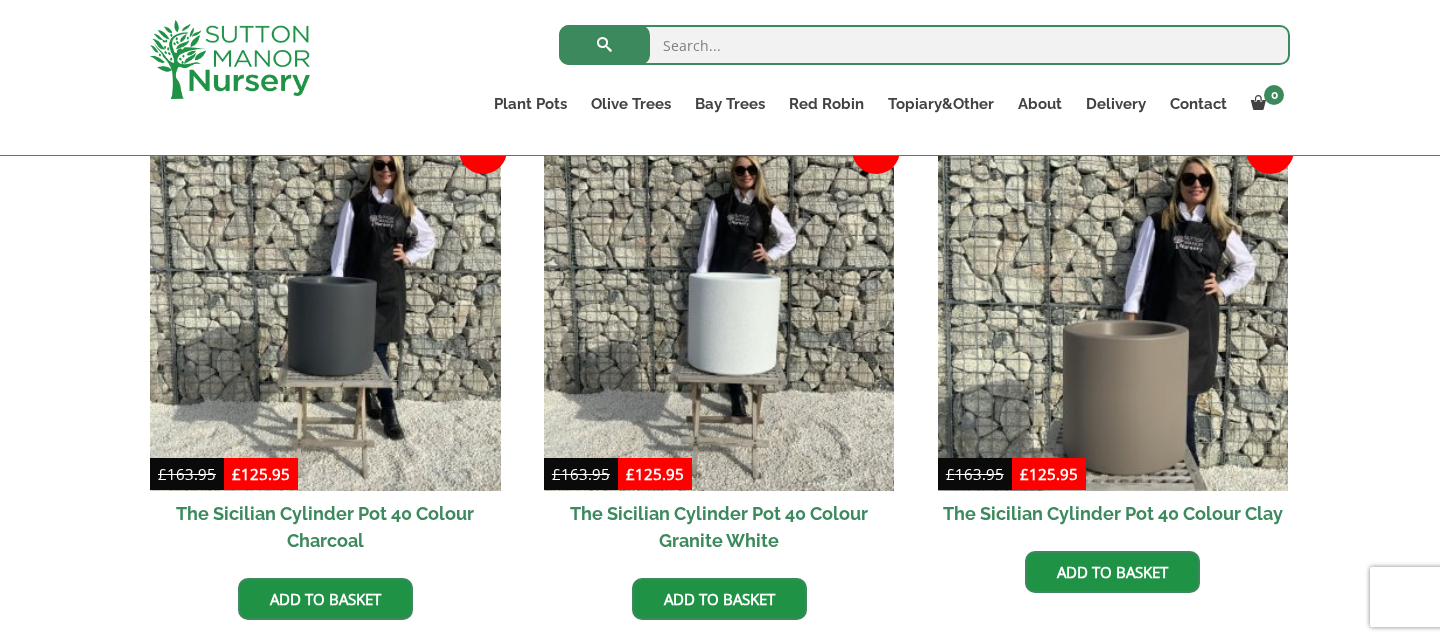 scroll, scrollTop: 512, scrollLeft: 0, axis: vertical 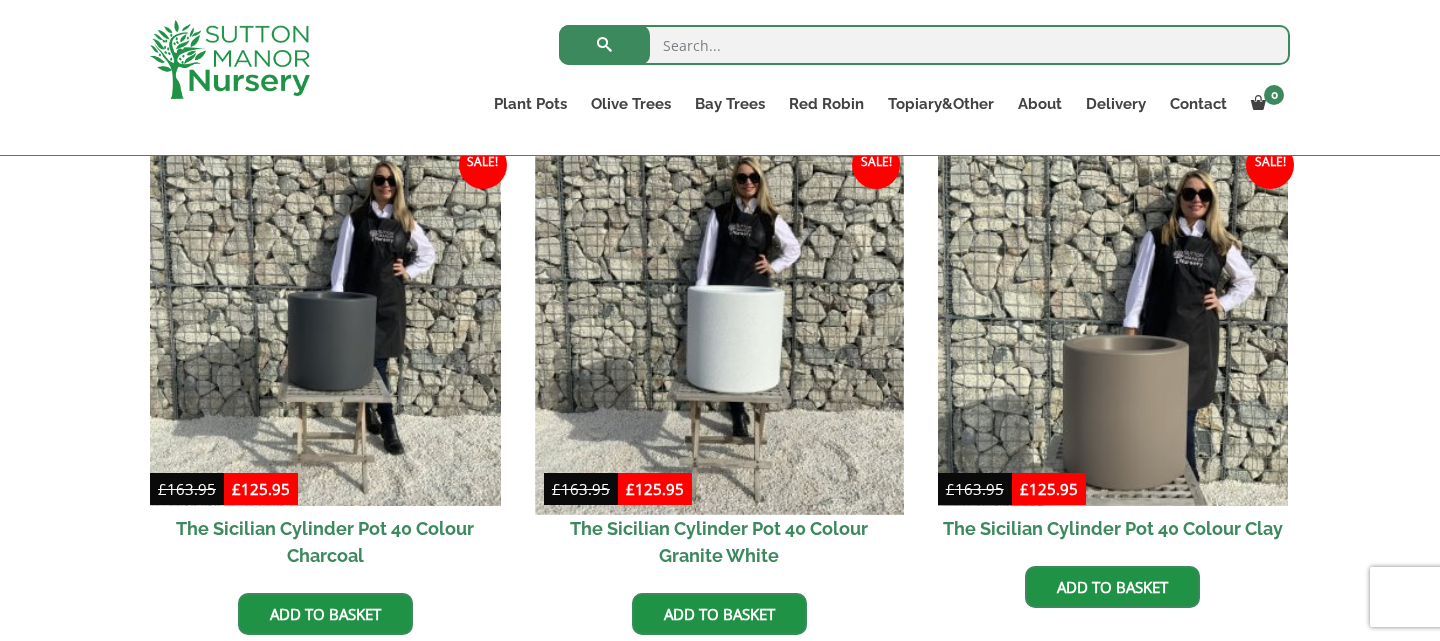 click at bounding box center [719, 330] 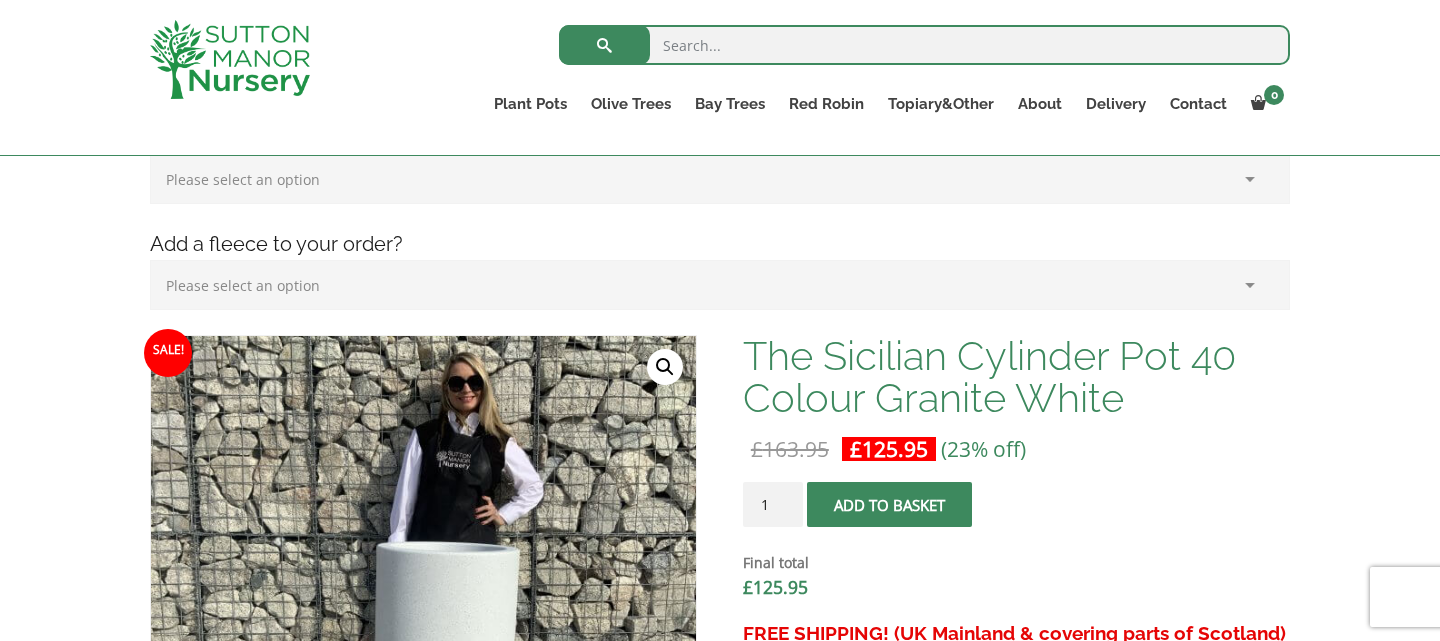 scroll, scrollTop: 433, scrollLeft: 0, axis: vertical 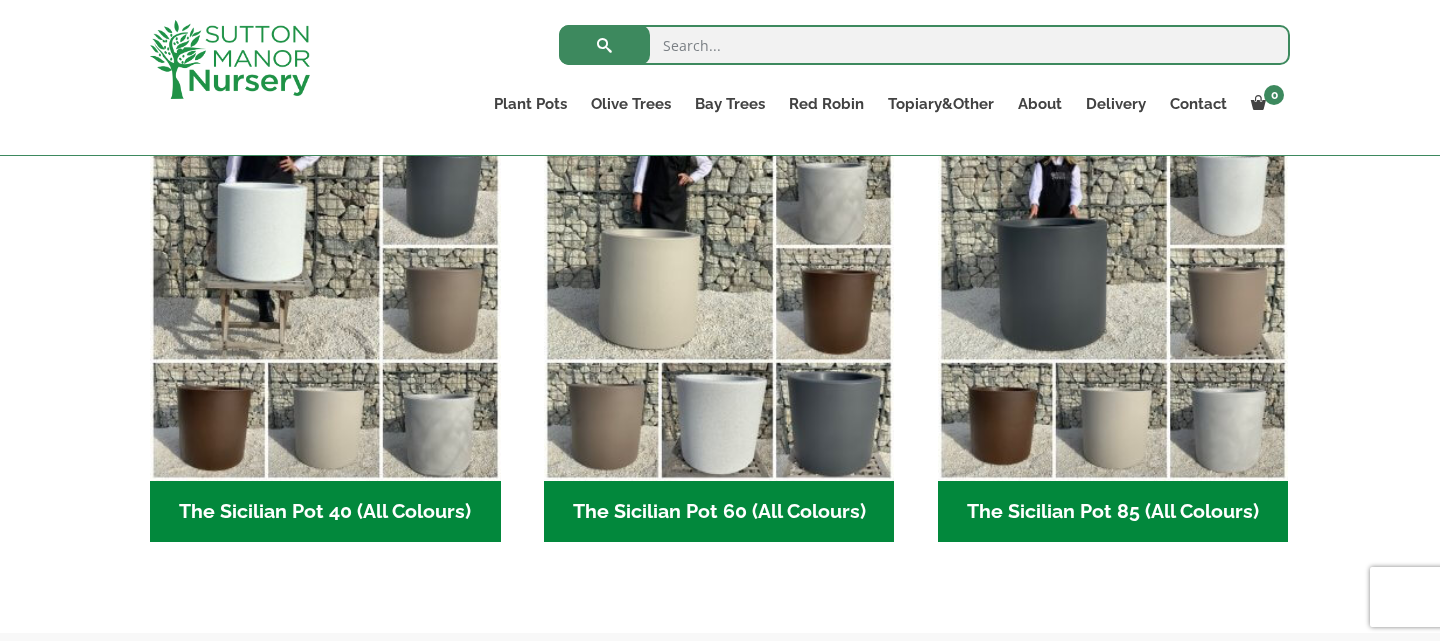 click on "The Sicilian Pot 60 (All Colours)  (6)" at bounding box center [719, 512] 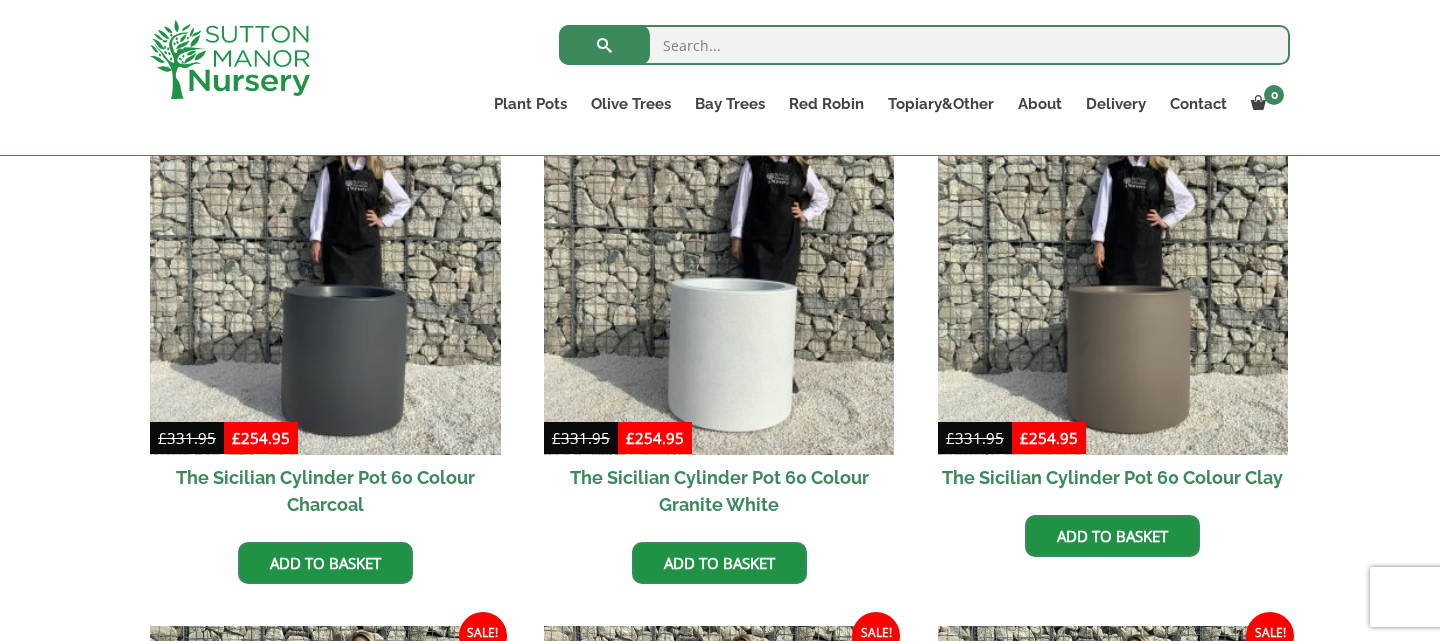 scroll, scrollTop: 528, scrollLeft: 0, axis: vertical 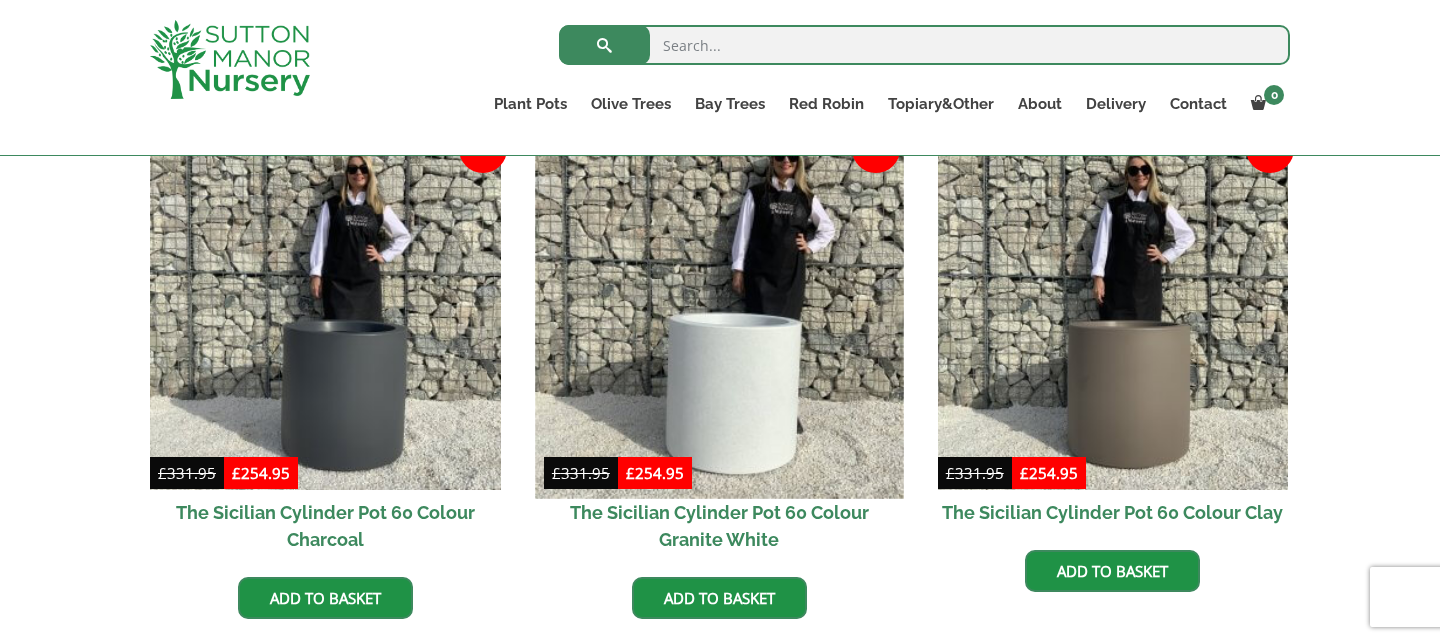click at bounding box center (719, 314) 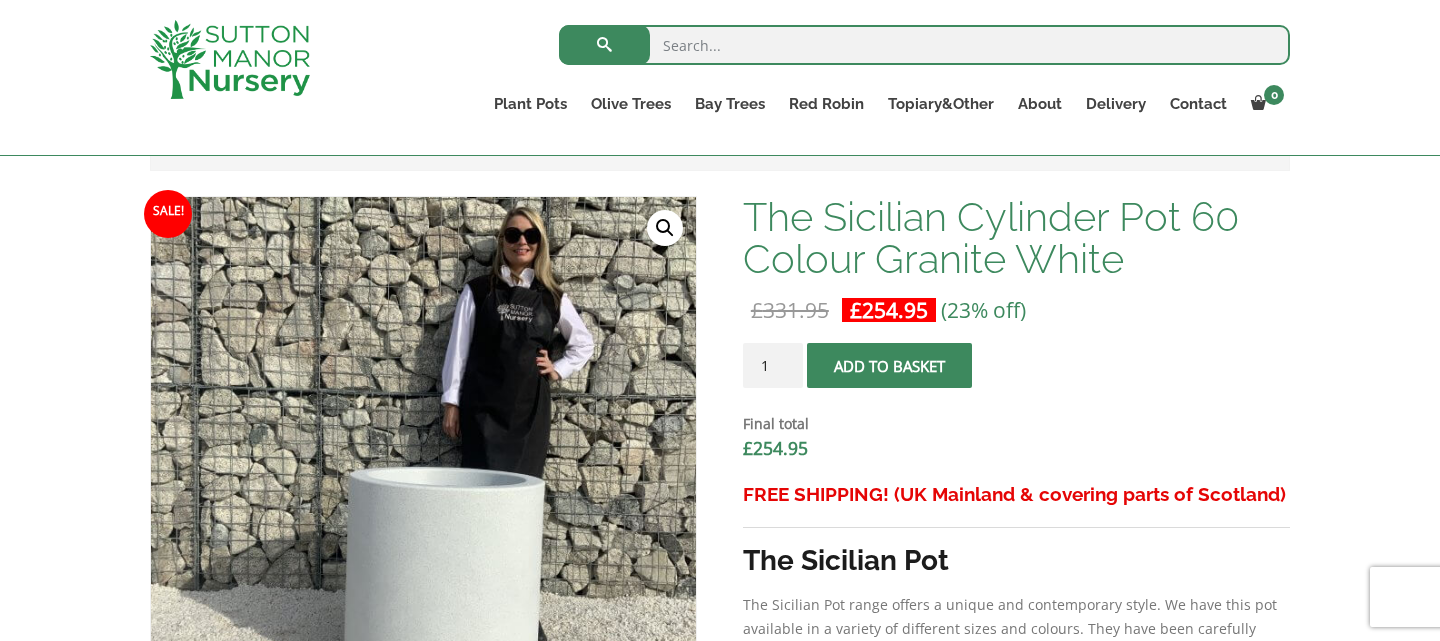 scroll, scrollTop: 576, scrollLeft: 0, axis: vertical 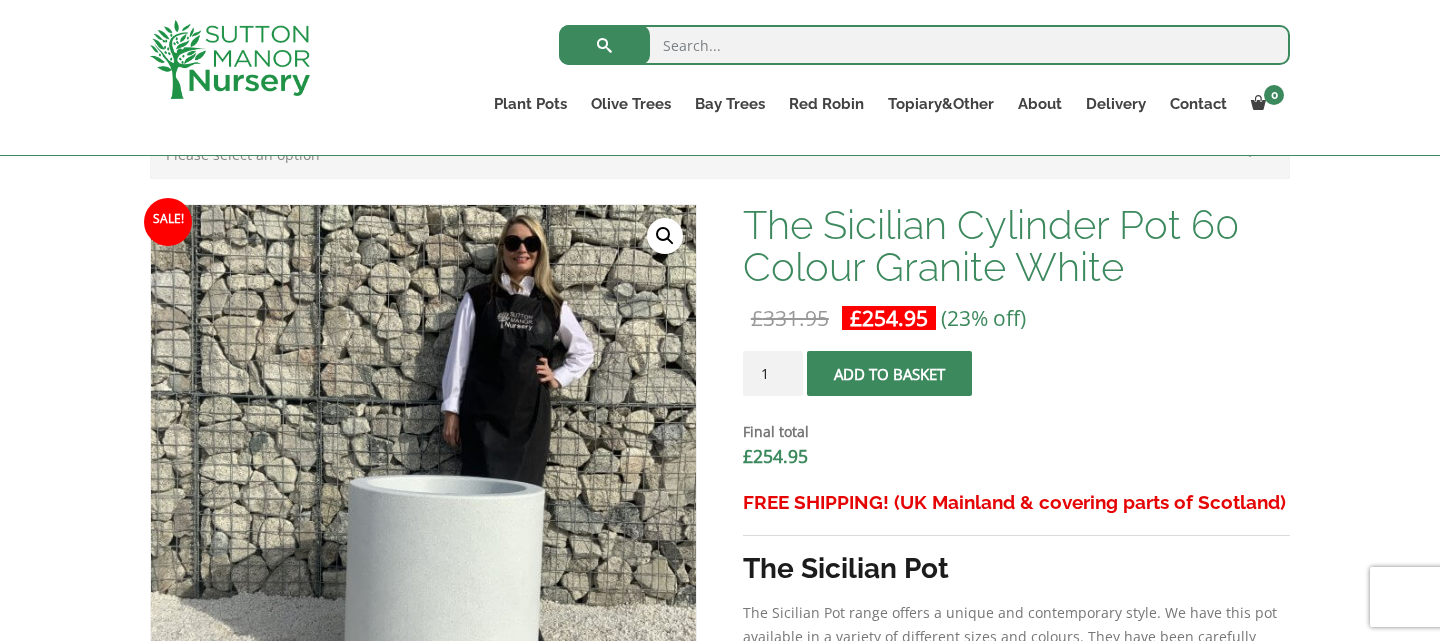 click at bounding box center (889, 374) 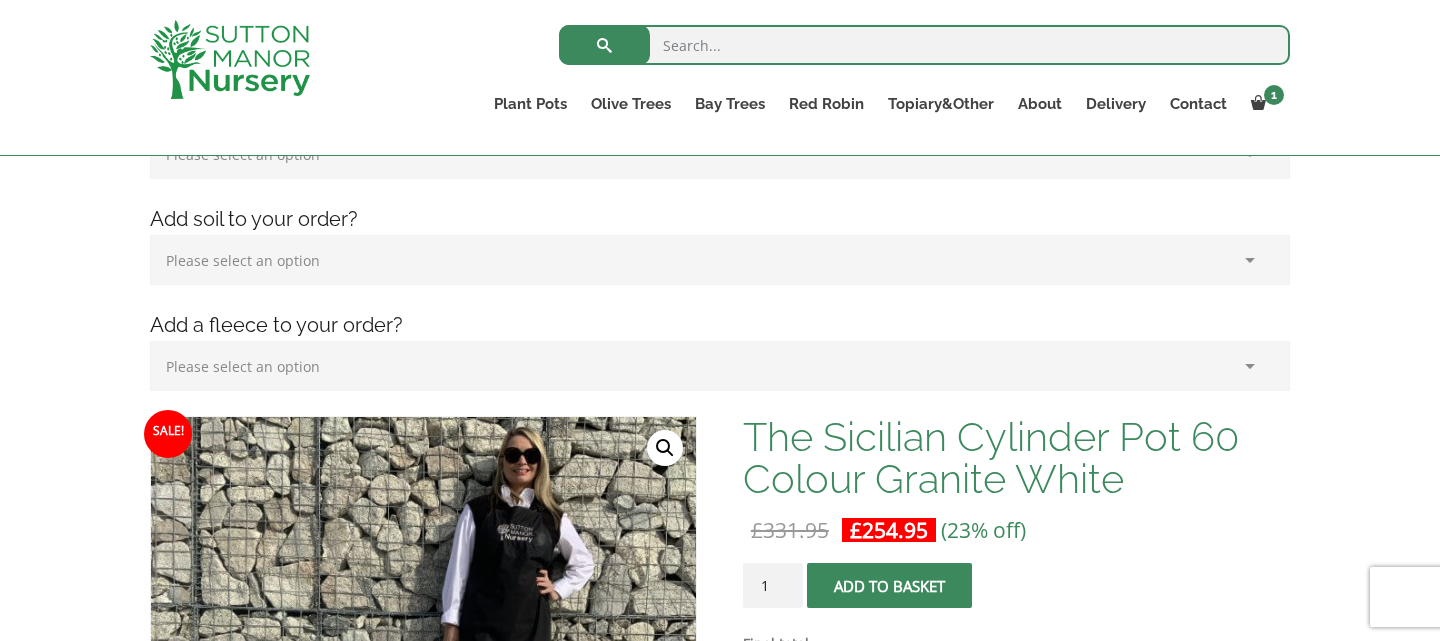 scroll, scrollTop: 469, scrollLeft: 0, axis: vertical 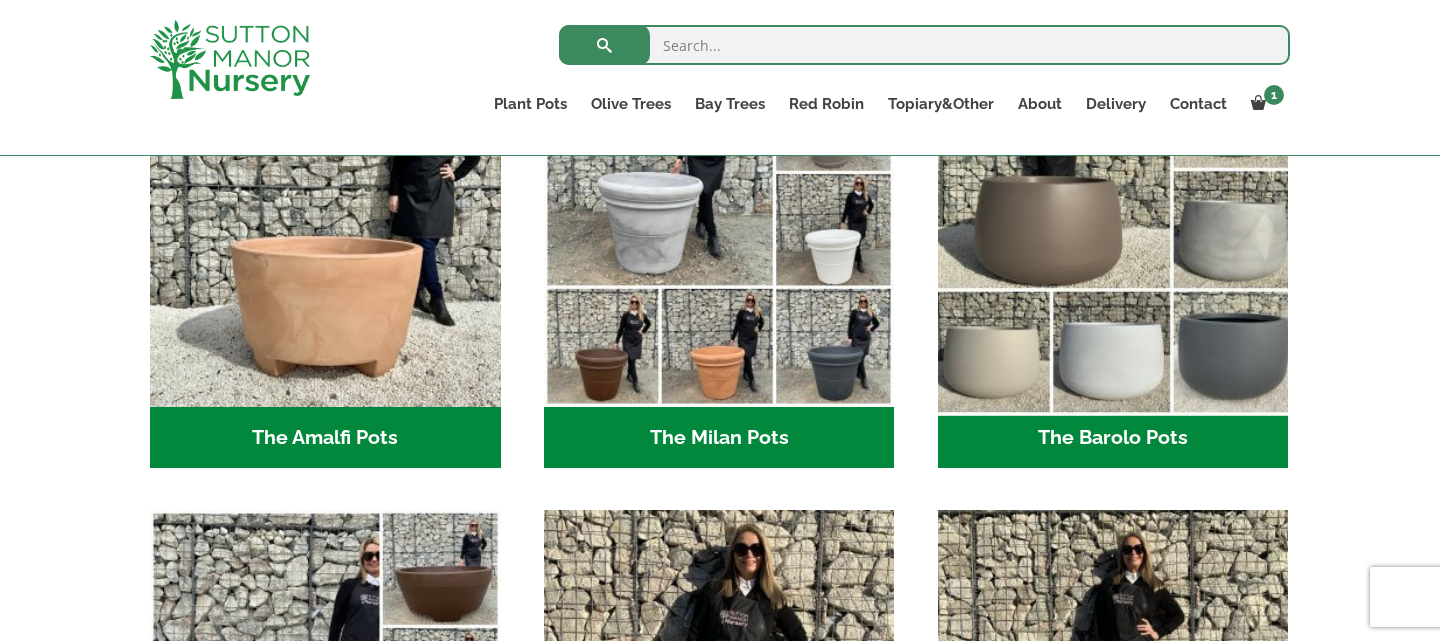 click at bounding box center [1113, 231] 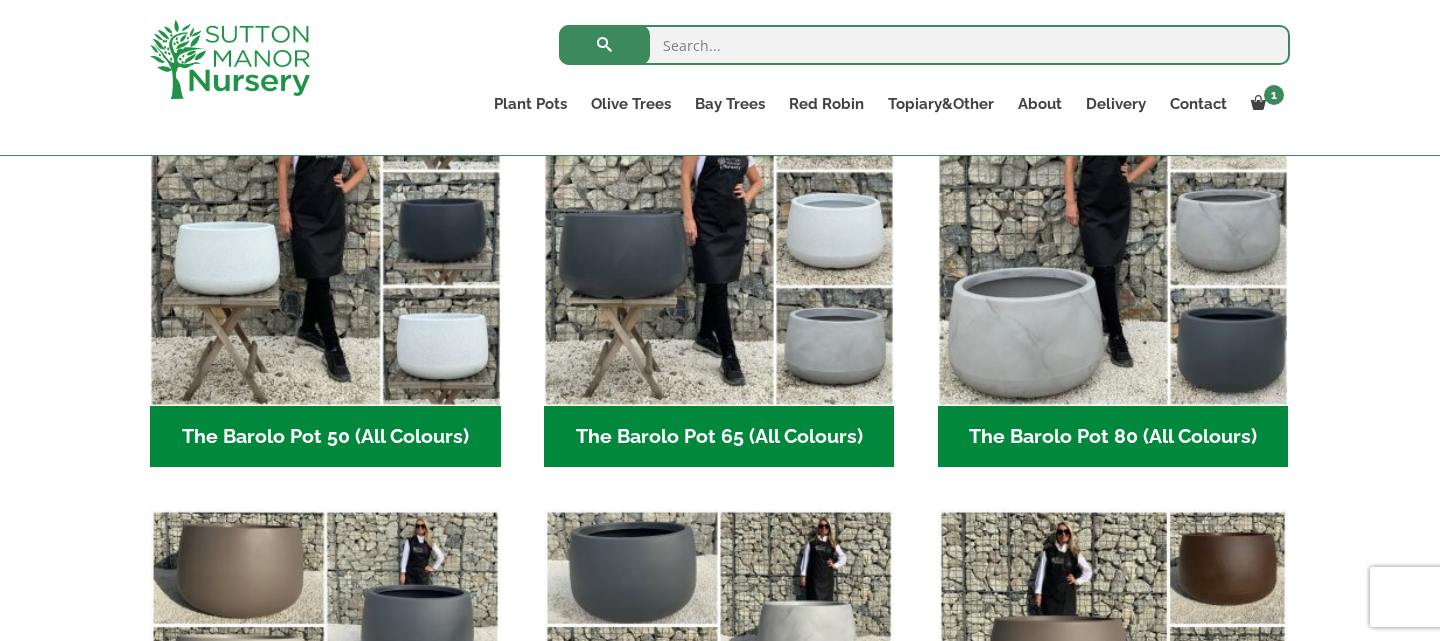scroll, scrollTop: 616, scrollLeft: 0, axis: vertical 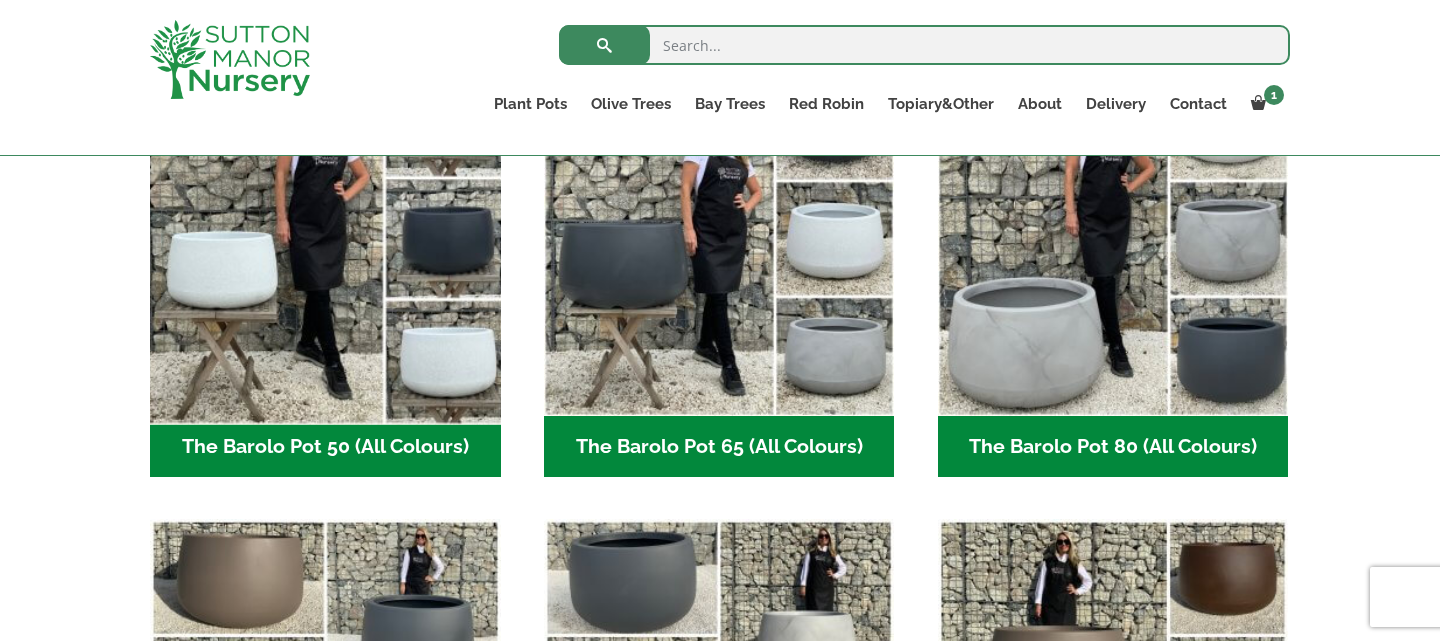 click at bounding box center [325, 240] 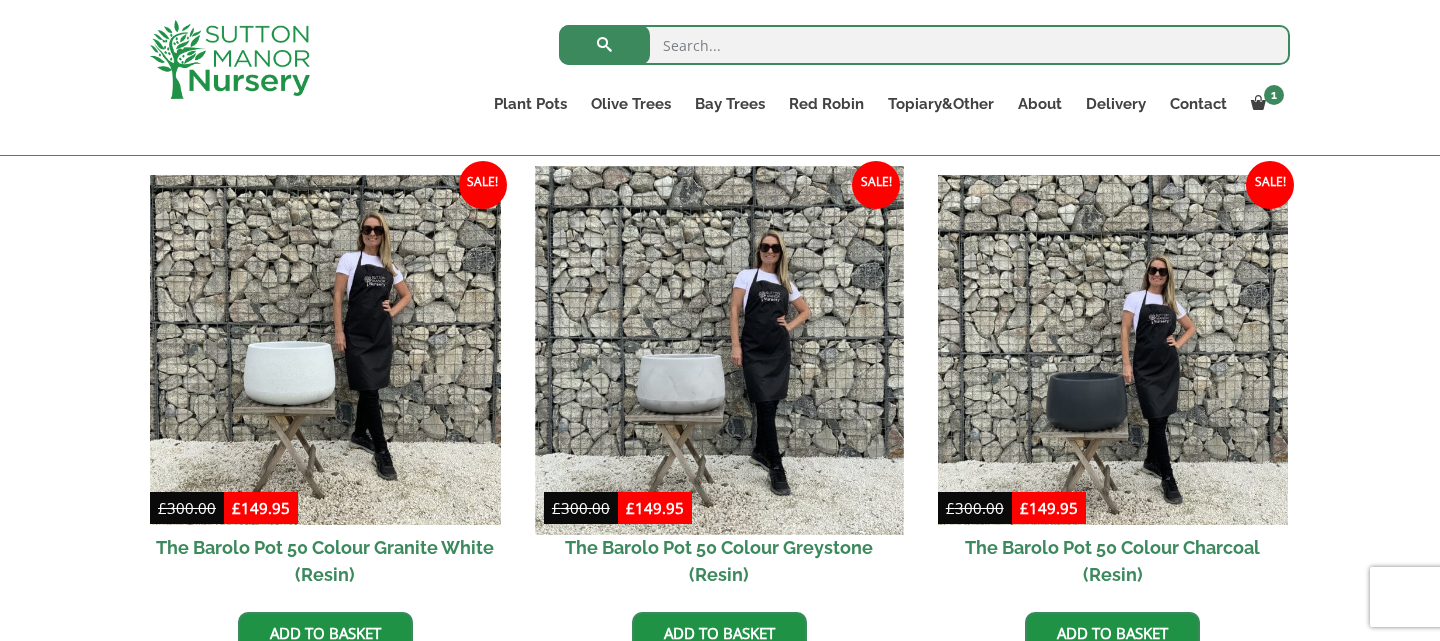 scroll, scrollTop: 1027, scrollLeft: 0, axis: vertical 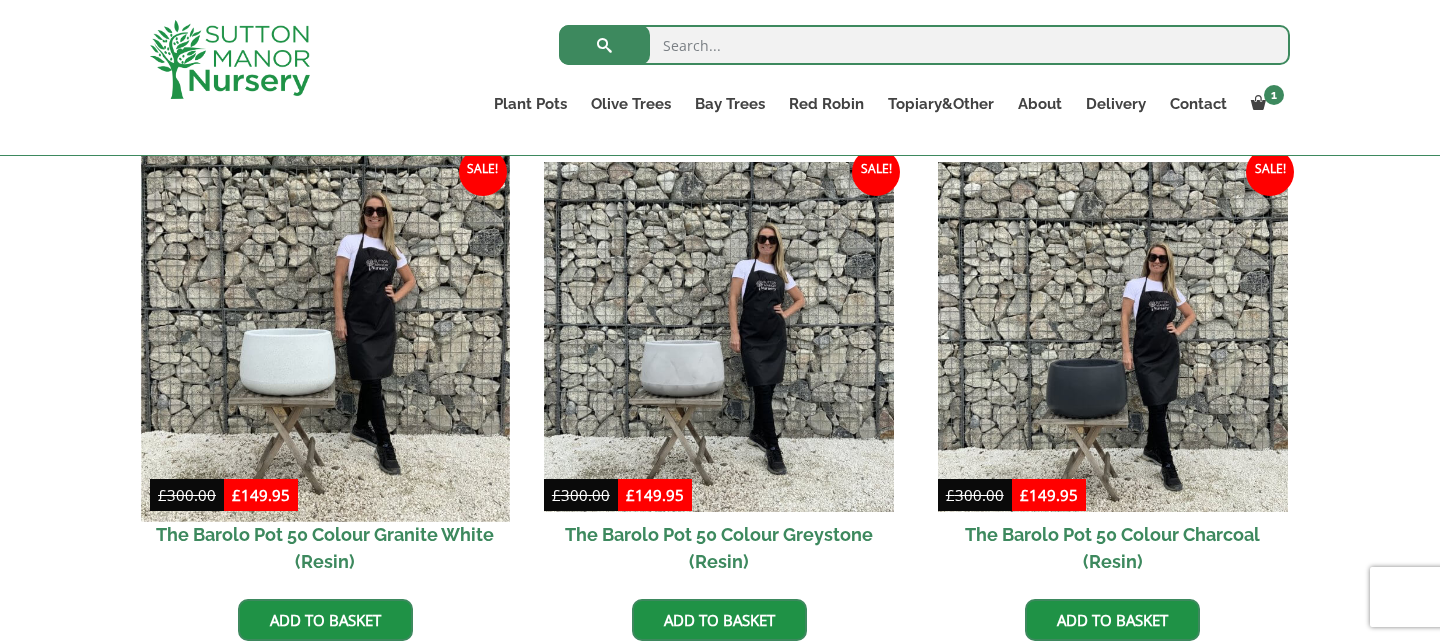 click at bounding box center (325, 337) 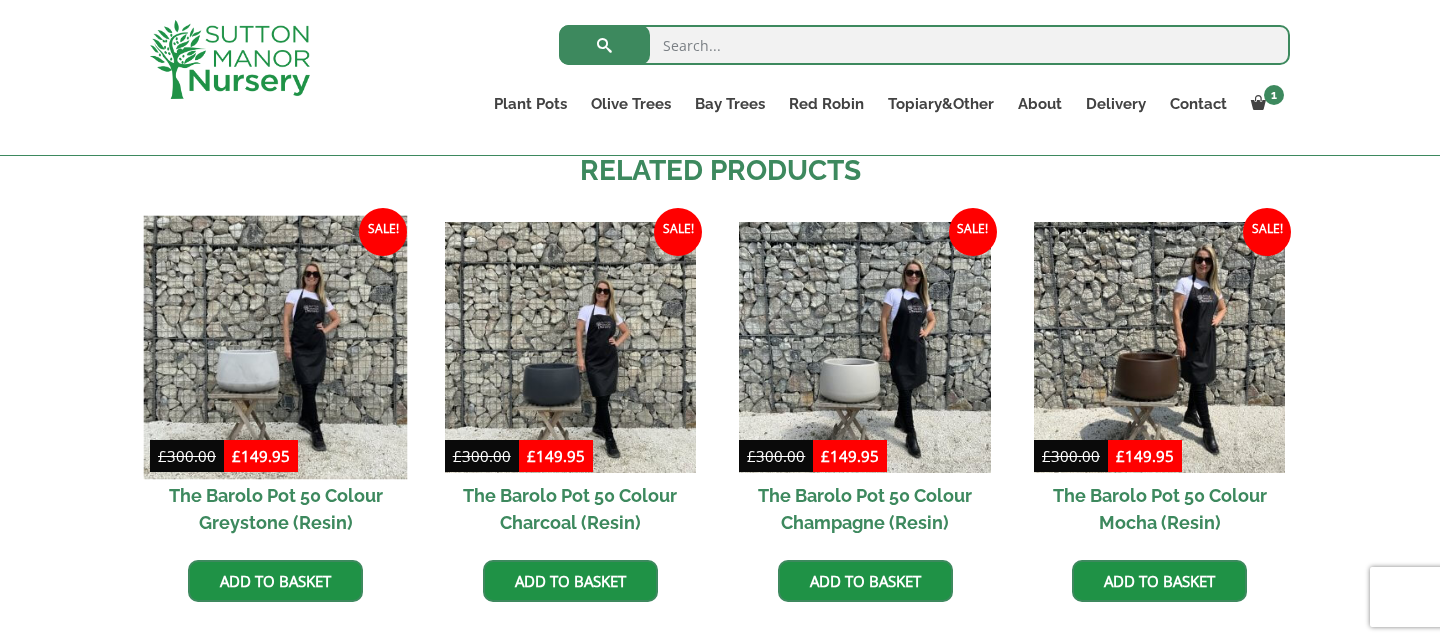scroll, scrollTop: 1511, scrollLeft: 0, axis: vertical 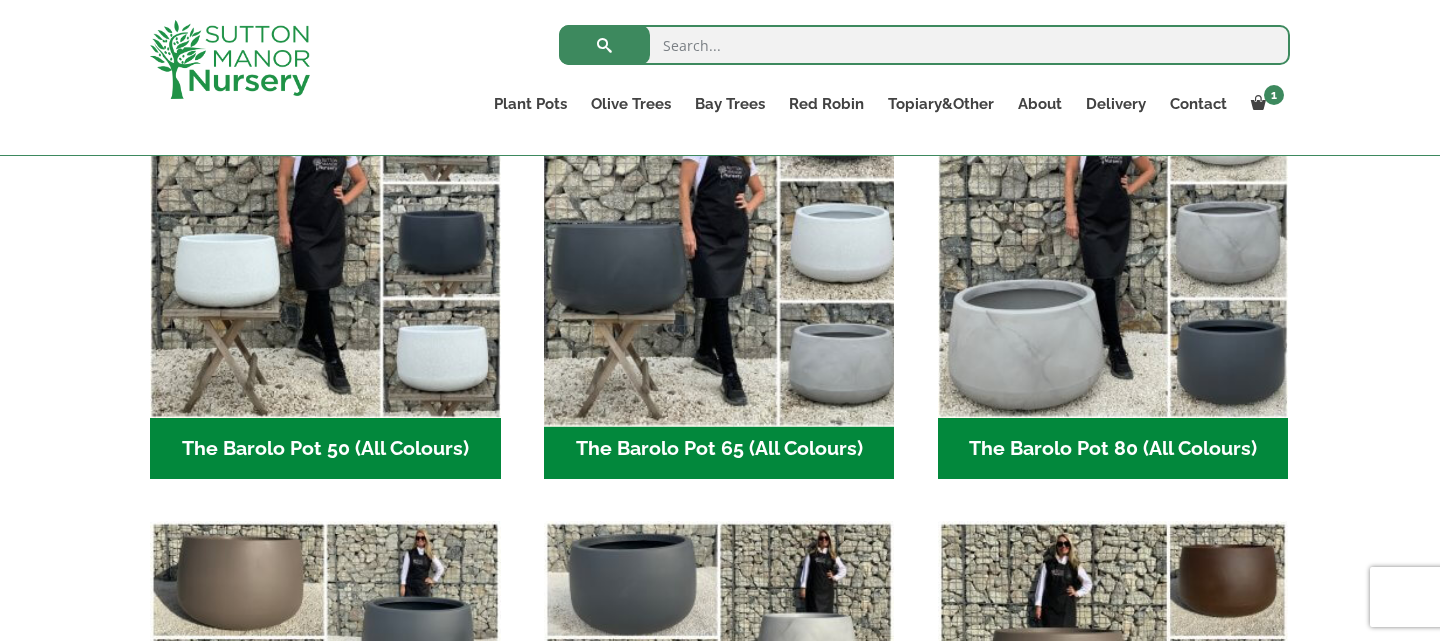 click at bounding box center [719, 242] 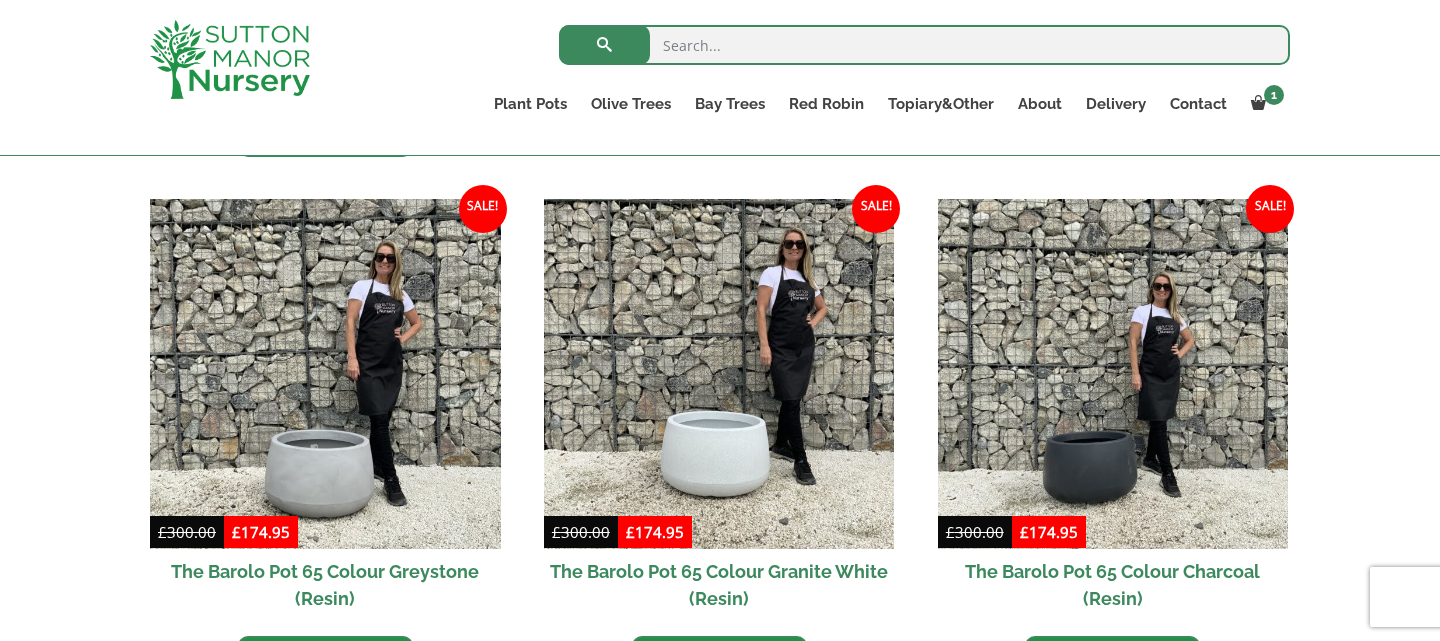scroll, scrollTop: 1014, scrollLeft: 0, axis: vertical 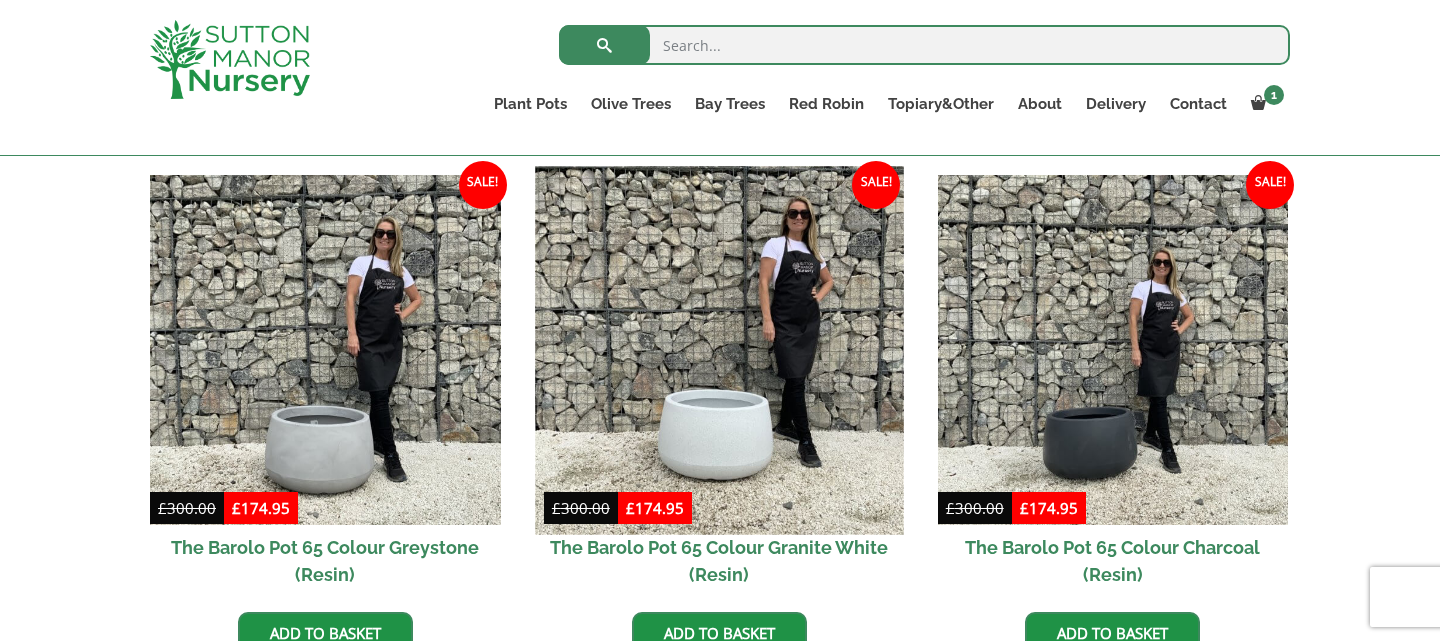 click at bounding box center [719, 350] 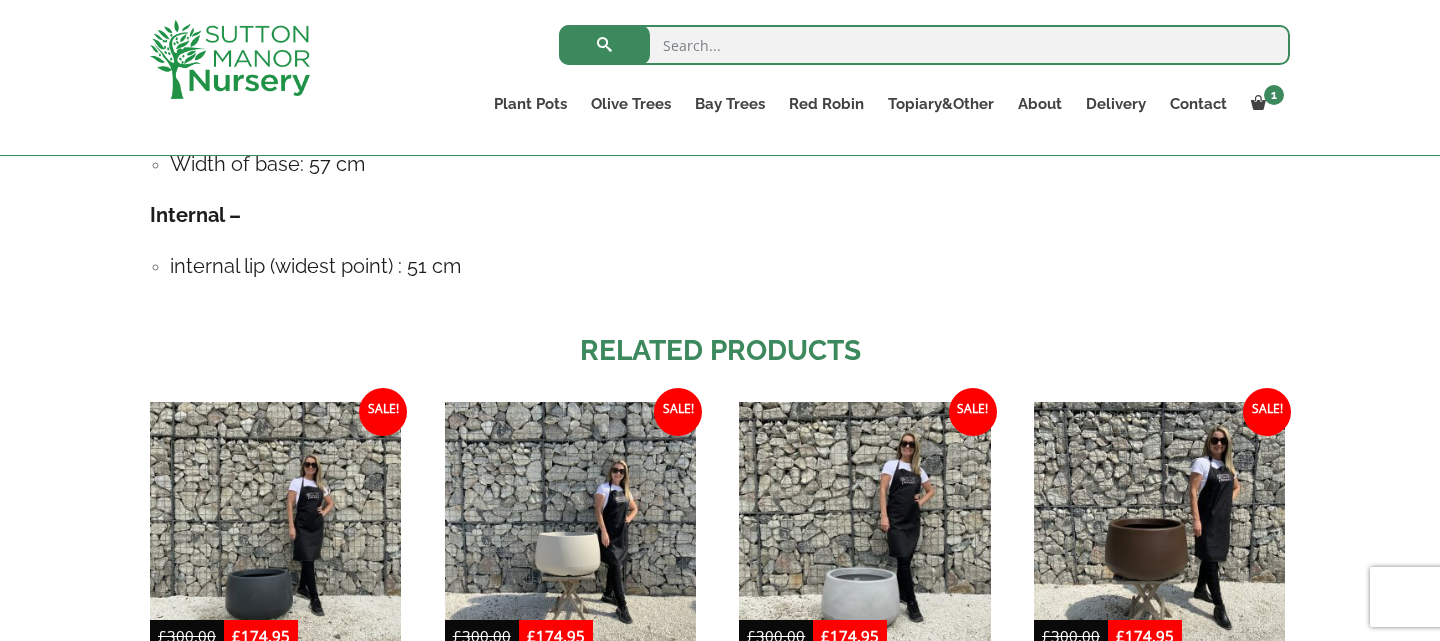 scroll, scrollTop: 1305, scrollLeft: 0, axis: vertical 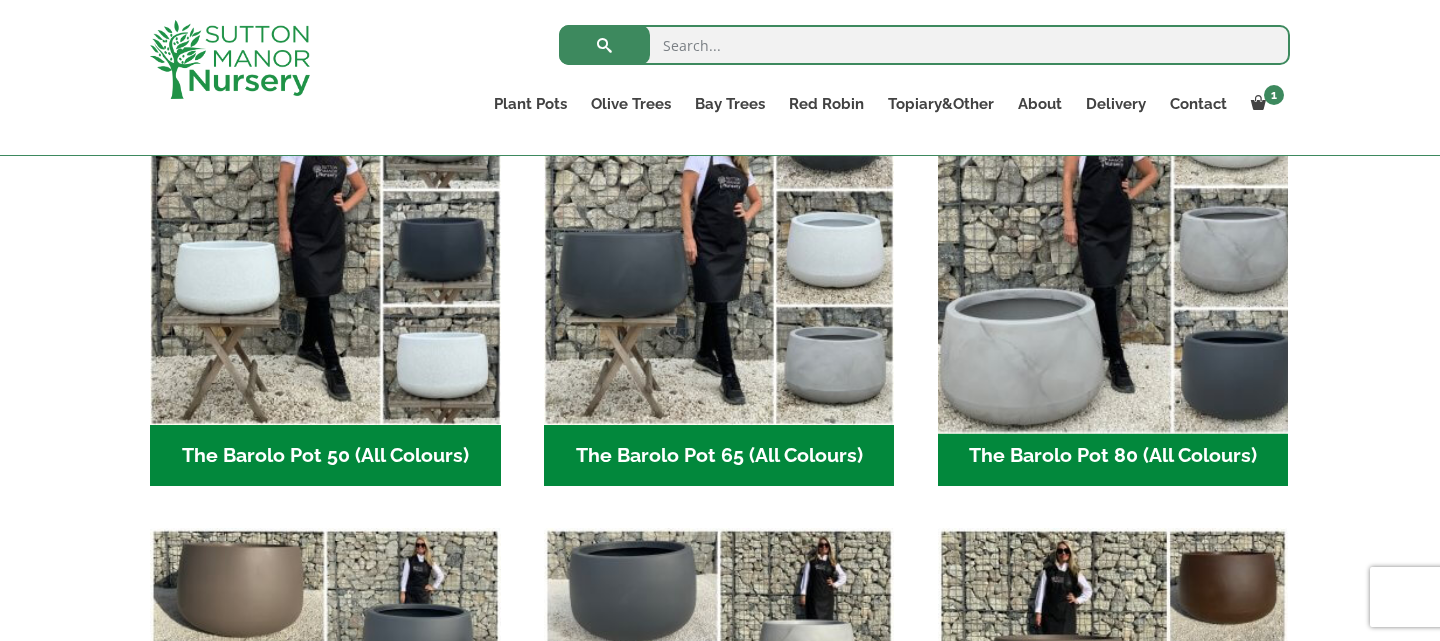 click at bounding box center [1113, 249] 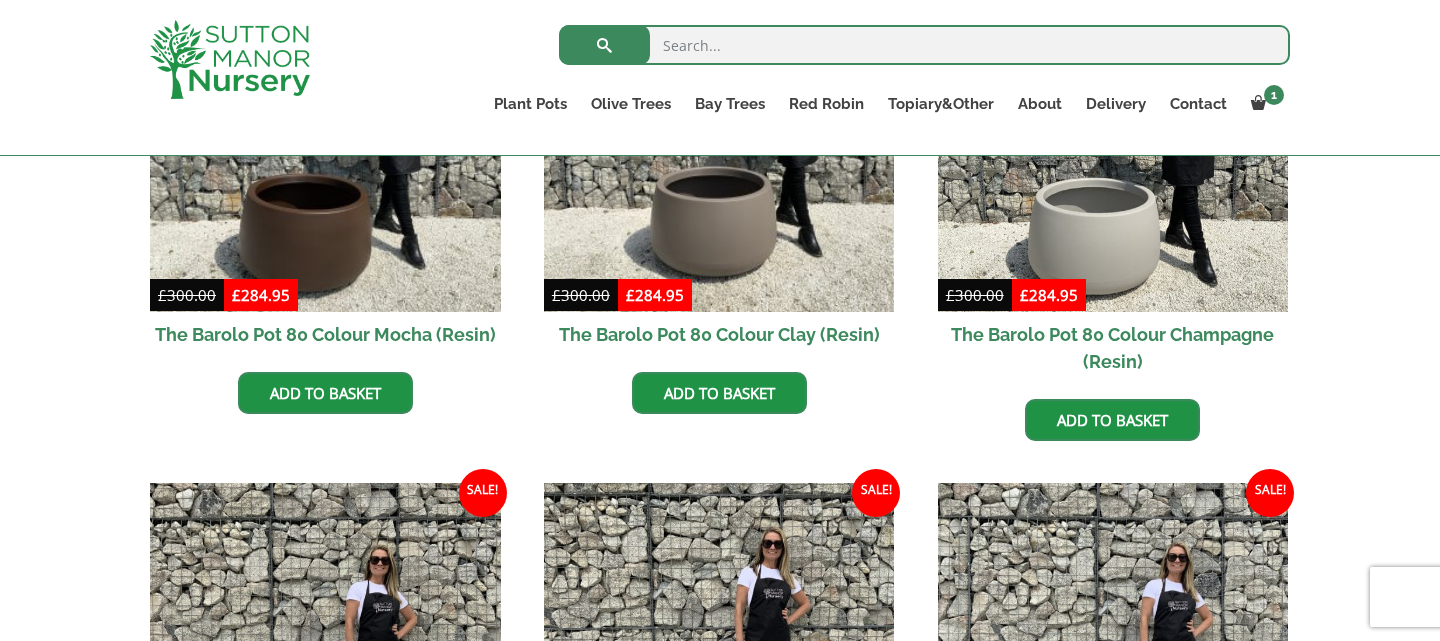 scroll, scrollTop: 0, scrollLeft: 0, axis: both 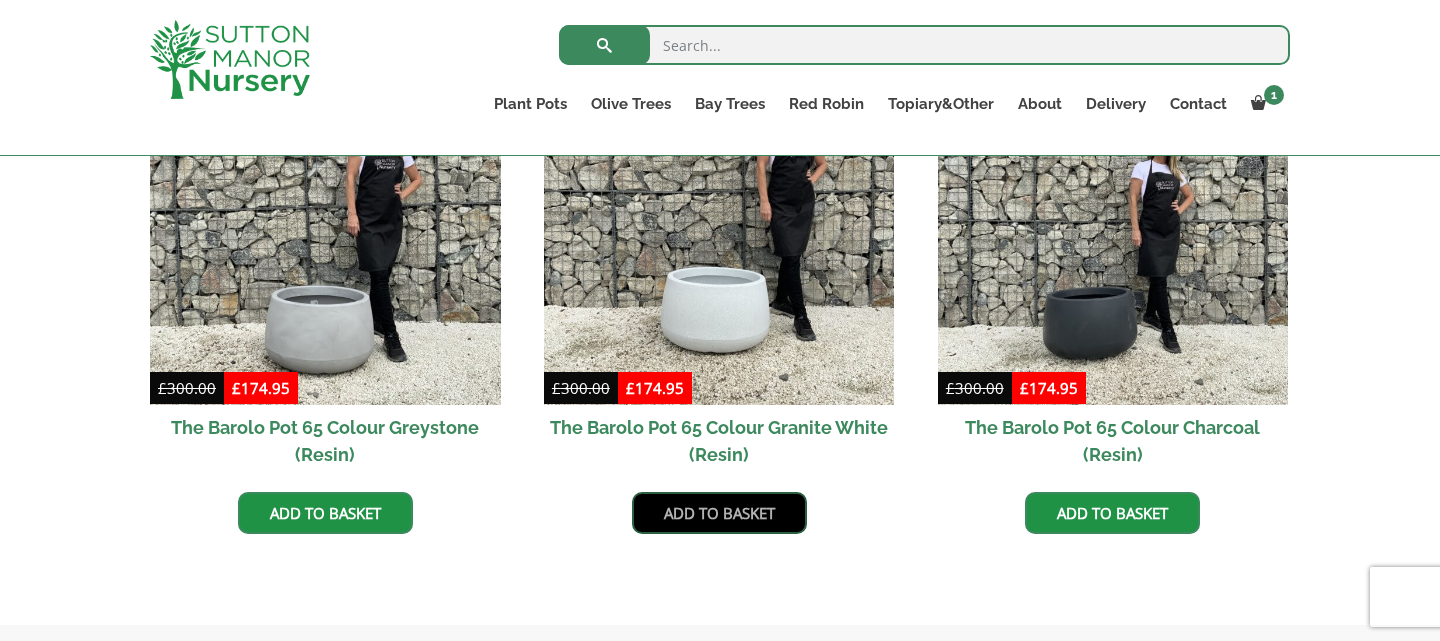 click on "Add to basket" at bounding box center [719, 513] 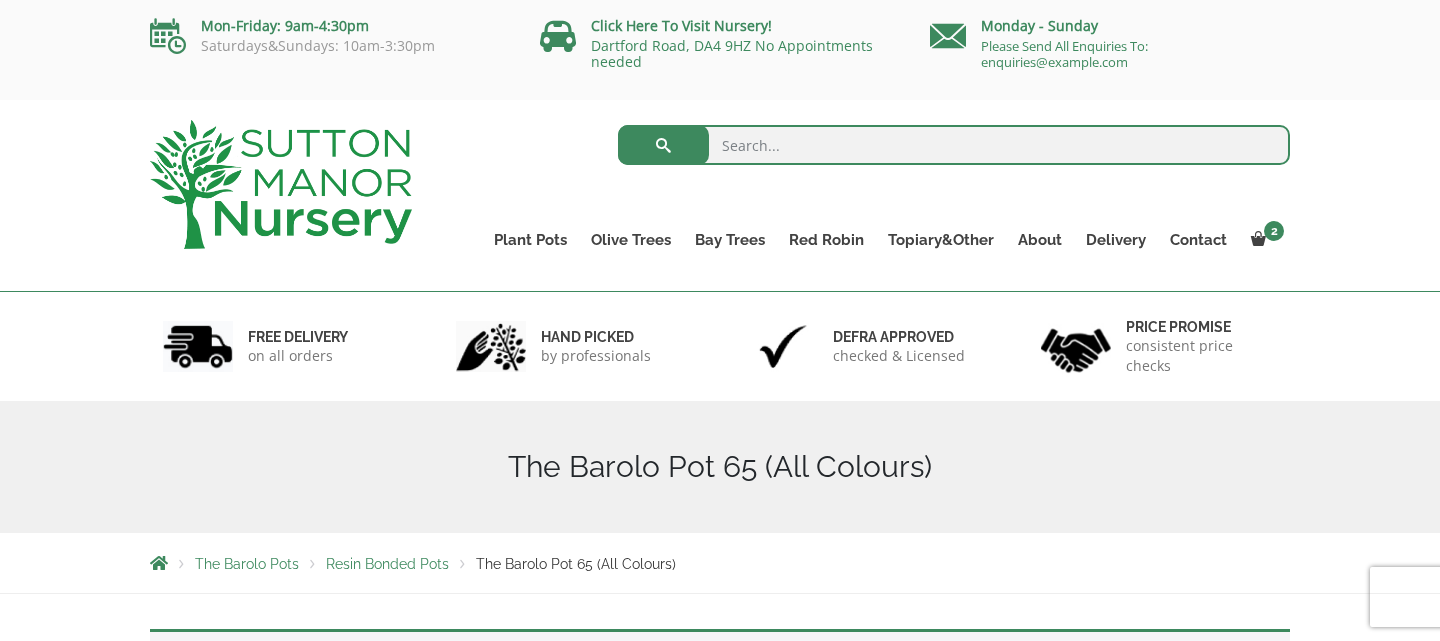 scroll, scrollTop: 54, scrollLeft: 0, axis: vertical 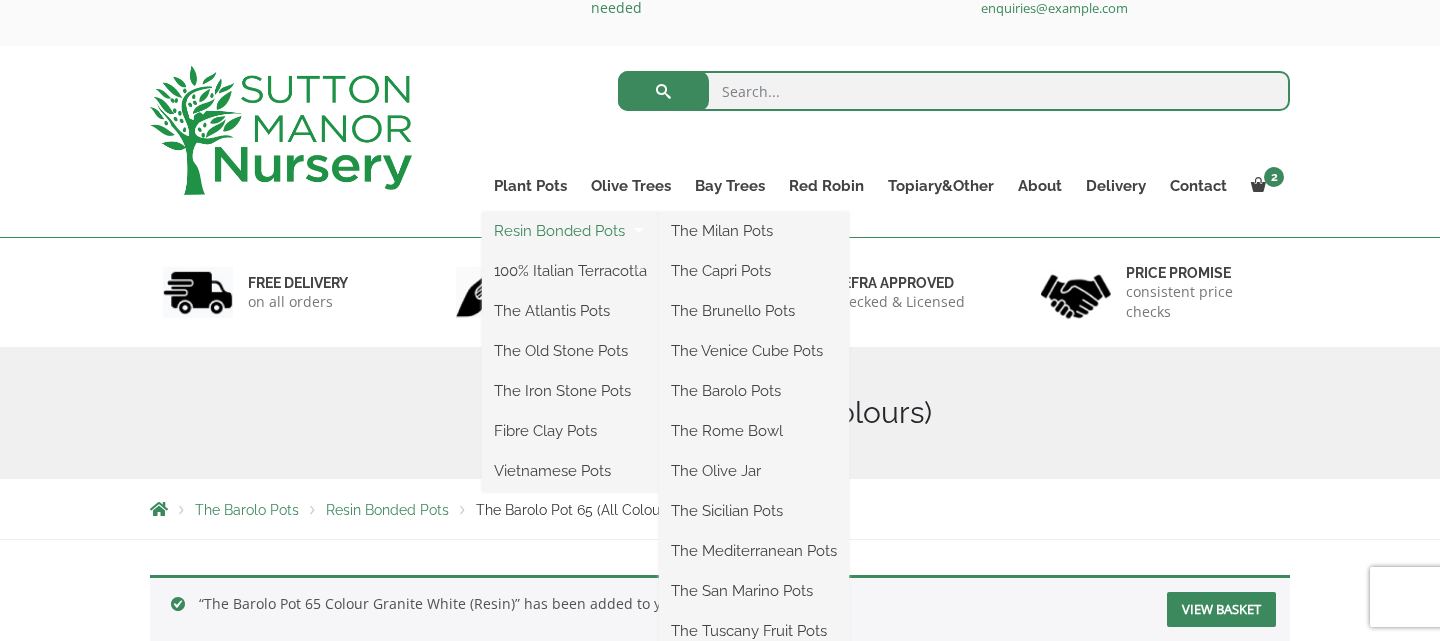 click on "Resin Bonded Pots" at bounding box center [570, 231] 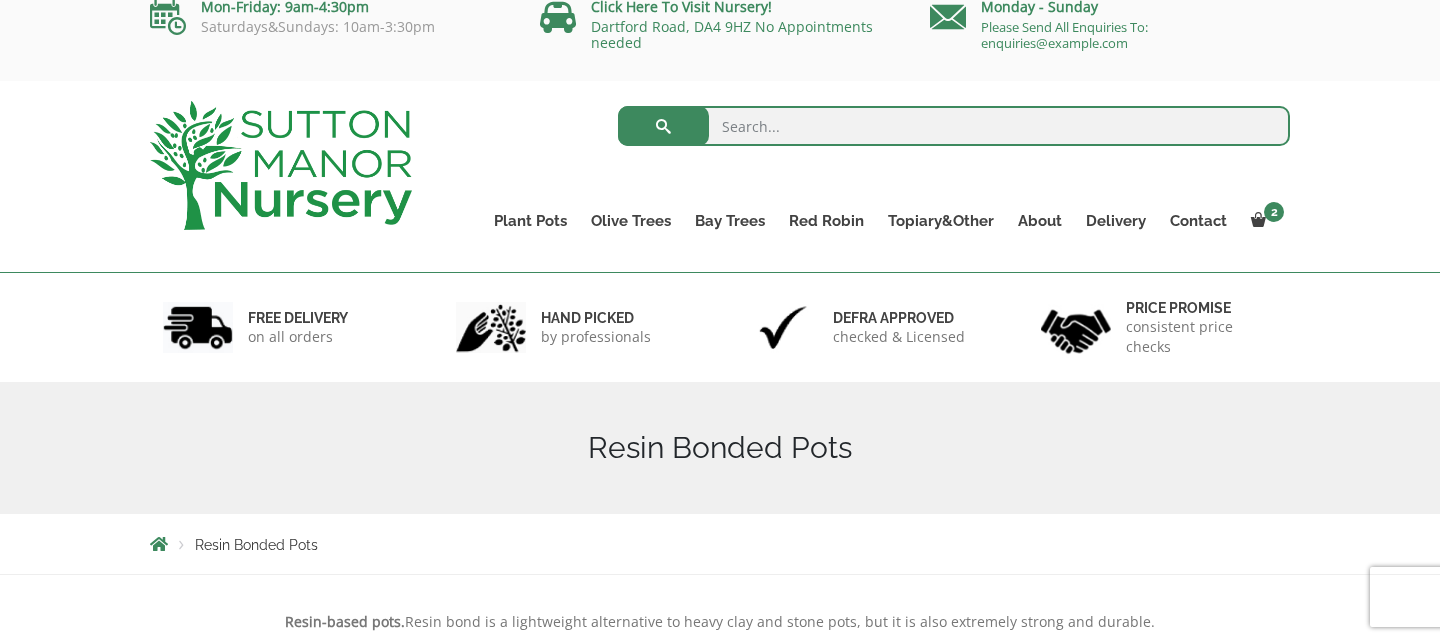 scroll, scrollTop: 0, scrollLeft: 0, axis: both 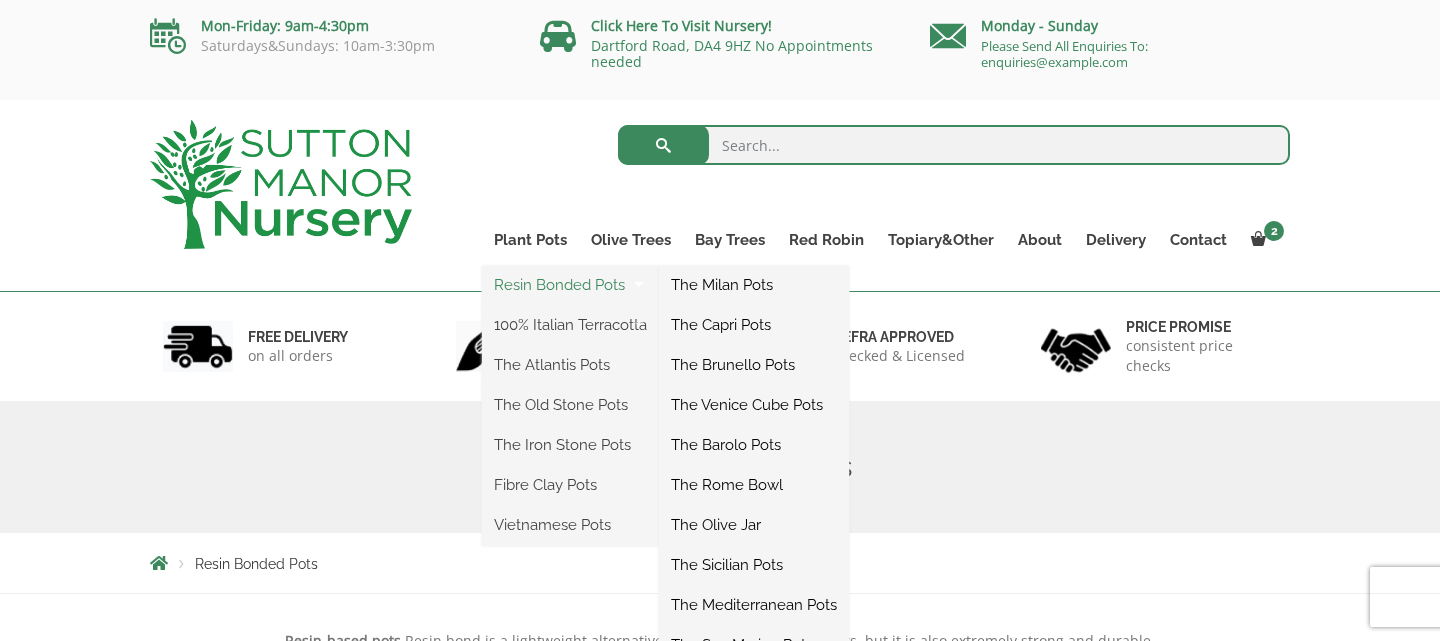 click on "Resin Bonded Pots" at bounding box center [570, 285] 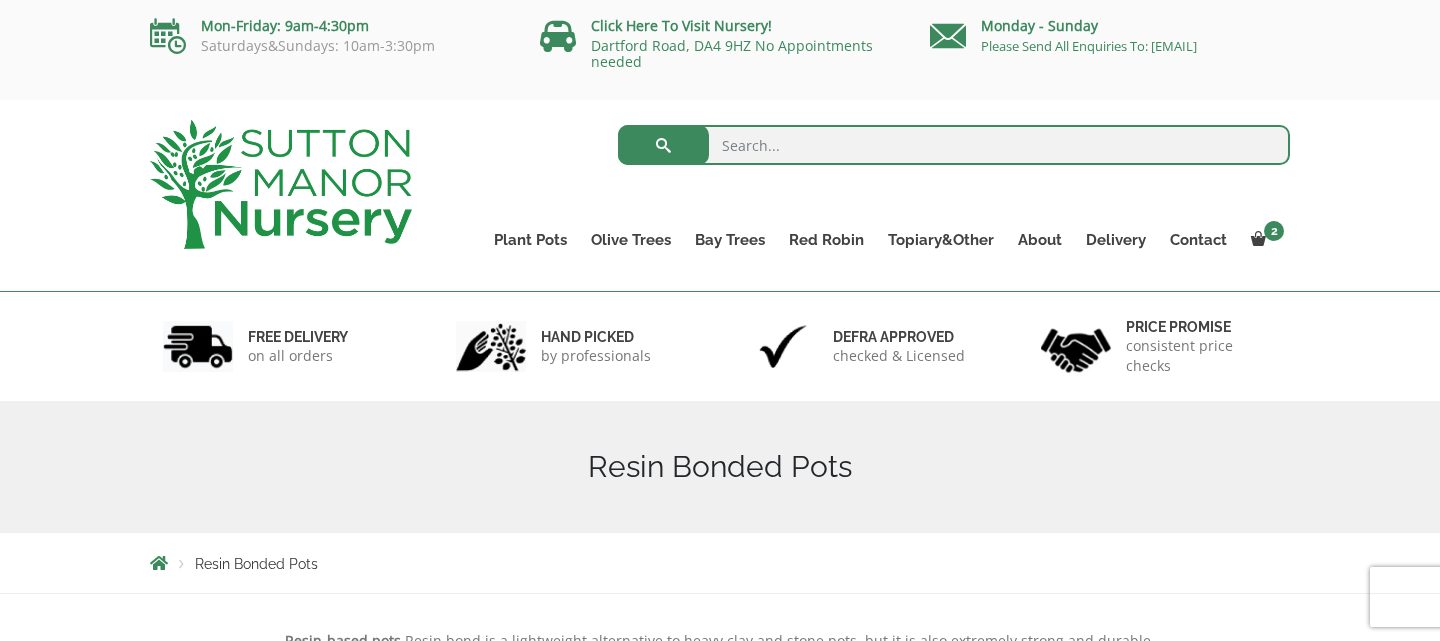 click at bounding box center (954, 145) 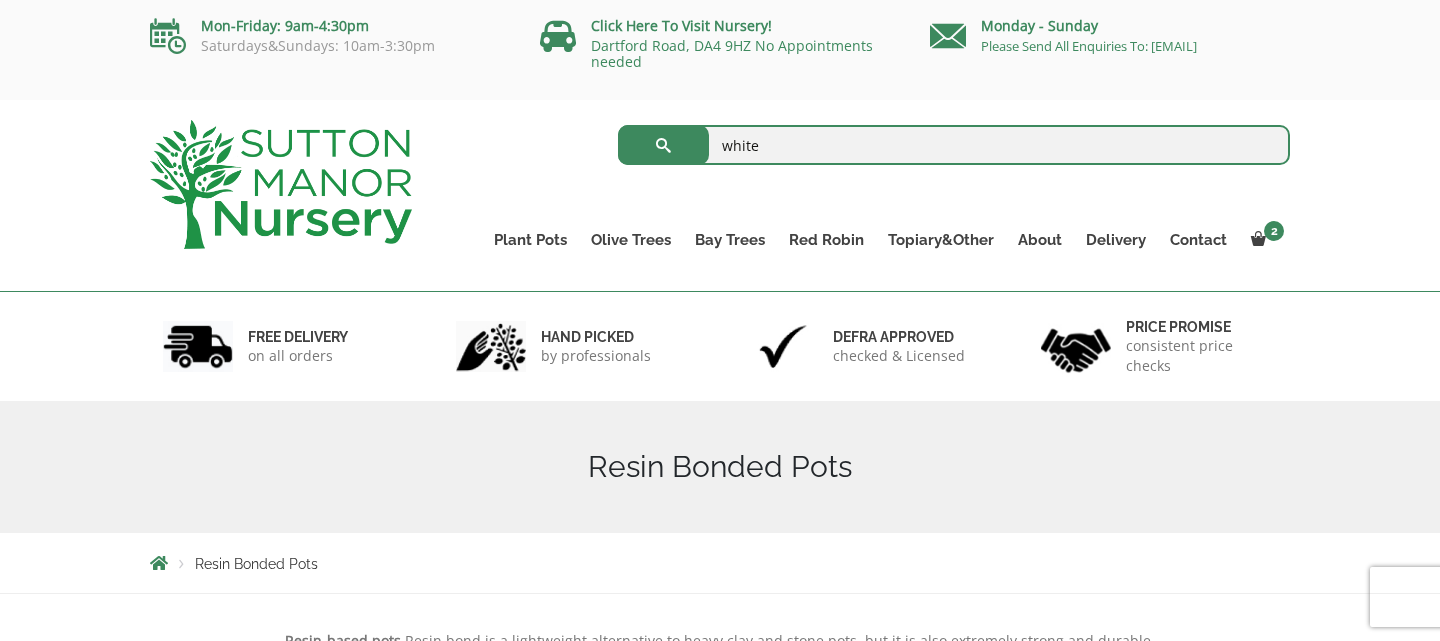 type on "white" 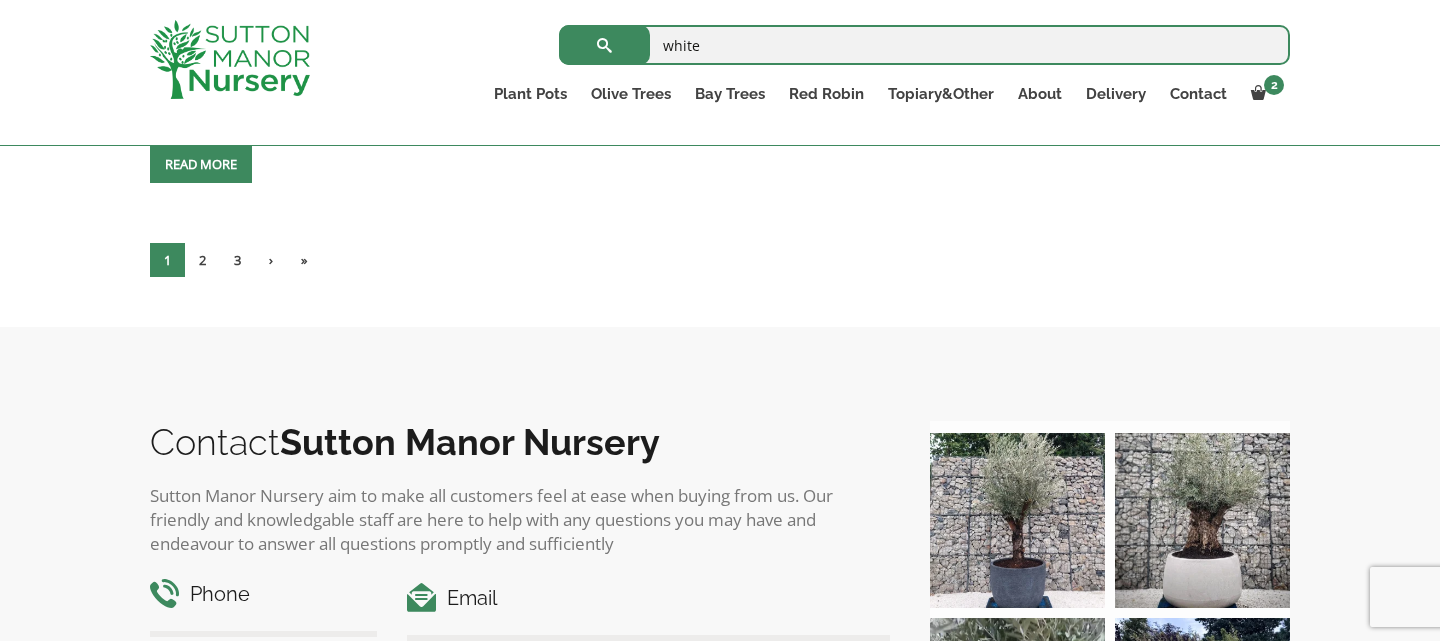scroll, scrollTop: 7474, scrollLeft: 0, axis: vertical 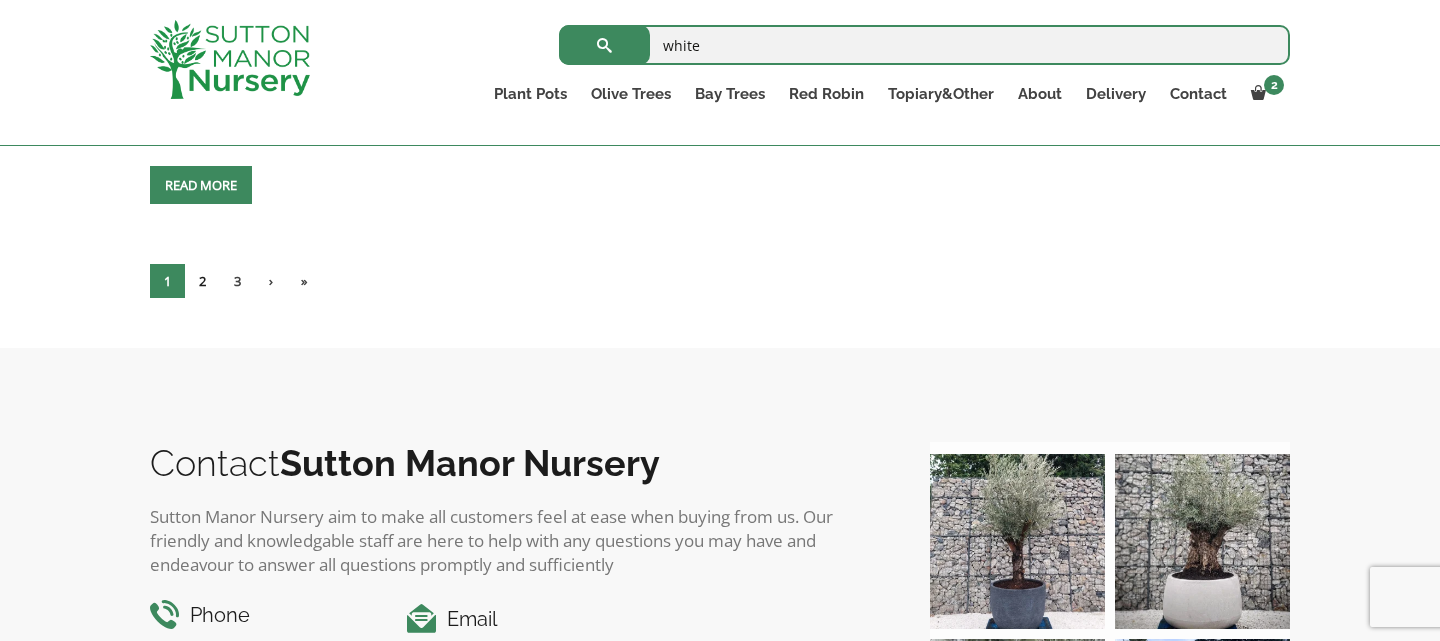 click on "2" at bounding box center [202, 281] 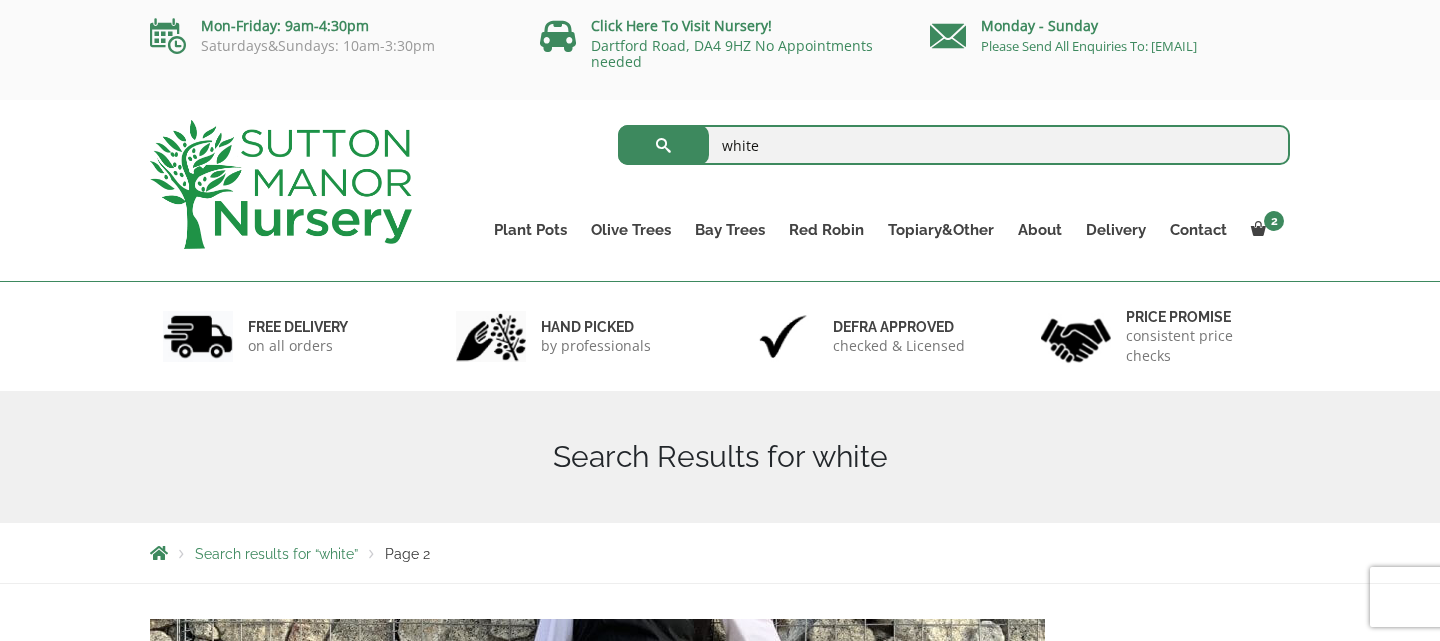 scroll, scrollTop: 0, scrollLeft: 0, axis: both 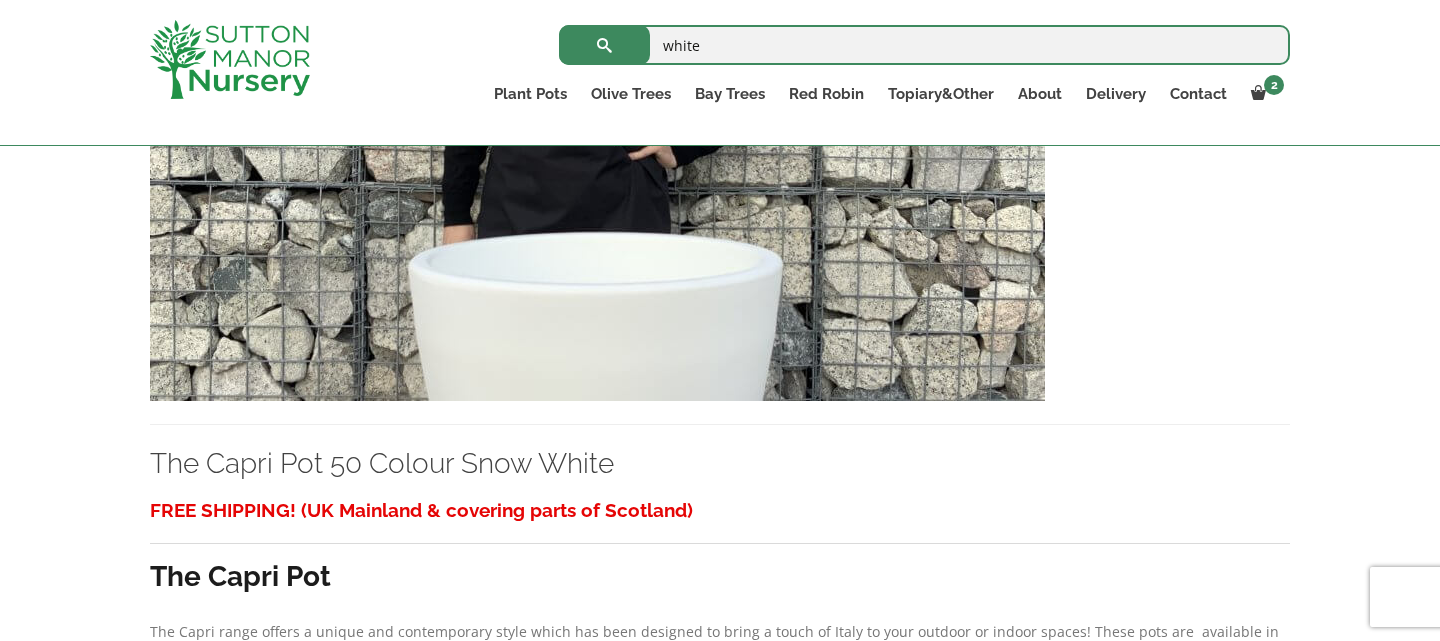 click at bounding box center (597, 186) 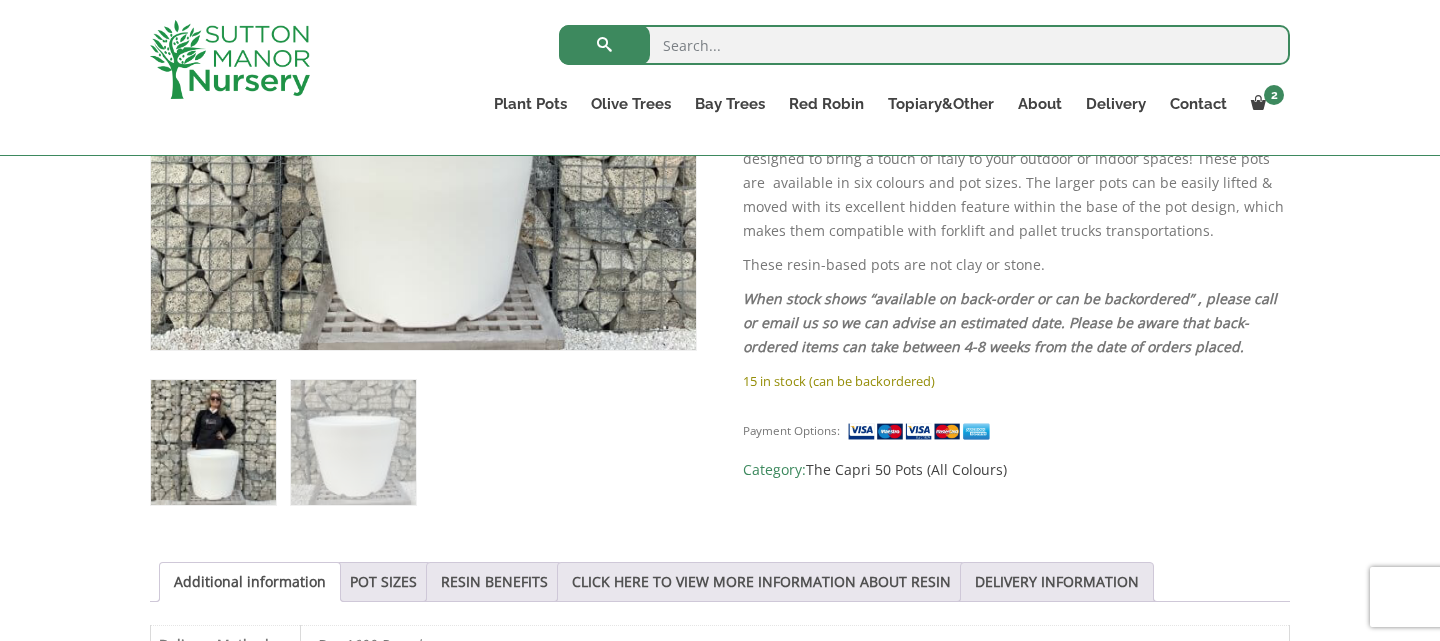 scroll, scrollTop: 760, scrollLeft: 0, axis: vertical 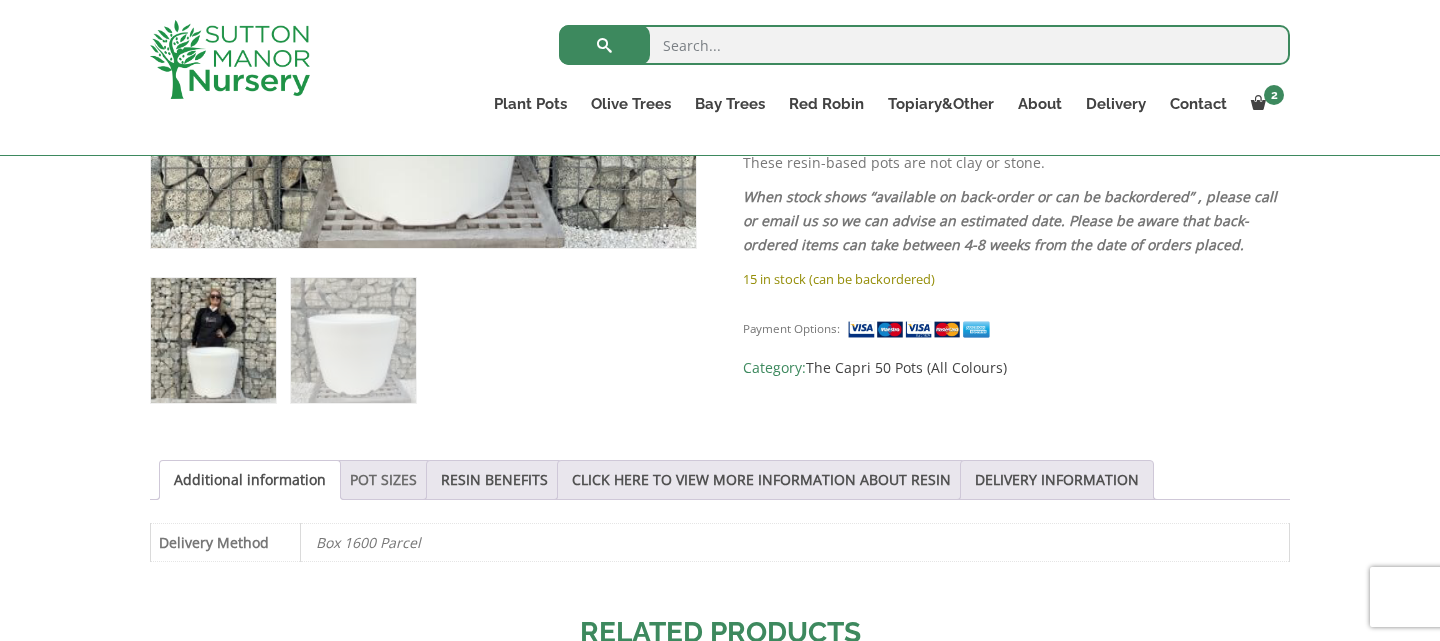 click on "POT SIZES" at bounding box center [383, 480] 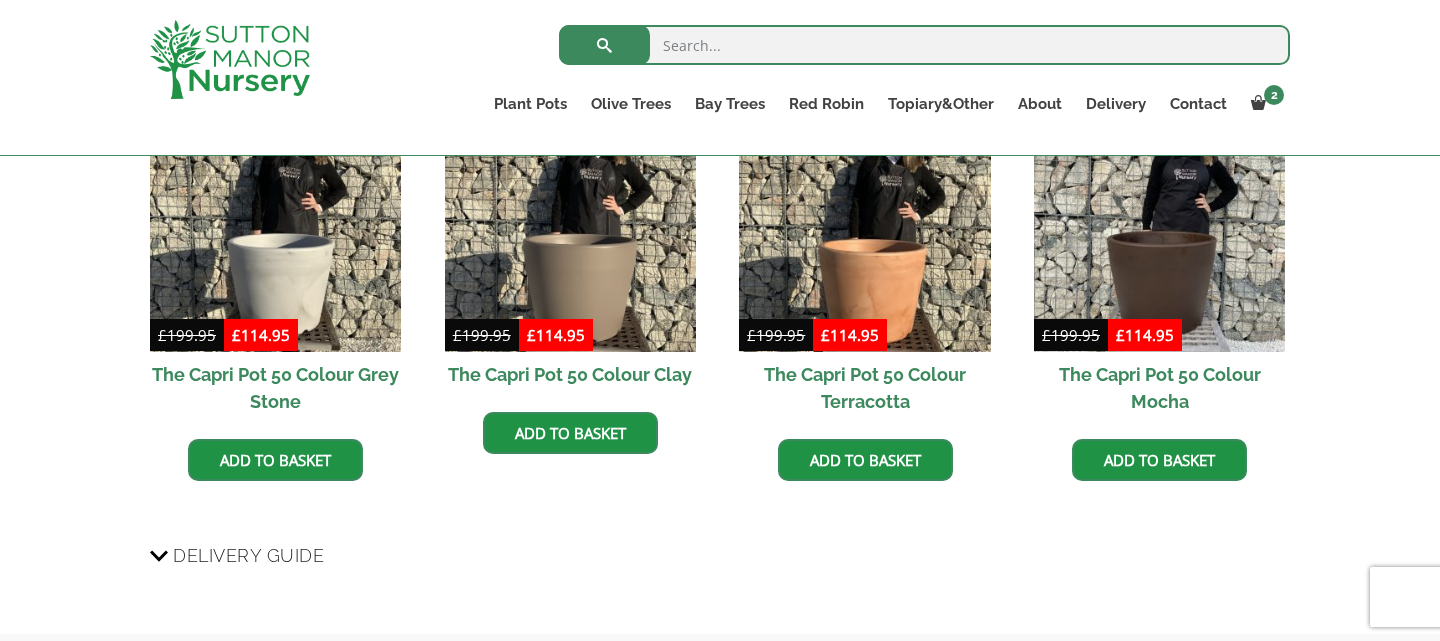 scroll, scrollTop: 1904, scrollLeft: 0, axis: vertical 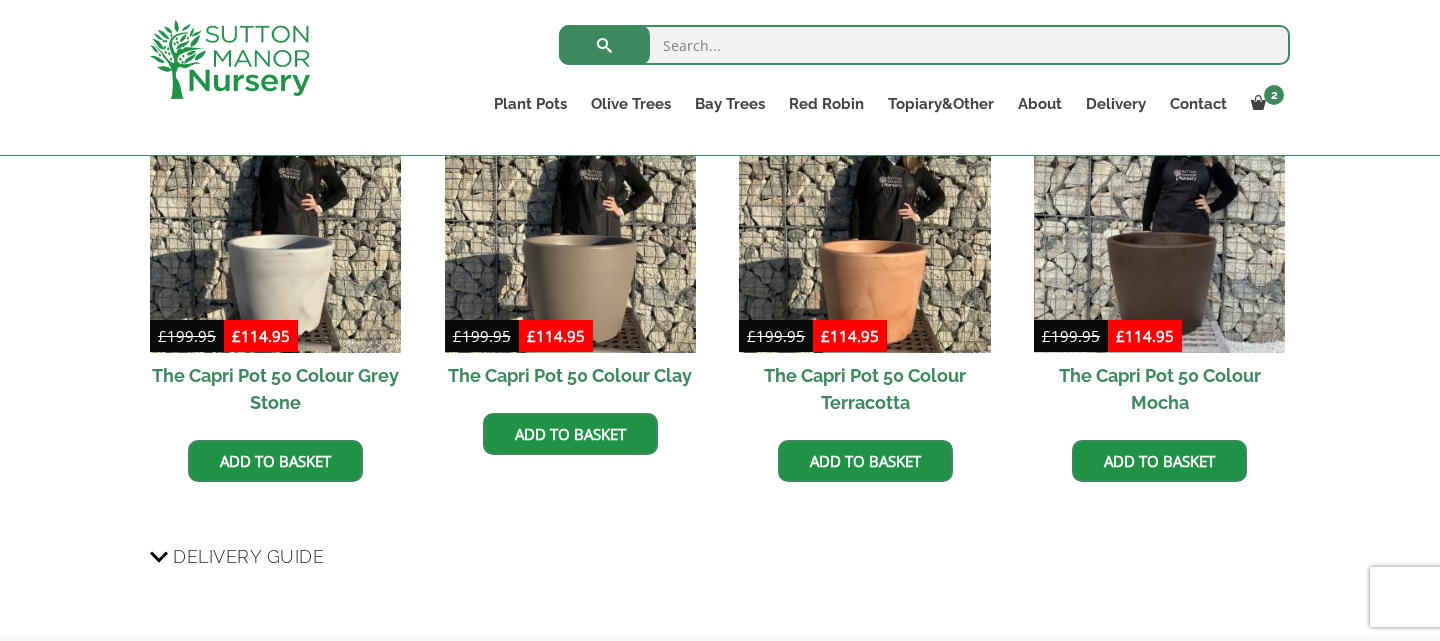click at bounding box center (924, 45) 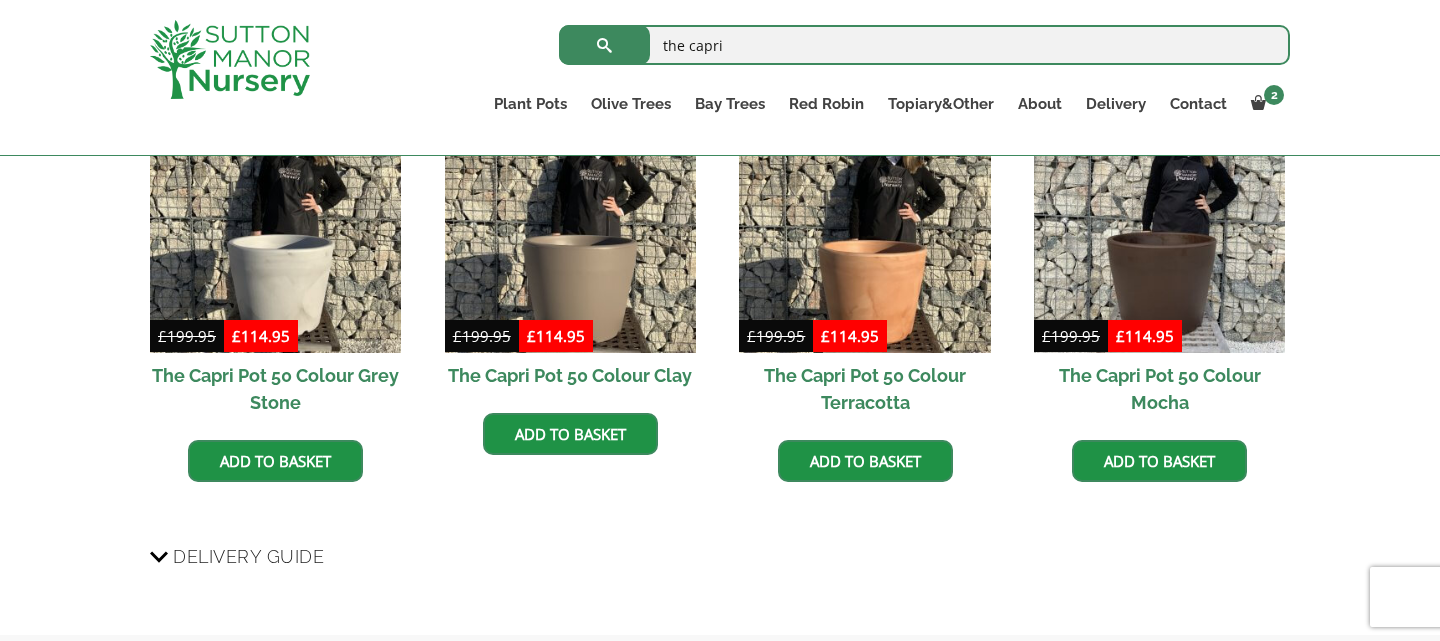 type on "the capri" 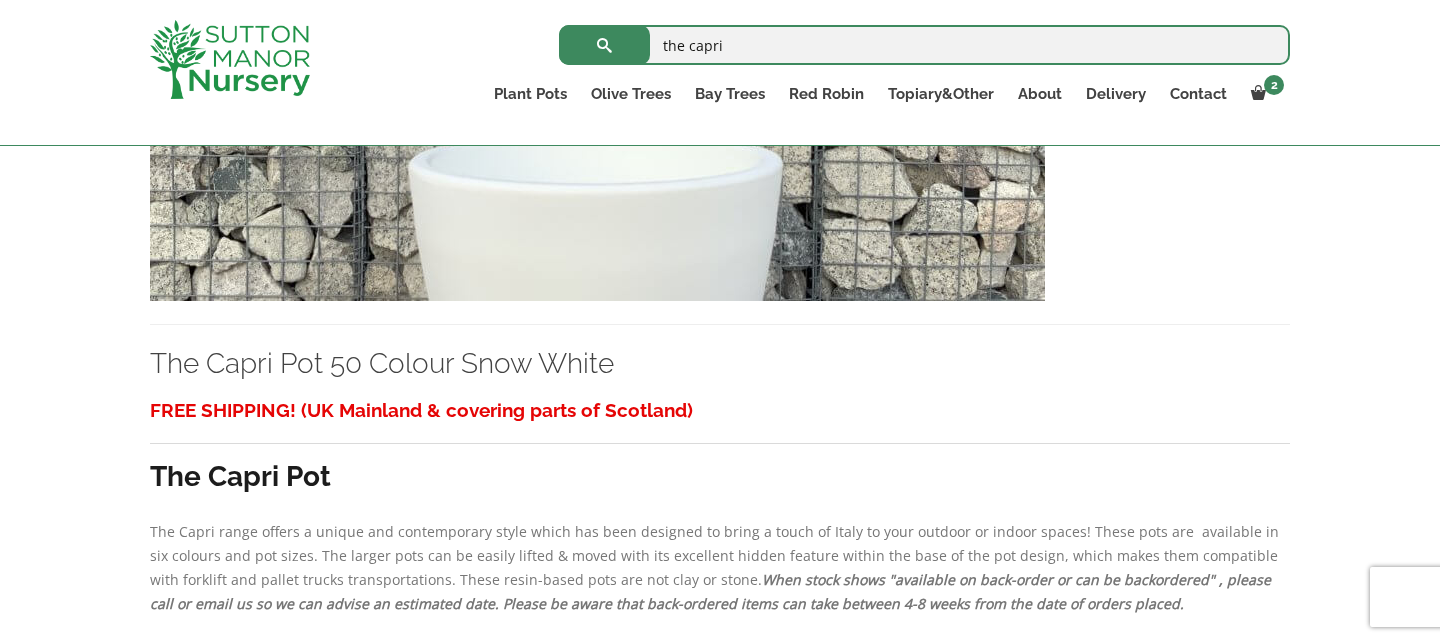 scroll, scrollTop: 5170, scrollLeft: 0, axis: vertical 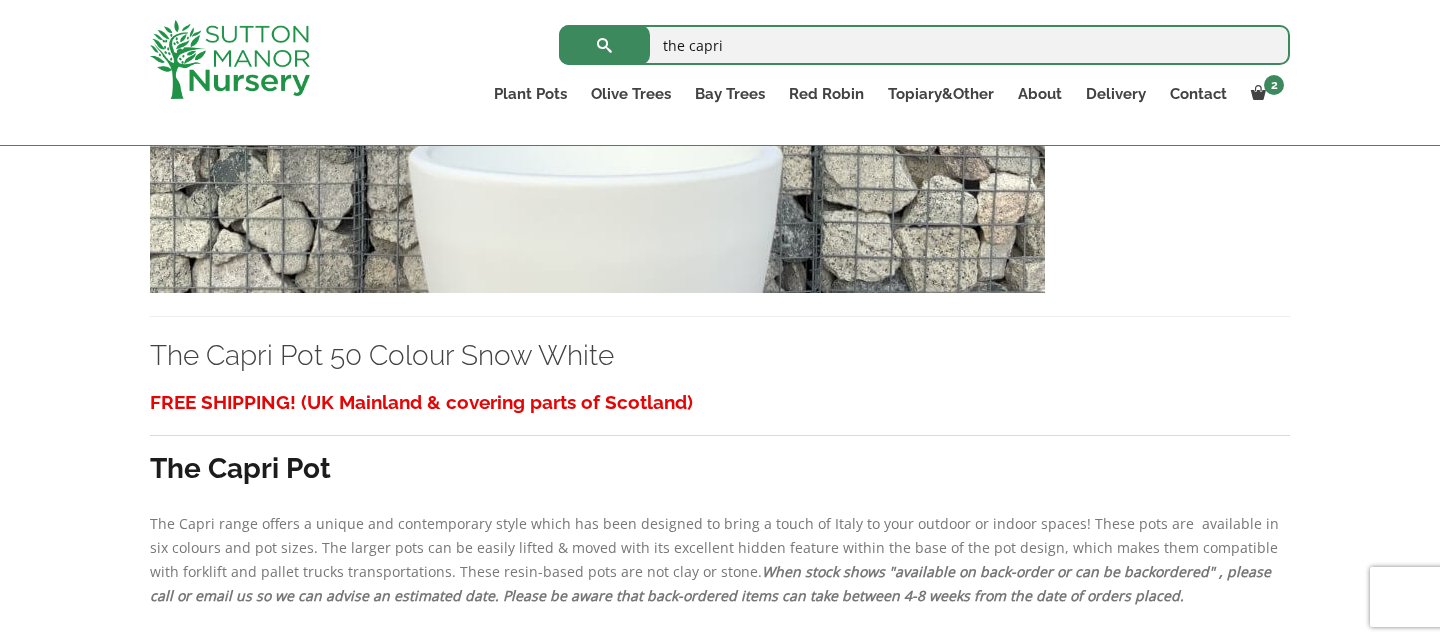 click at bounding box center [597, 78] 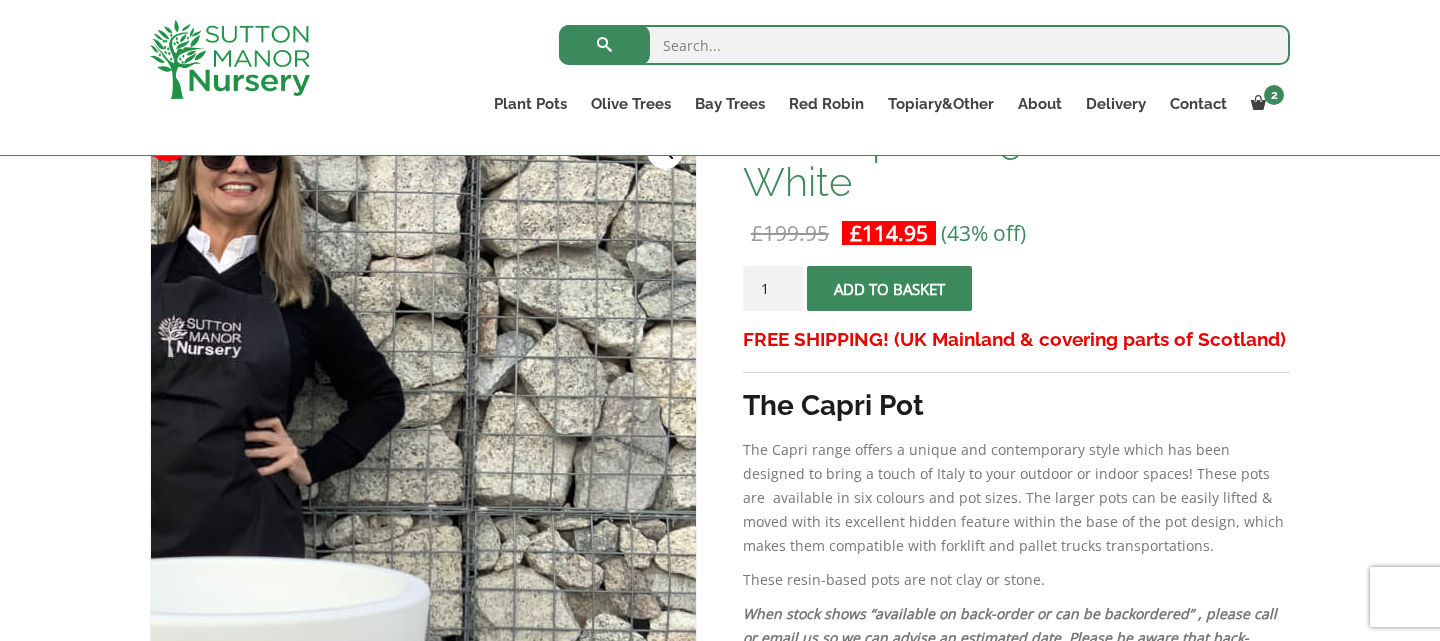 scroll, scrollTop: 427, scrollLeft: 0, axis: vertical 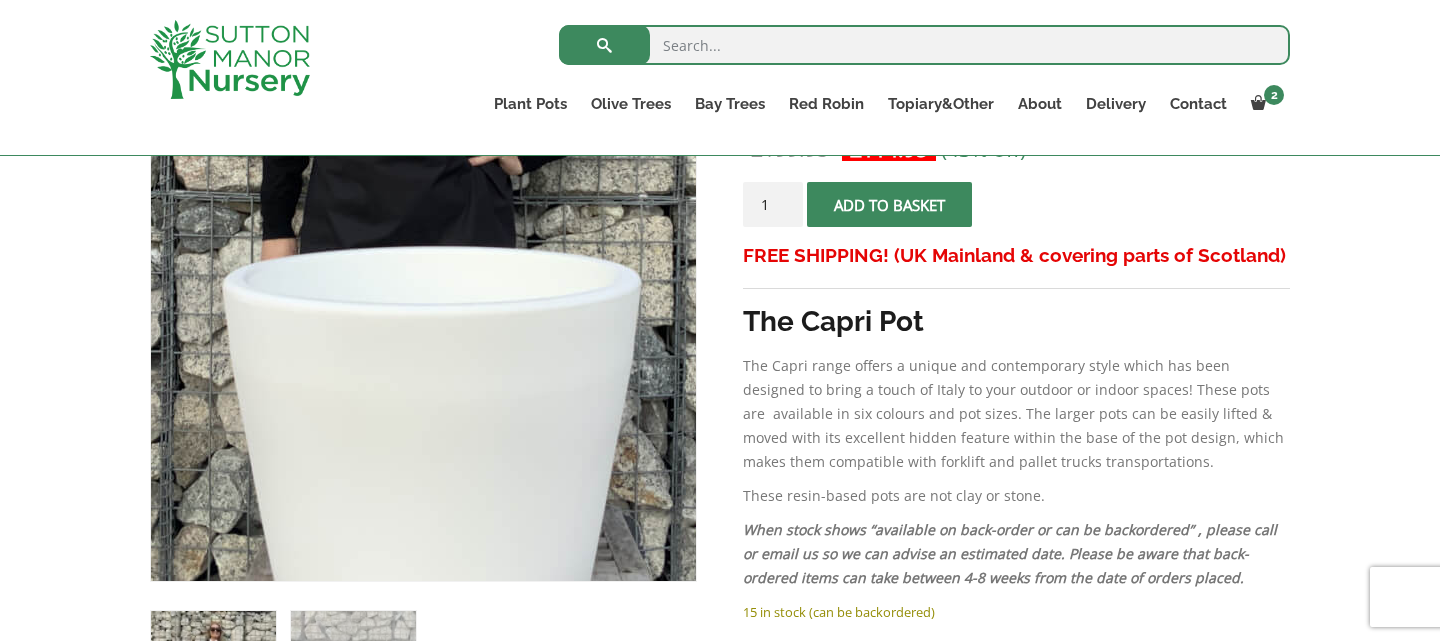 click at bounding box center (434, 195) 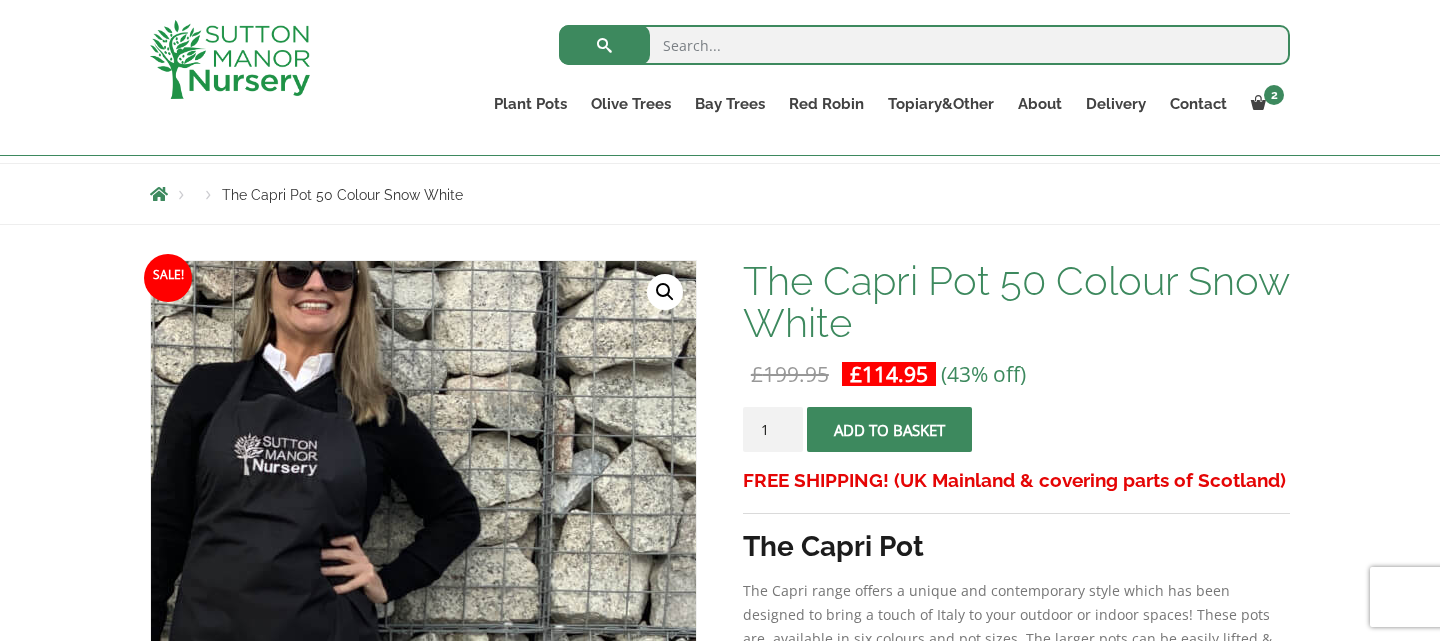 scroll, scrollTop: 201, scrollLeft: 0, axis: vertical 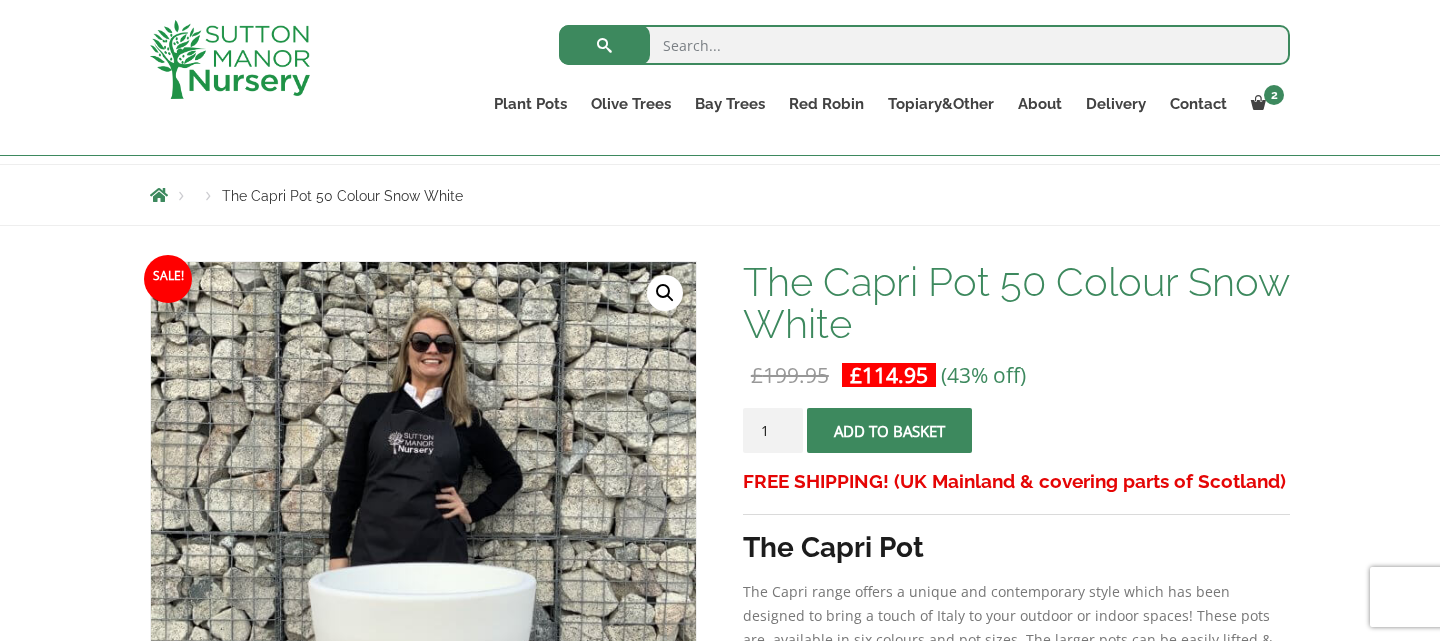 click on "🔍" at bounding box center (665, 293) 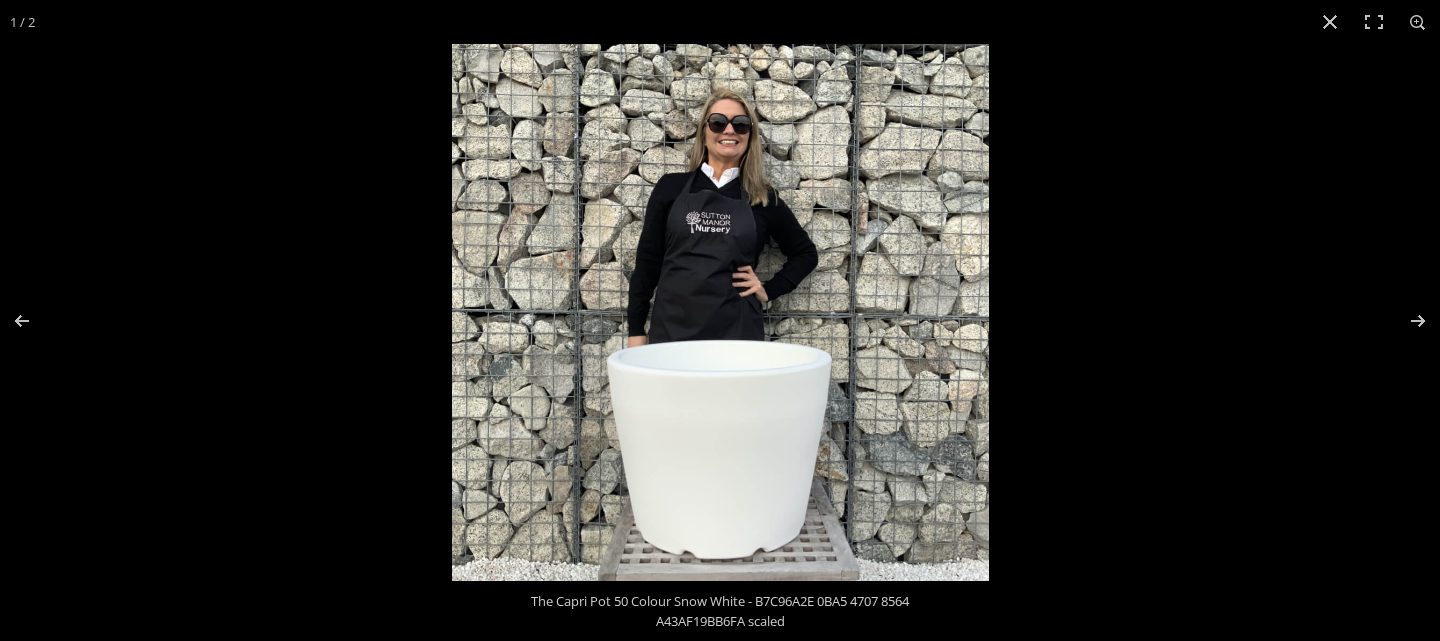 click at bounding box center (720, 312) 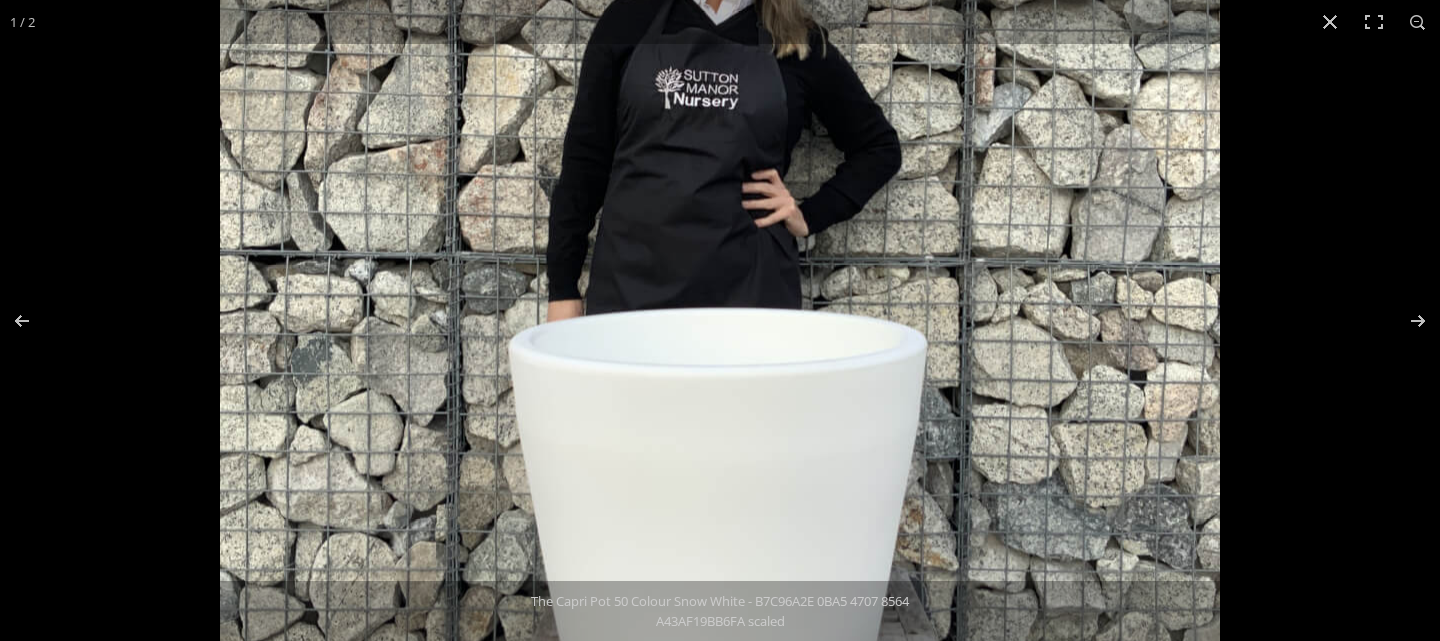 click at bounding box center [720, 256] 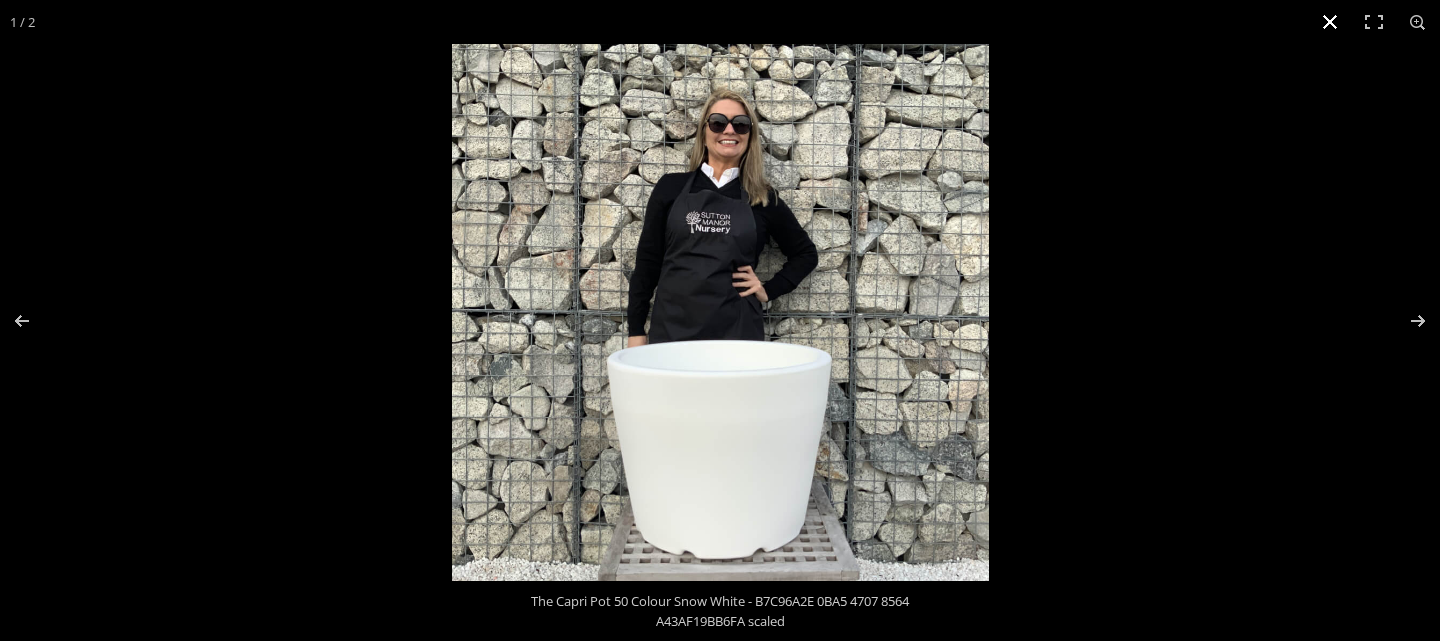 click at bounding box center [1330, 22] 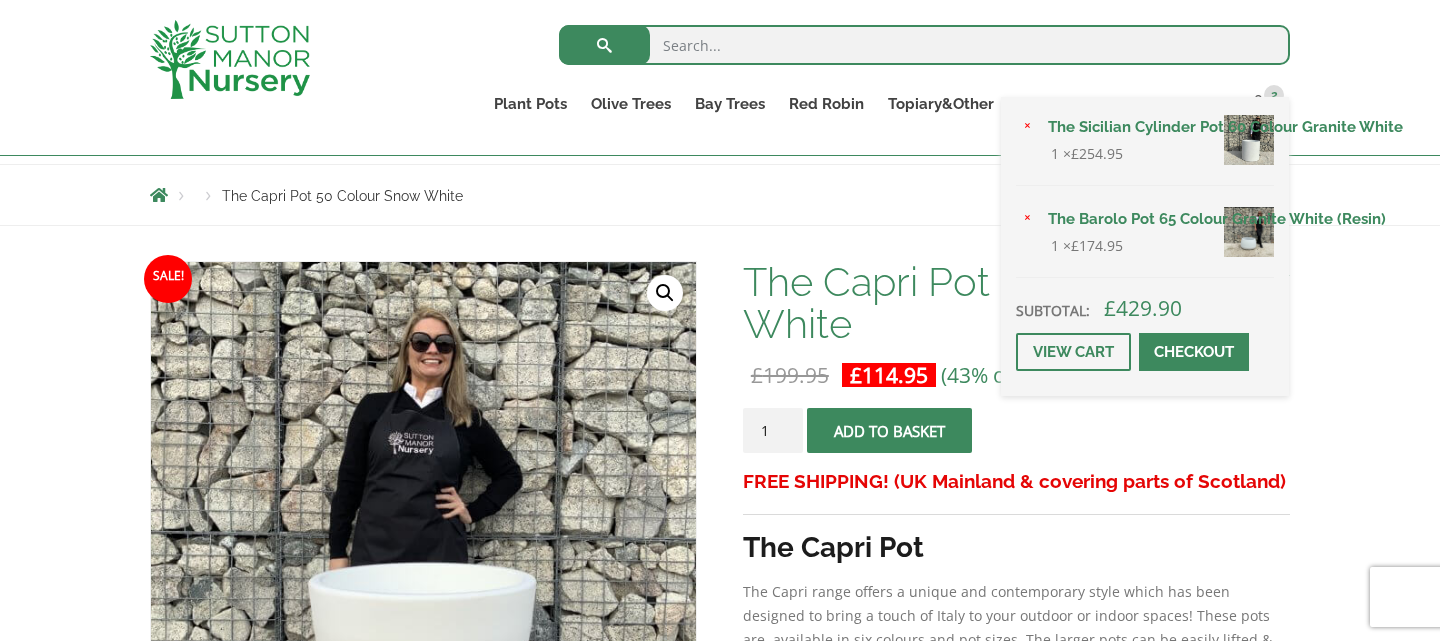 click on "×
The Sicilian Cylinder Pot 60 Colour Granite White
1 ×  £ 254.95
×
The Barolo Pot 65 Colour Granite White (Resin)
1 ×  £ 174.95
Subtotal:   £ 429.90
View cart Checkout" at bounding box center (1145, 246) 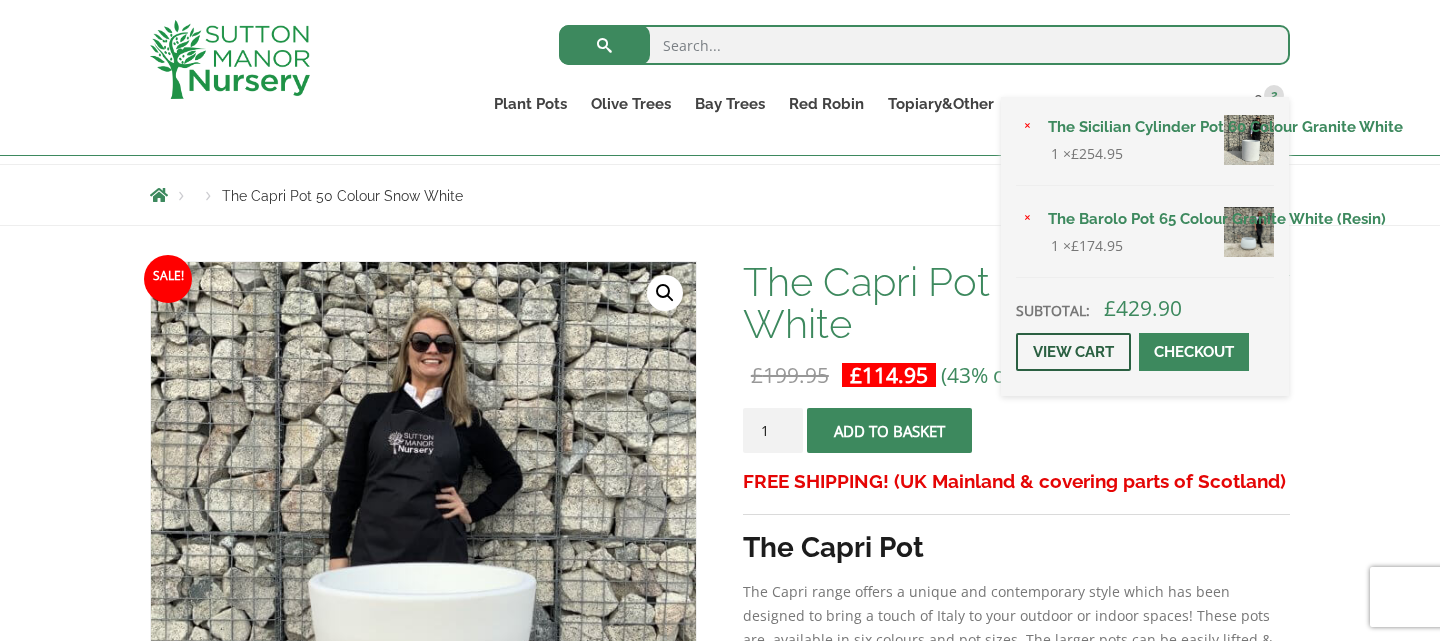 click on "View cart" at bounding box center (1073, 352) 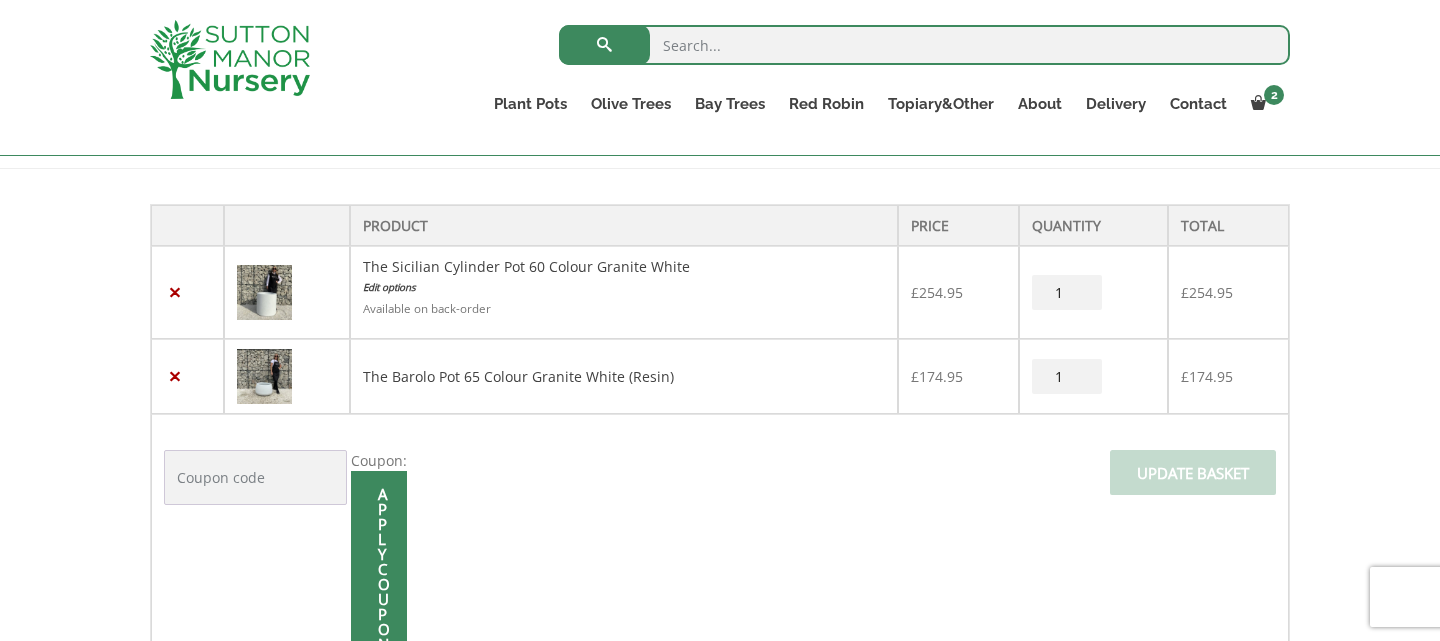 scroll, scrollTop: 378, scrollLeft: 0, axis: vertical 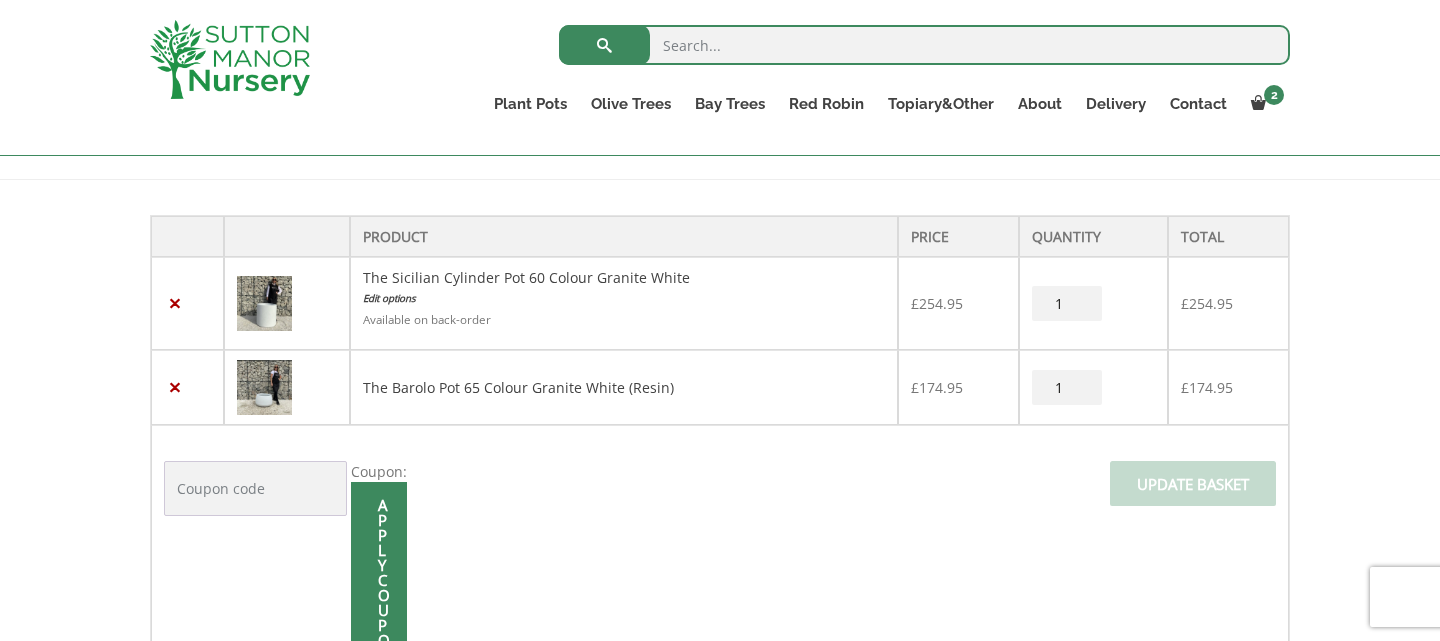 click at bounding box center [264, 303] 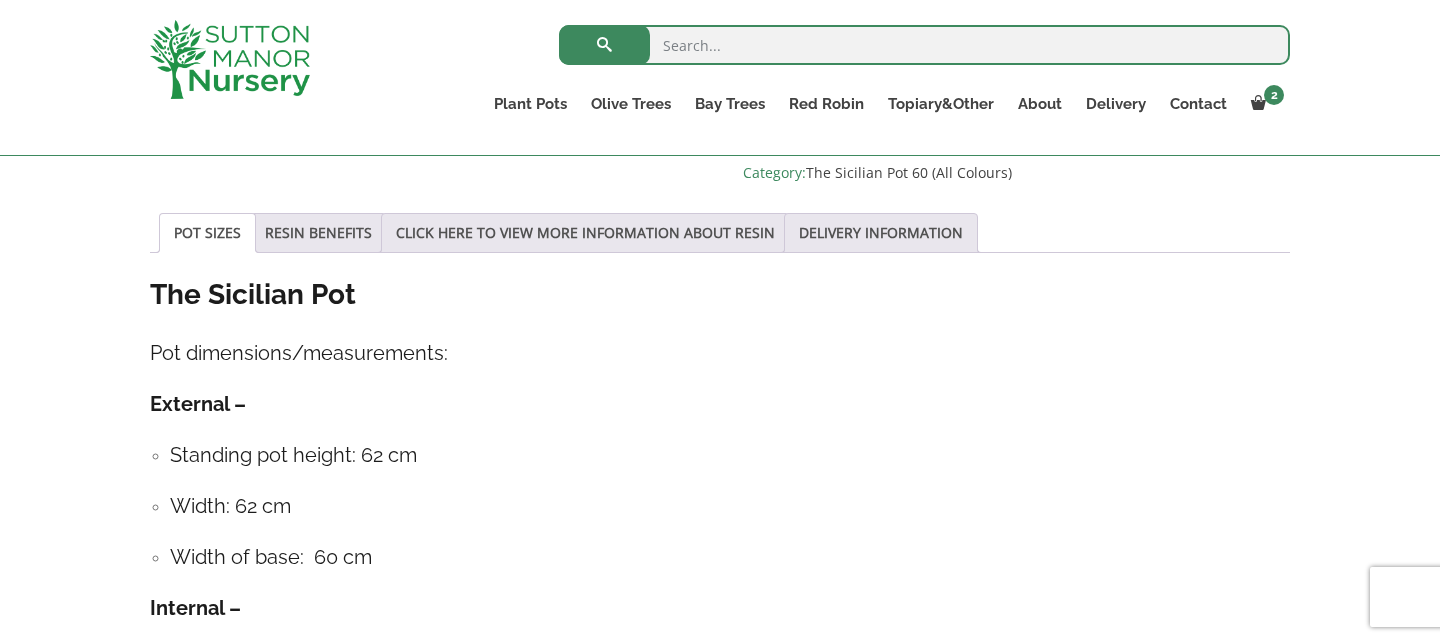 scroll, scrollTop: 1347, scrollLeft: 0, axis: vertical 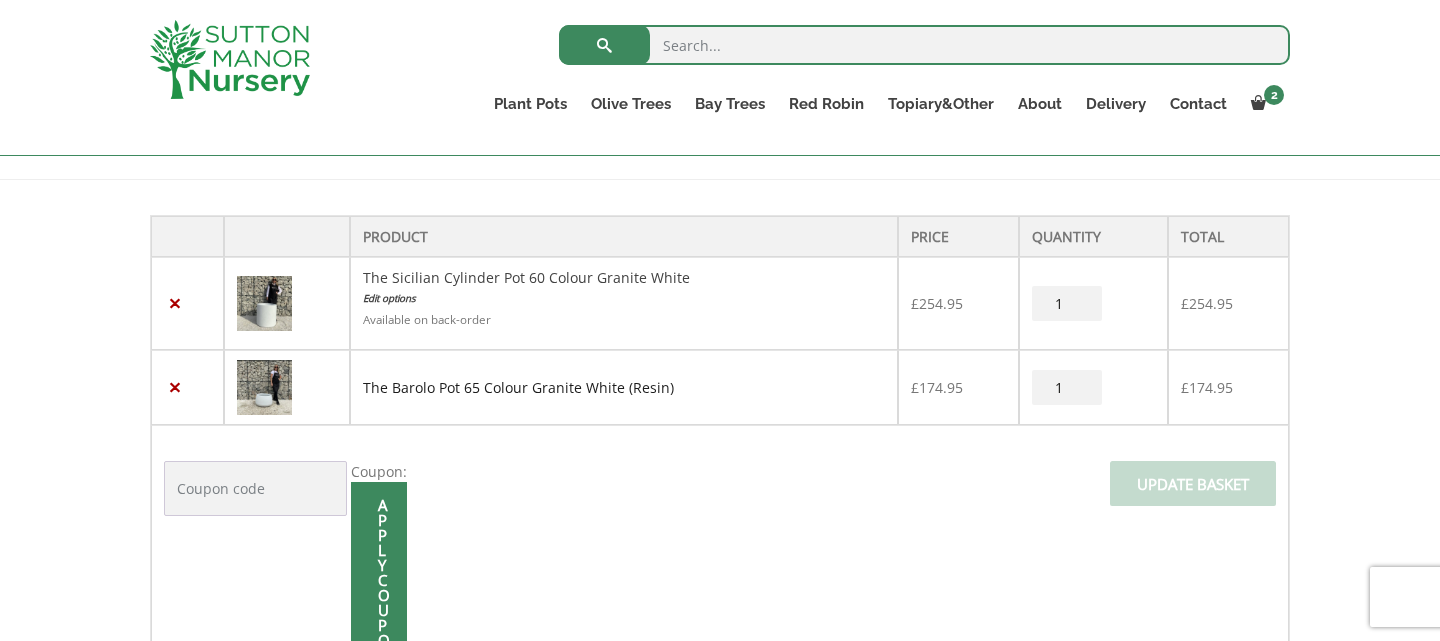 click on "The Barolo Pot 65 Colour Granite White (Resin)" at bounding box center [518, 387] 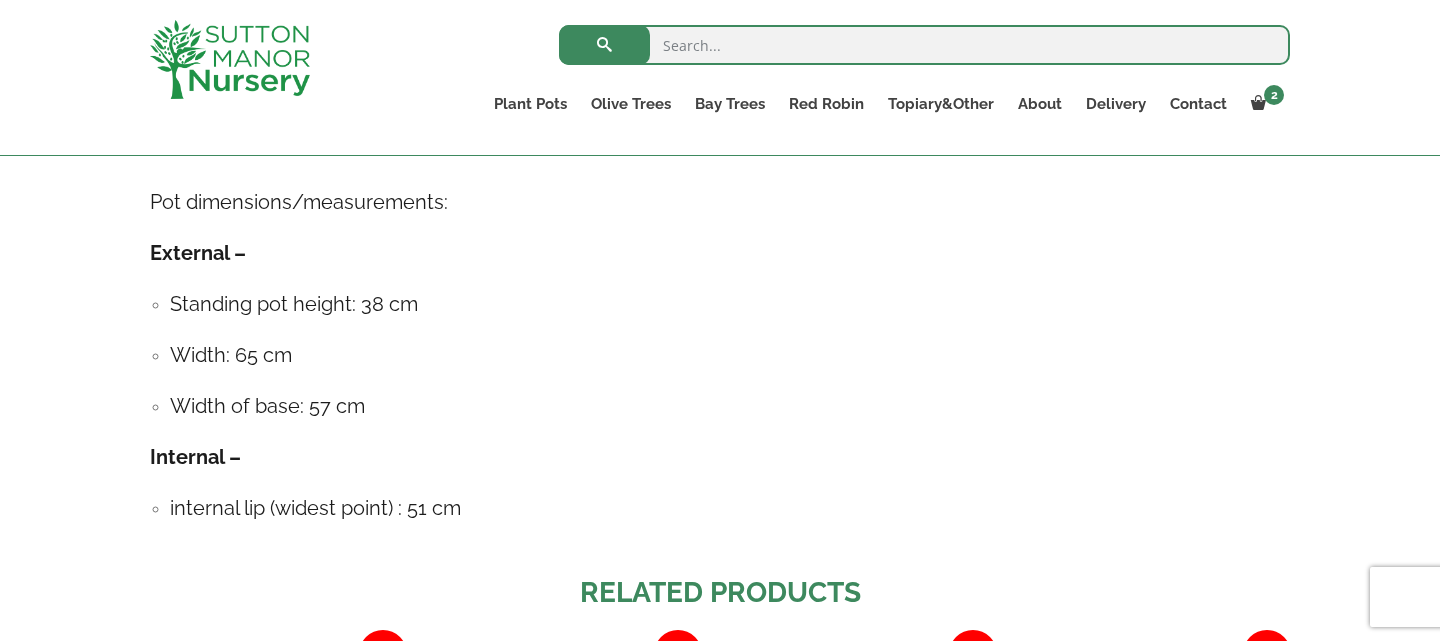scroll, scrollTop: 1157, scrollLeft: 0, axis: vertical 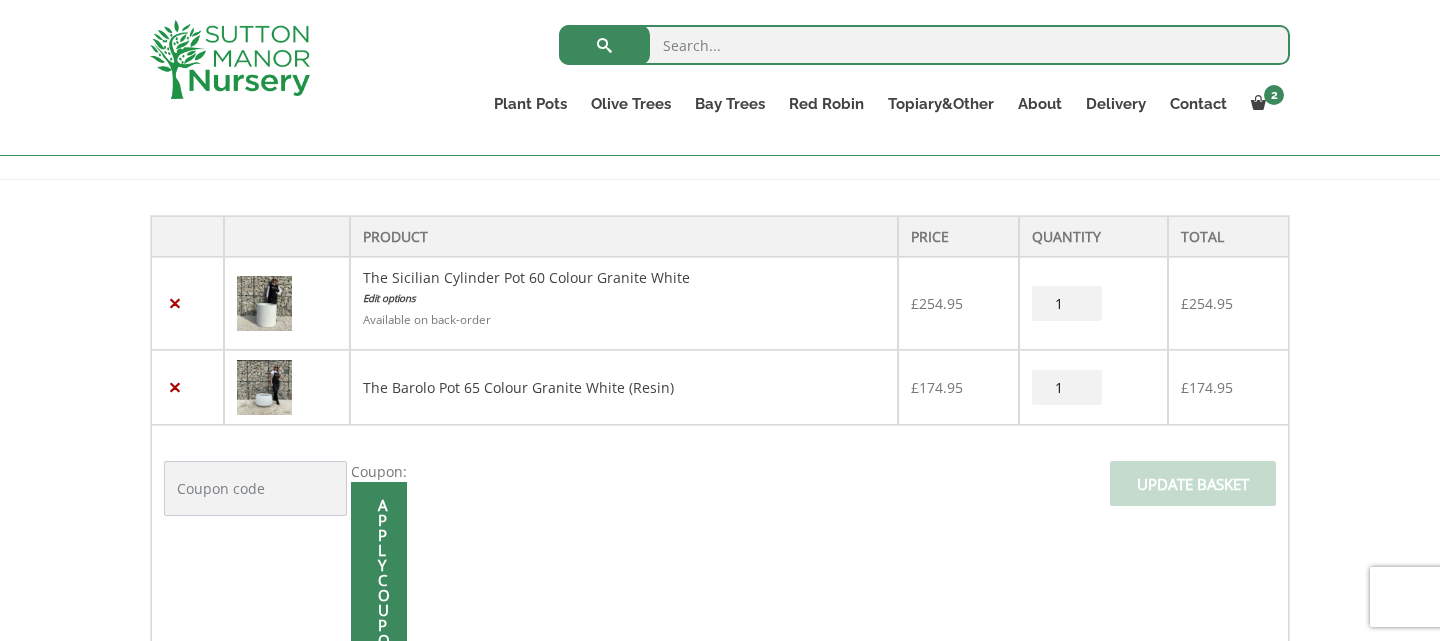 click at bounding box center (264, 303) 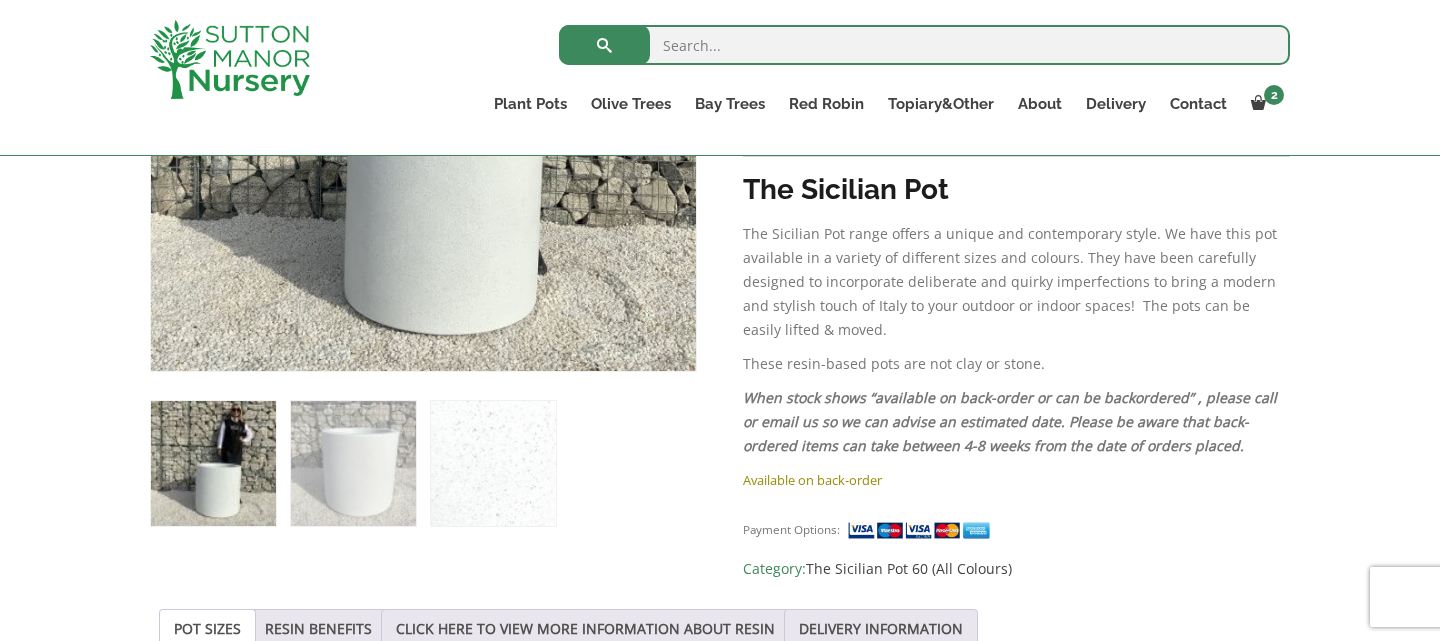 scroll, scrollTop: 961, scrollLeft: 0, axis: vertical 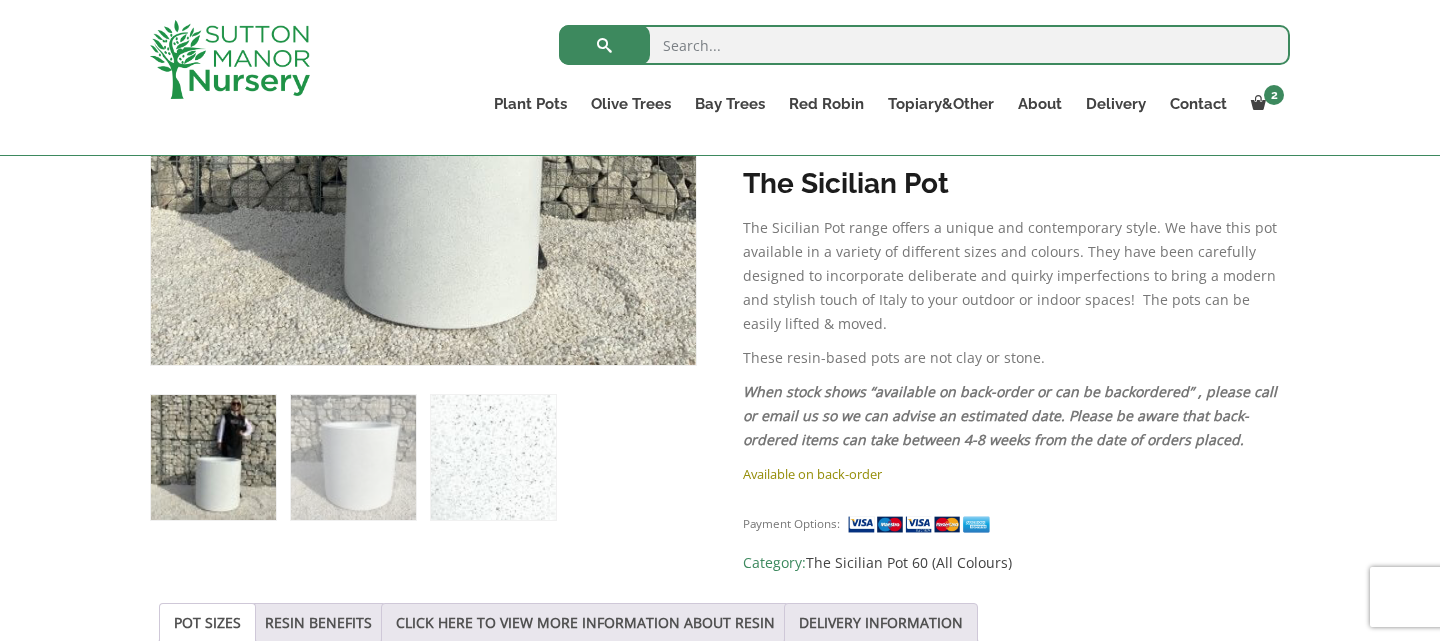 click at bounding box center [493, 457] 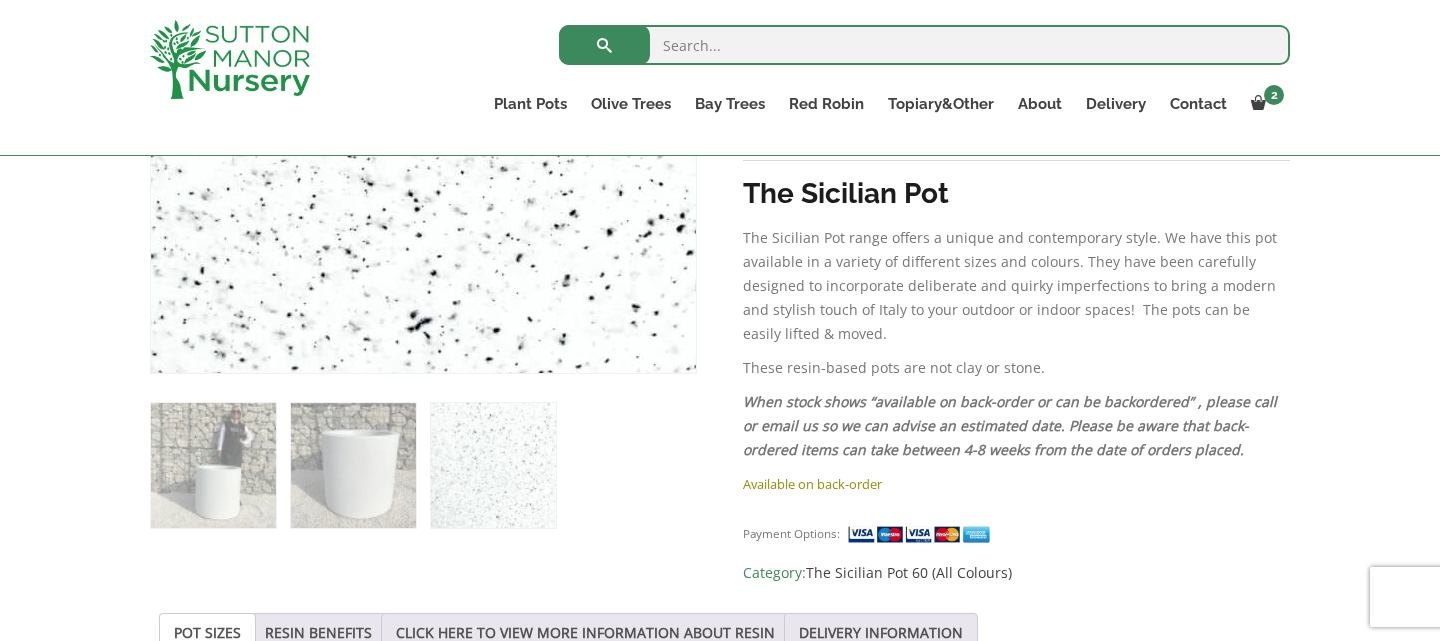 scroll, scrollTop: 959, scrollLeft: 0, axis: vertical 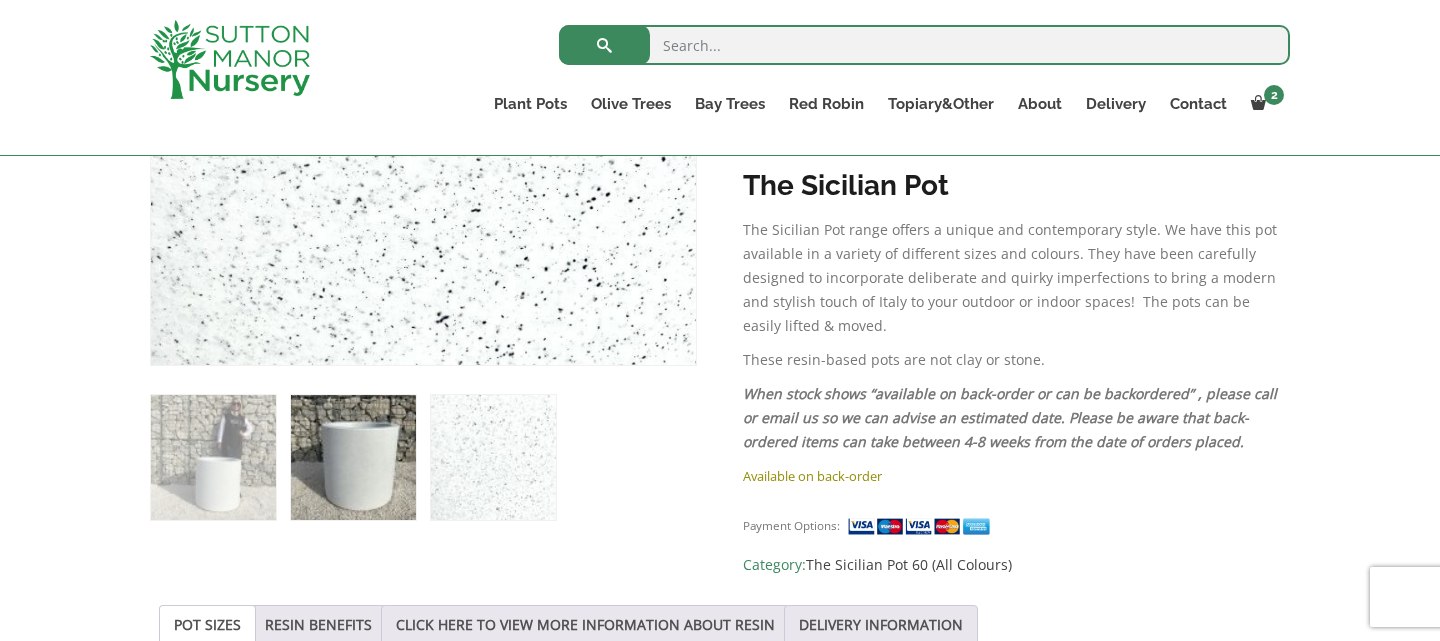 click at bounding box center [353, 457] 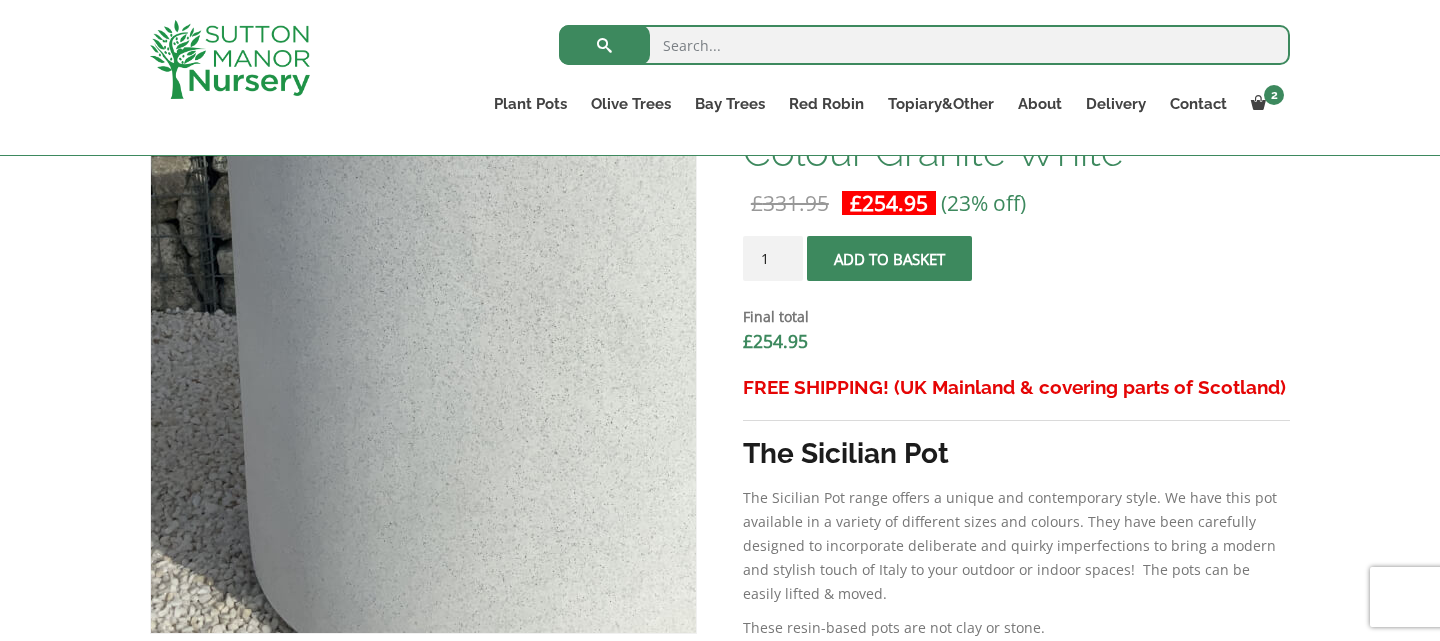 scroll, scrollTop: 690, scrollLeft: 0, axis: vertical 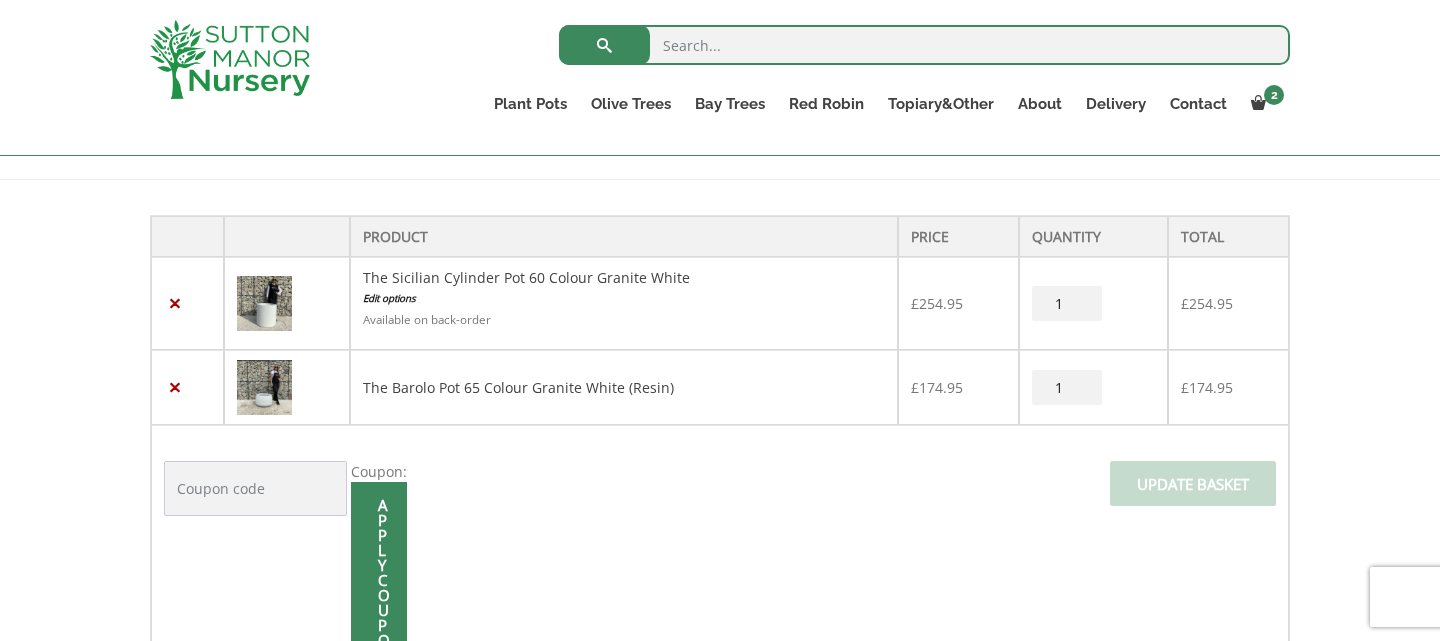 click on "Edit options" at bounding box center [624, 298] 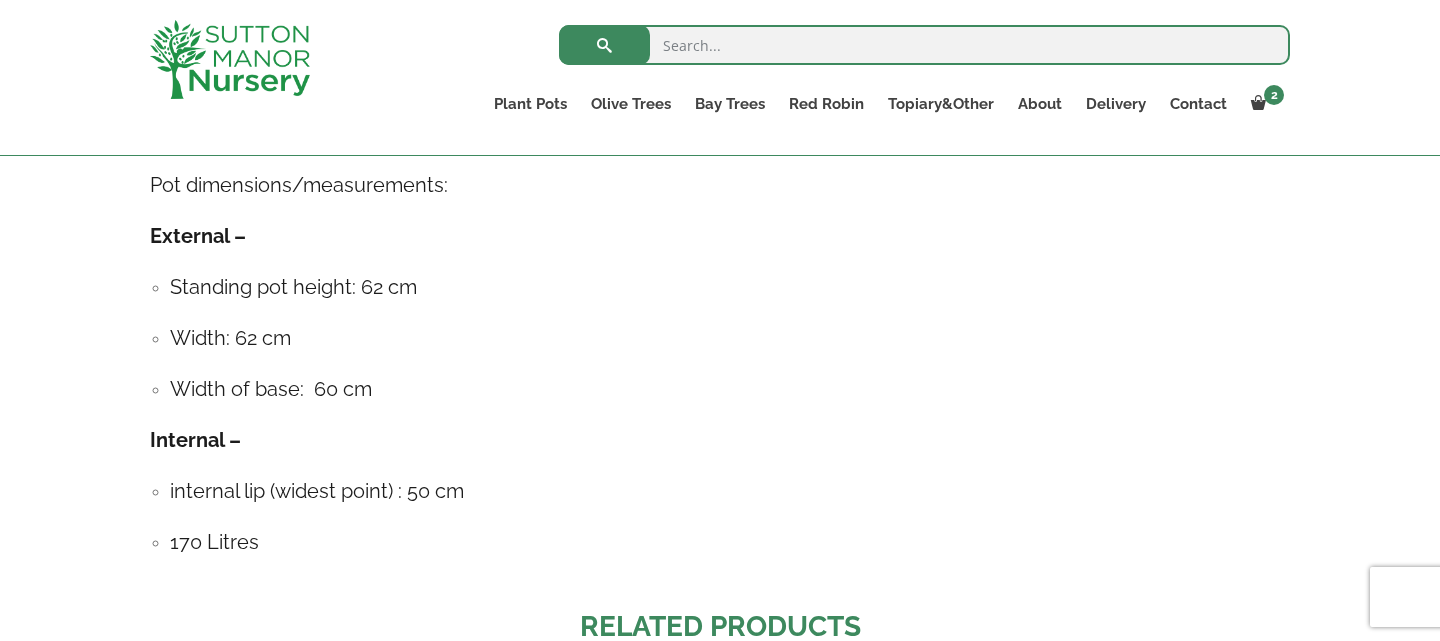 scroll, scrollTop: 1525, scrollLeft: 0, axis: vertical 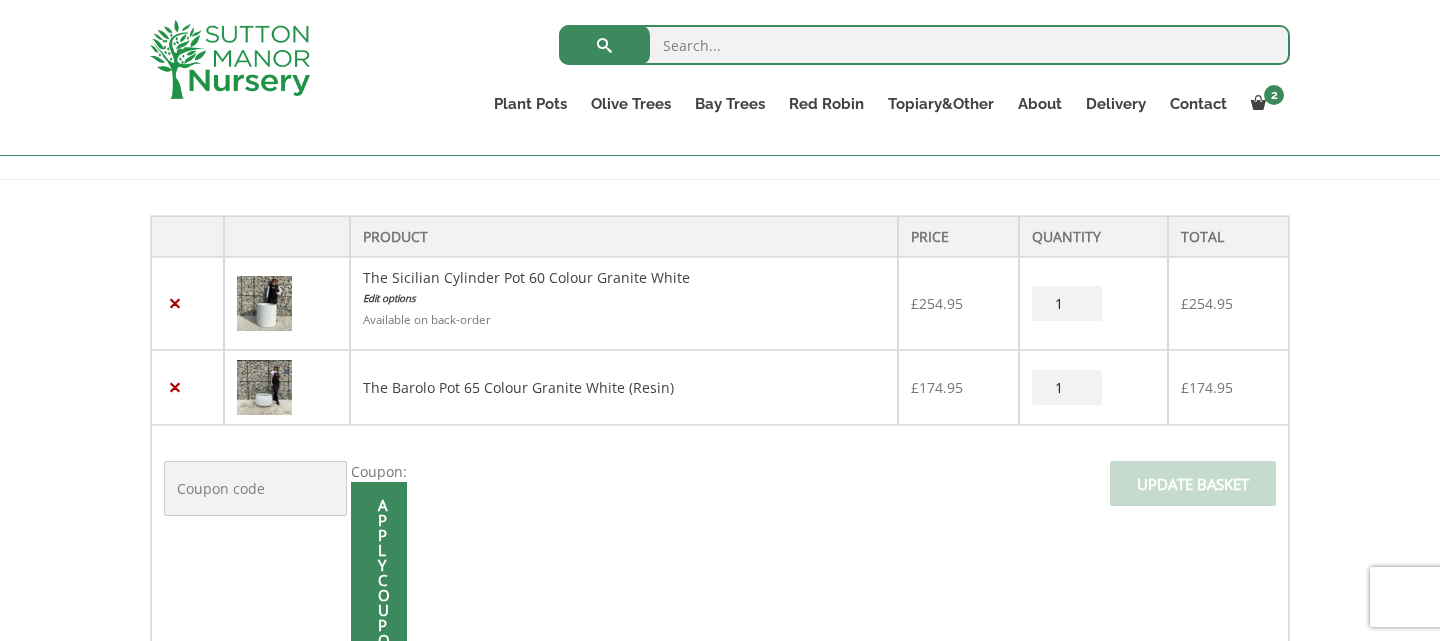 click on "The Barolo Pot 65 Colour Granite White (Resin)" at bounding box center (624, 387) 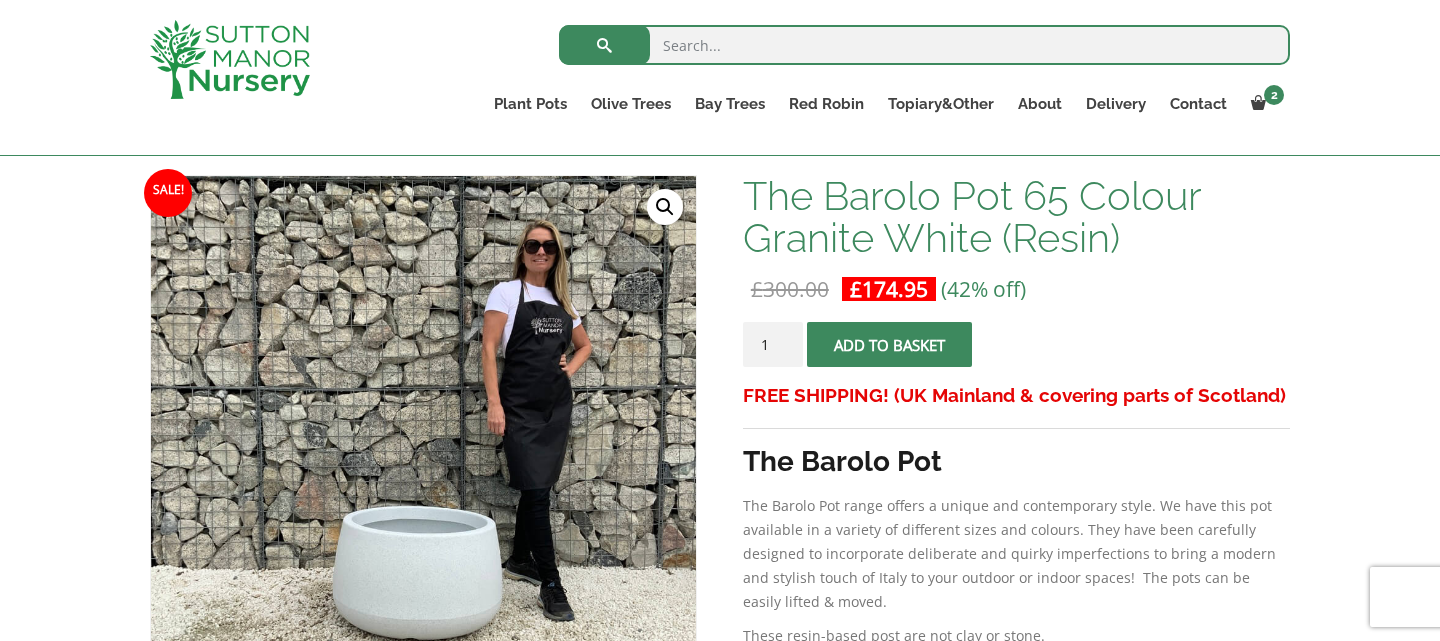 scroll, scrollTop: 0, scrollLeft: 0, axis: both 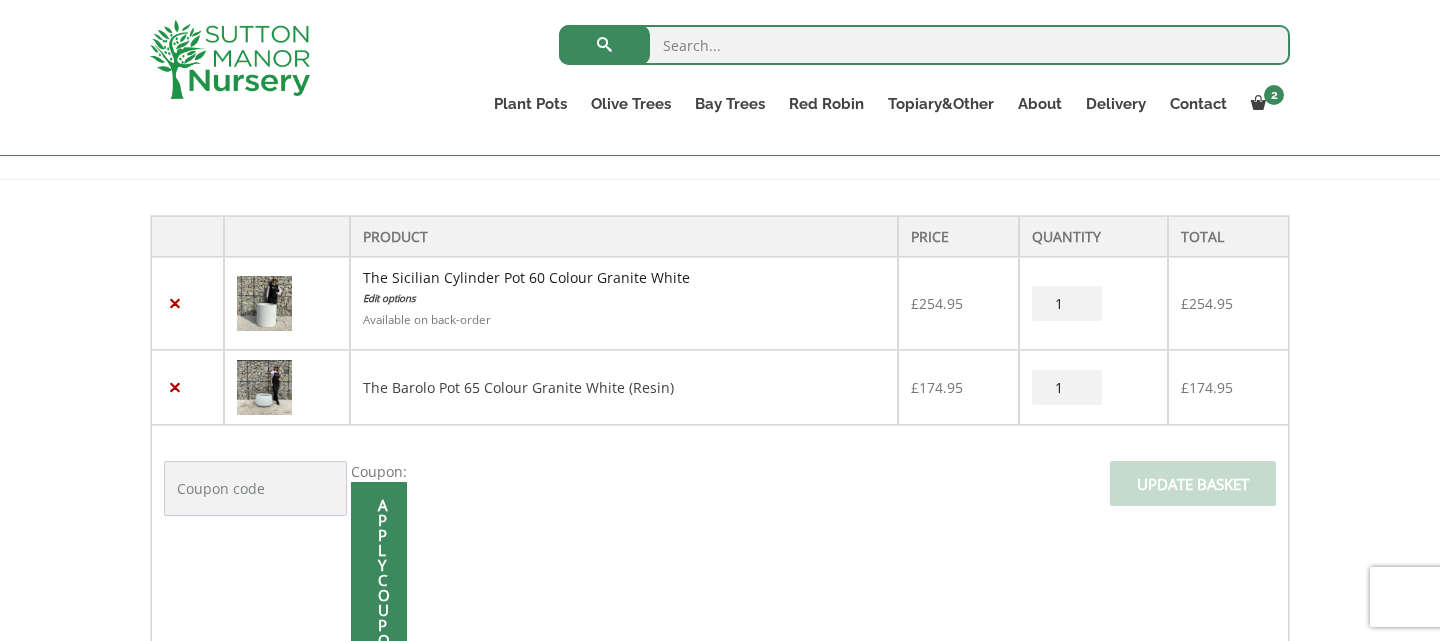 click on "The Sicilian Cylinder Pot 60 Colour Granite White" at bounding box center (526, 277) 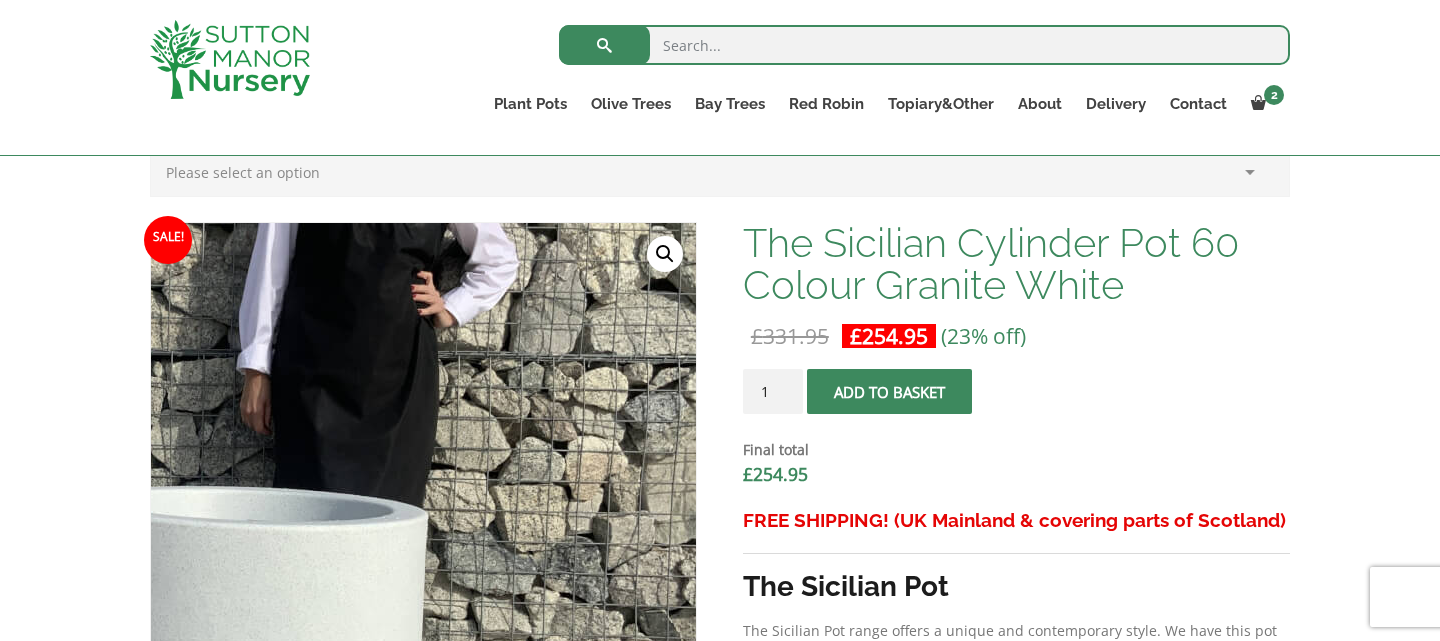 scroll, scrollTop: 557, scrollLeft: 0, axis: vertical 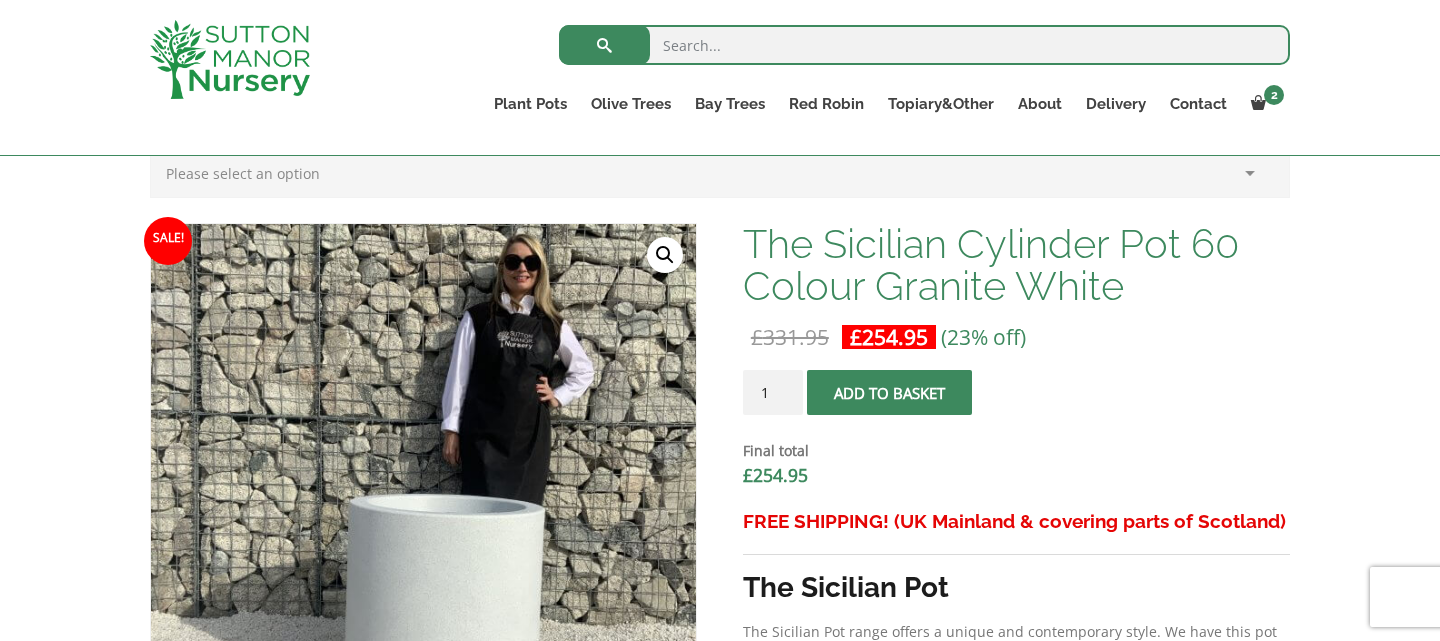 click on "🔍" at bounding box center [665, 255] 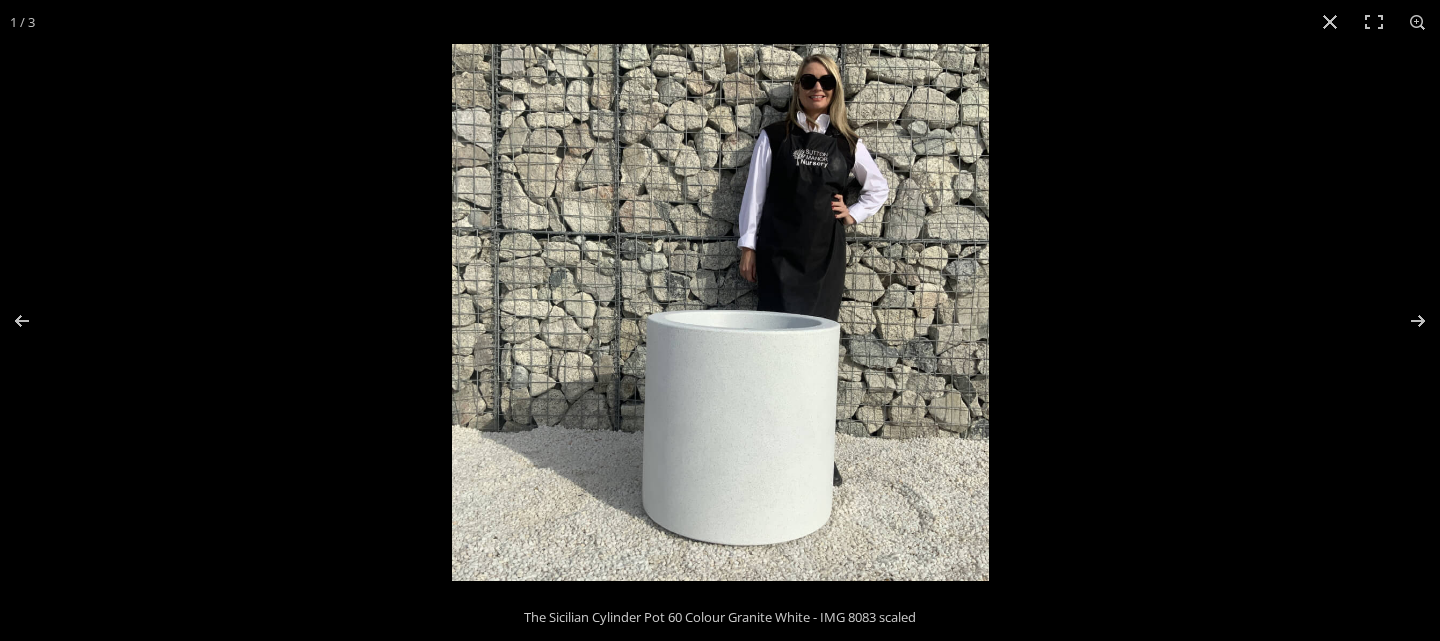 click at bounding box center (720, 312) 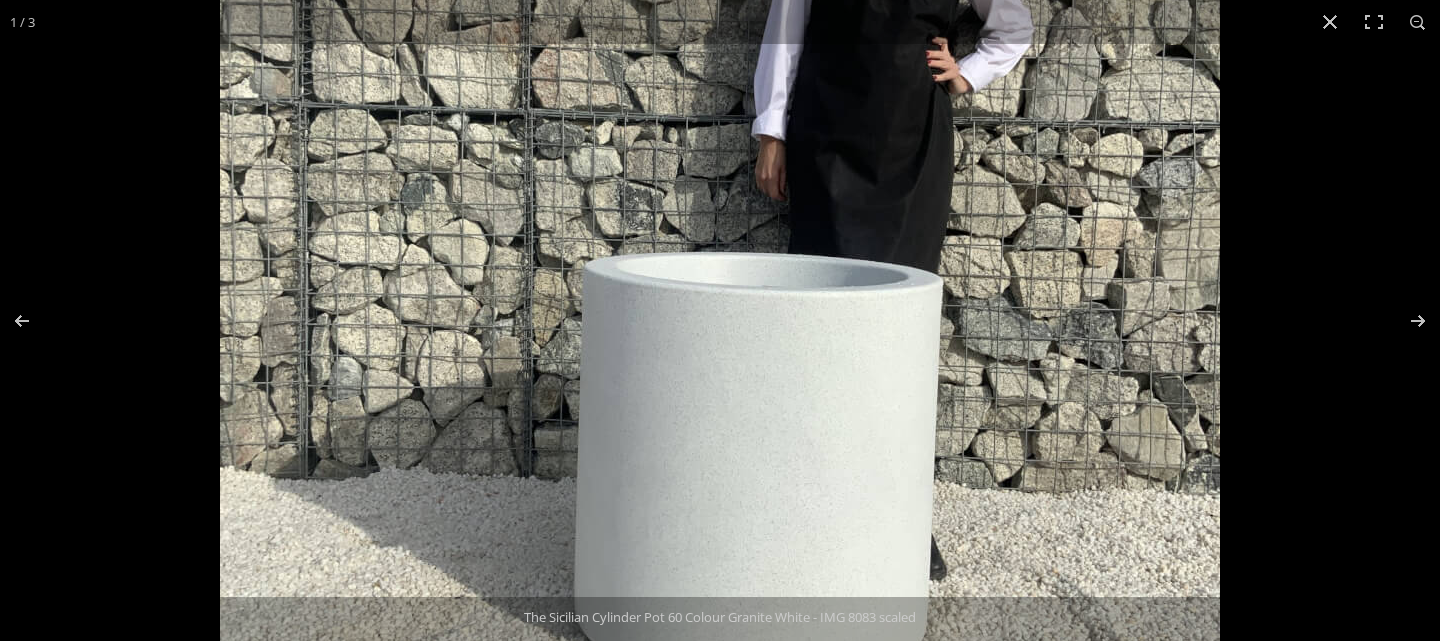 click at bounding box center [720, 257] 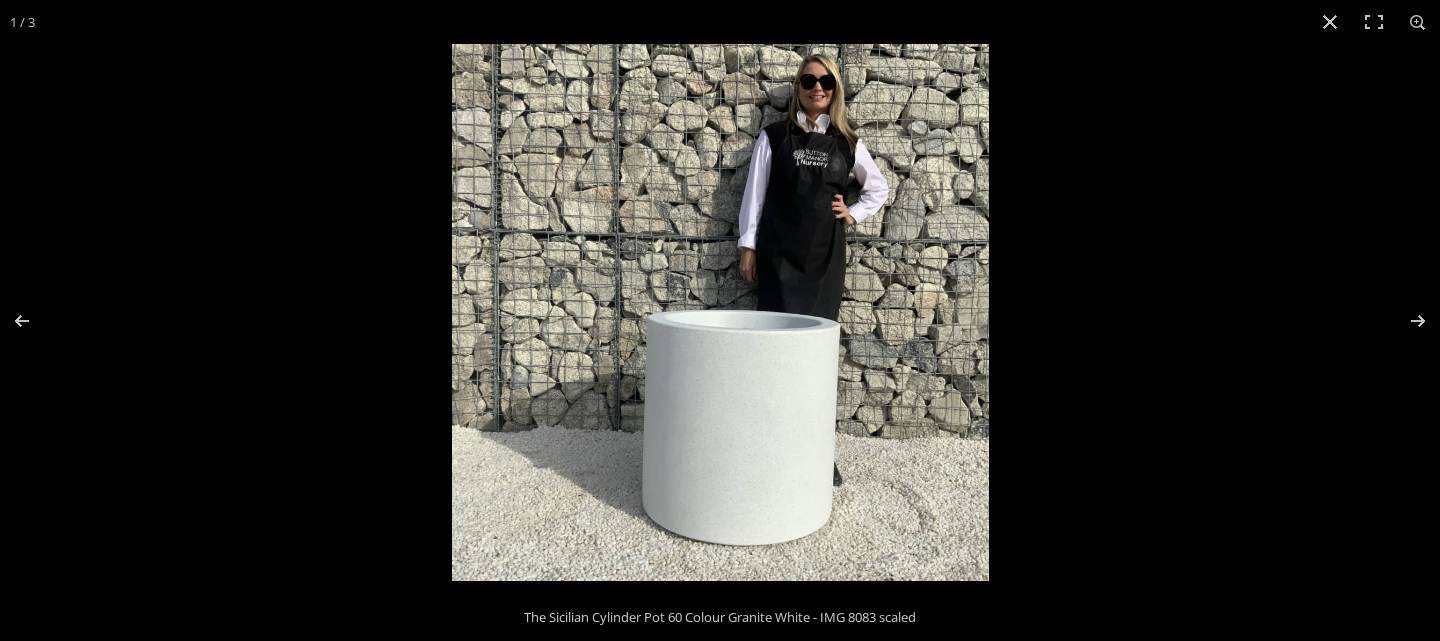 click at bounding box center (720, 312) 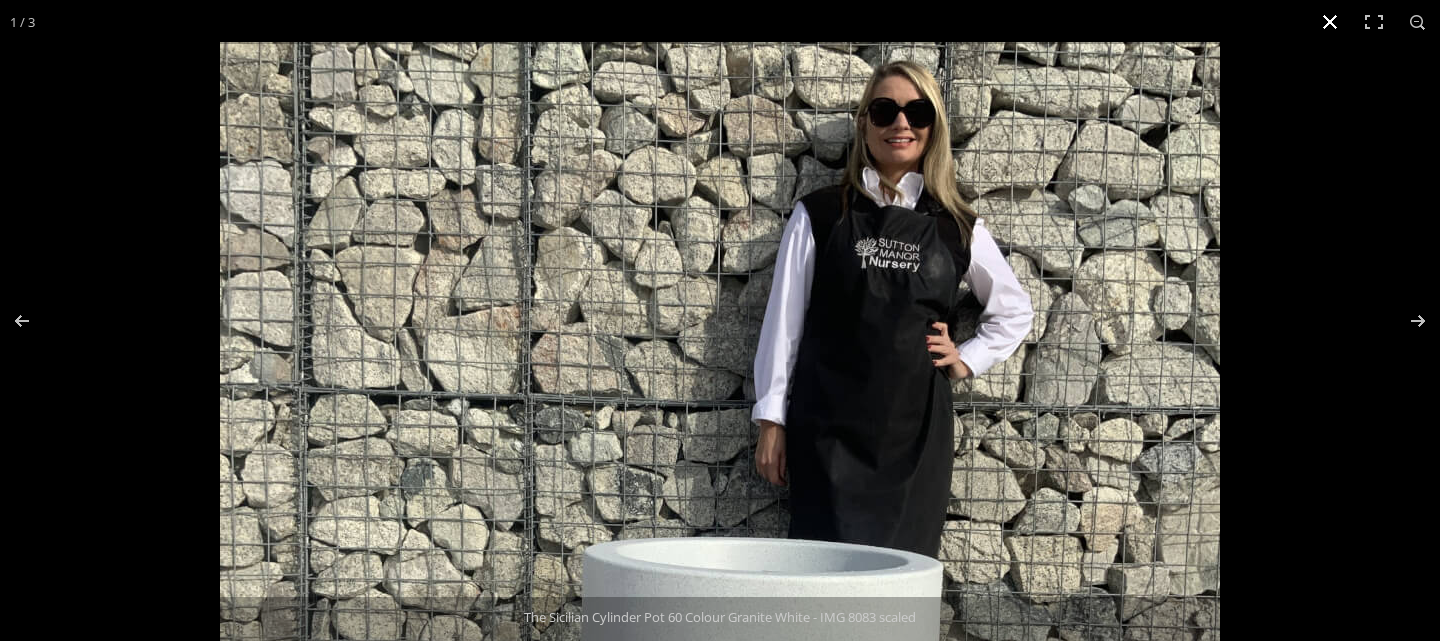 click at bounding box center (1330, 22) 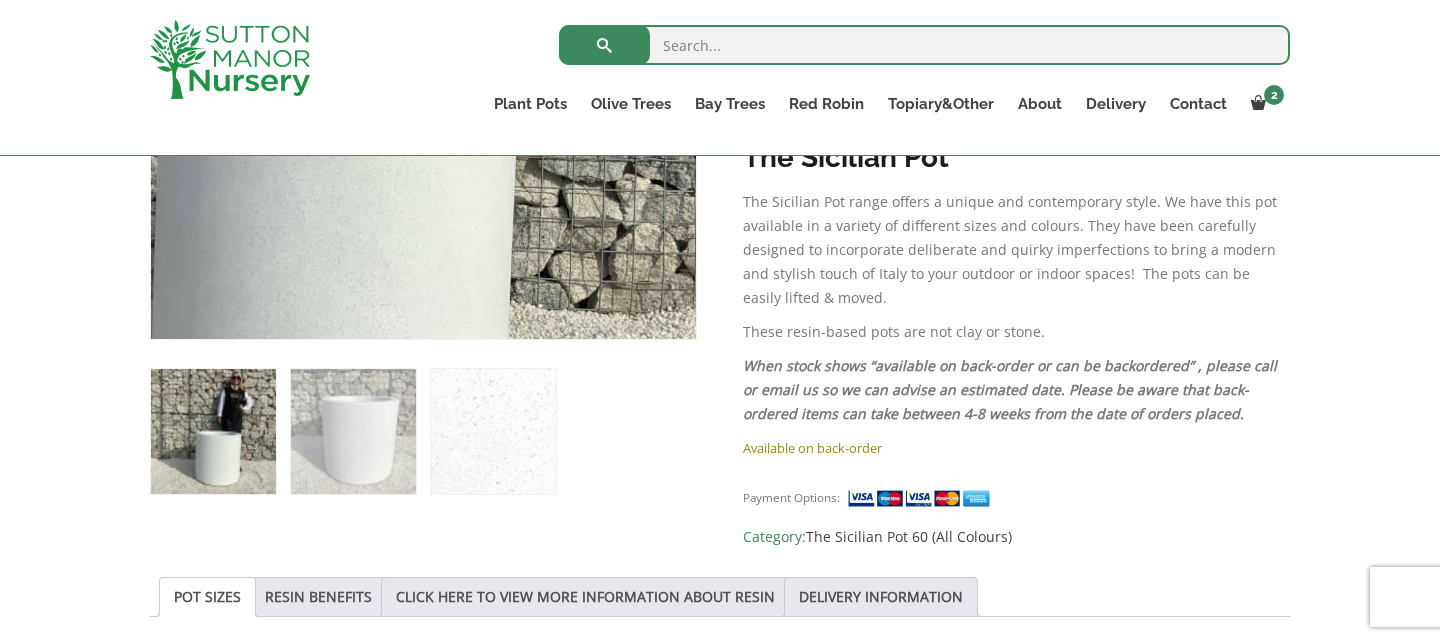 scroll, scrollTop: 988, scrollLeft: 0, axis: vertical 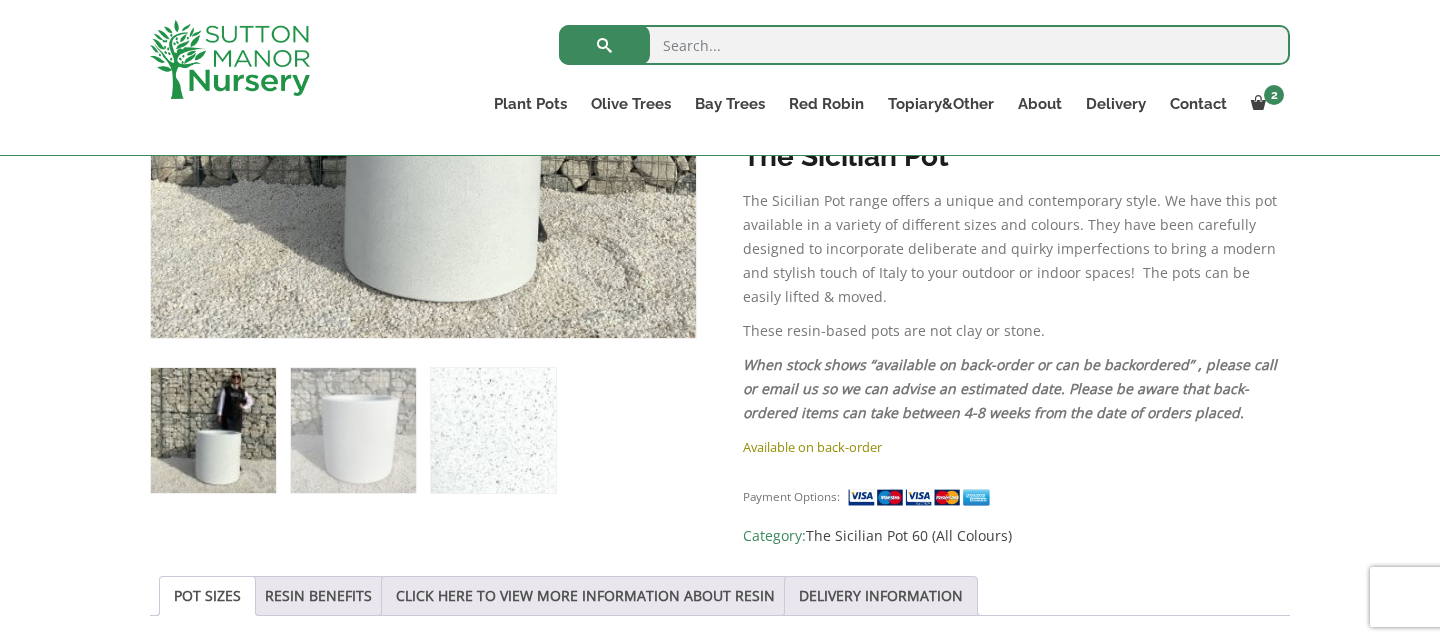 click at bounding box center [493, 430] 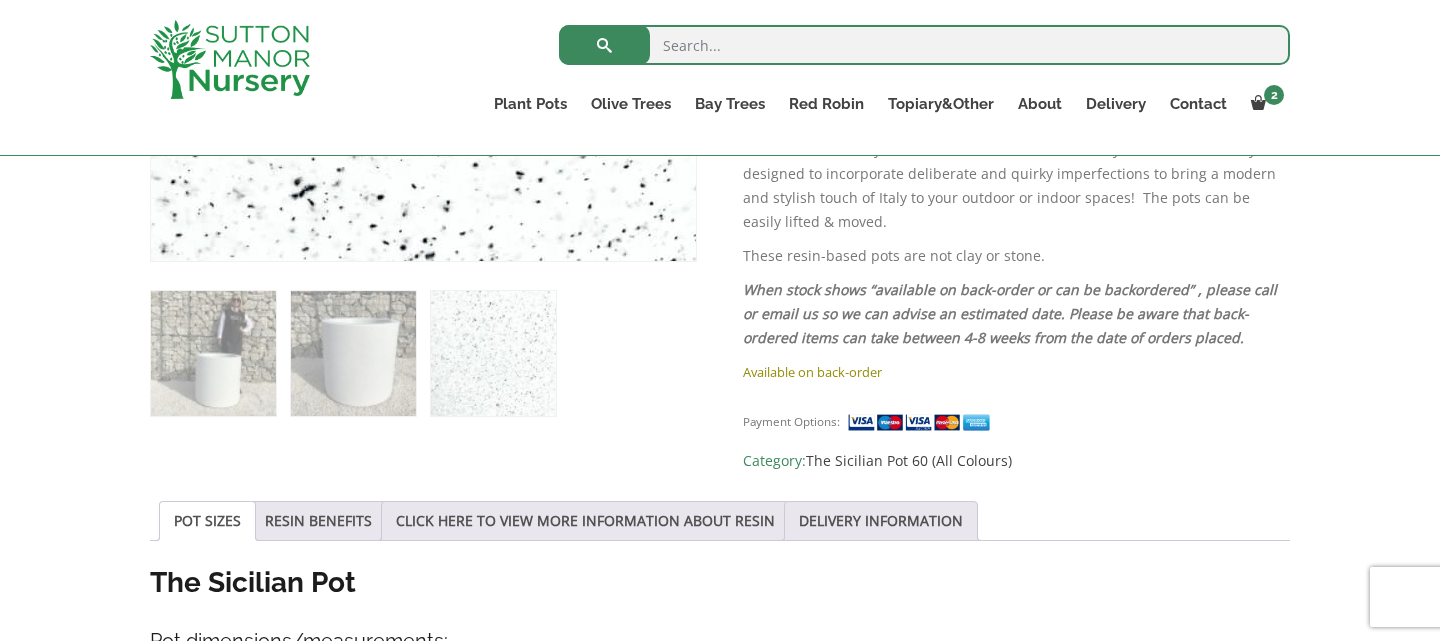 scroll, scrollTop: 1064, scrollLeft: 0, axis: vertical 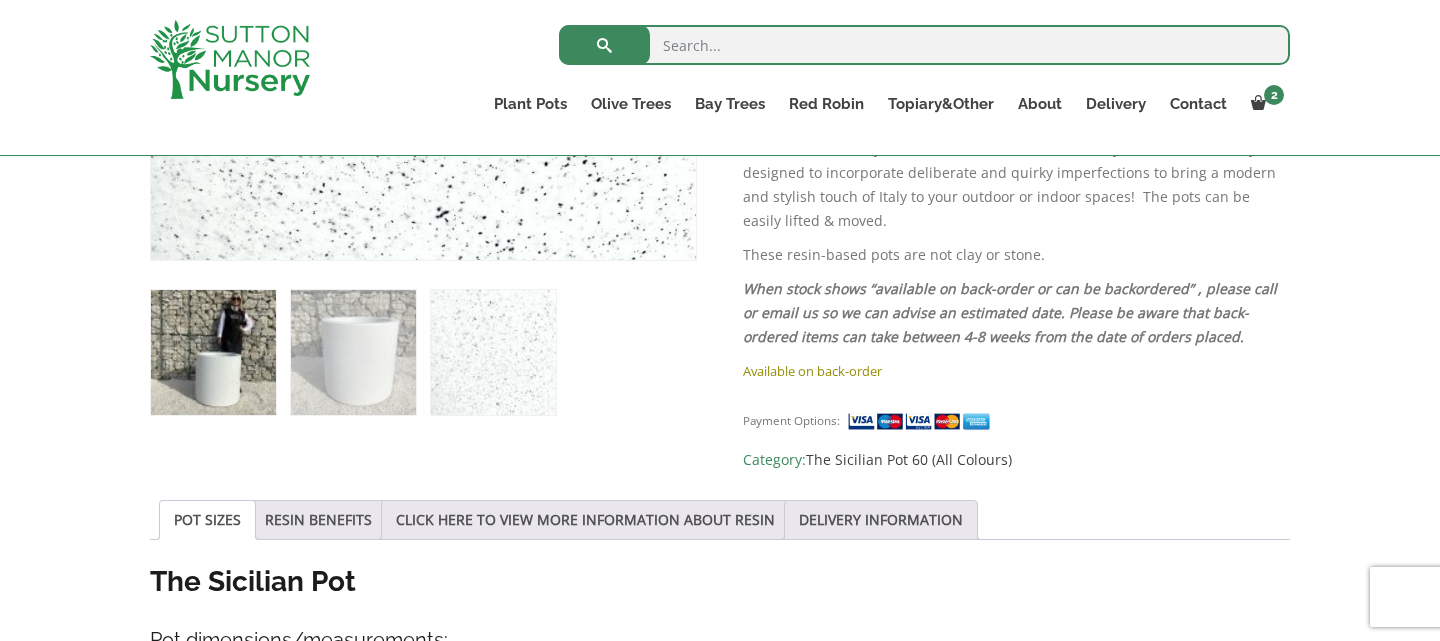 click at bounding box center (213, 352) 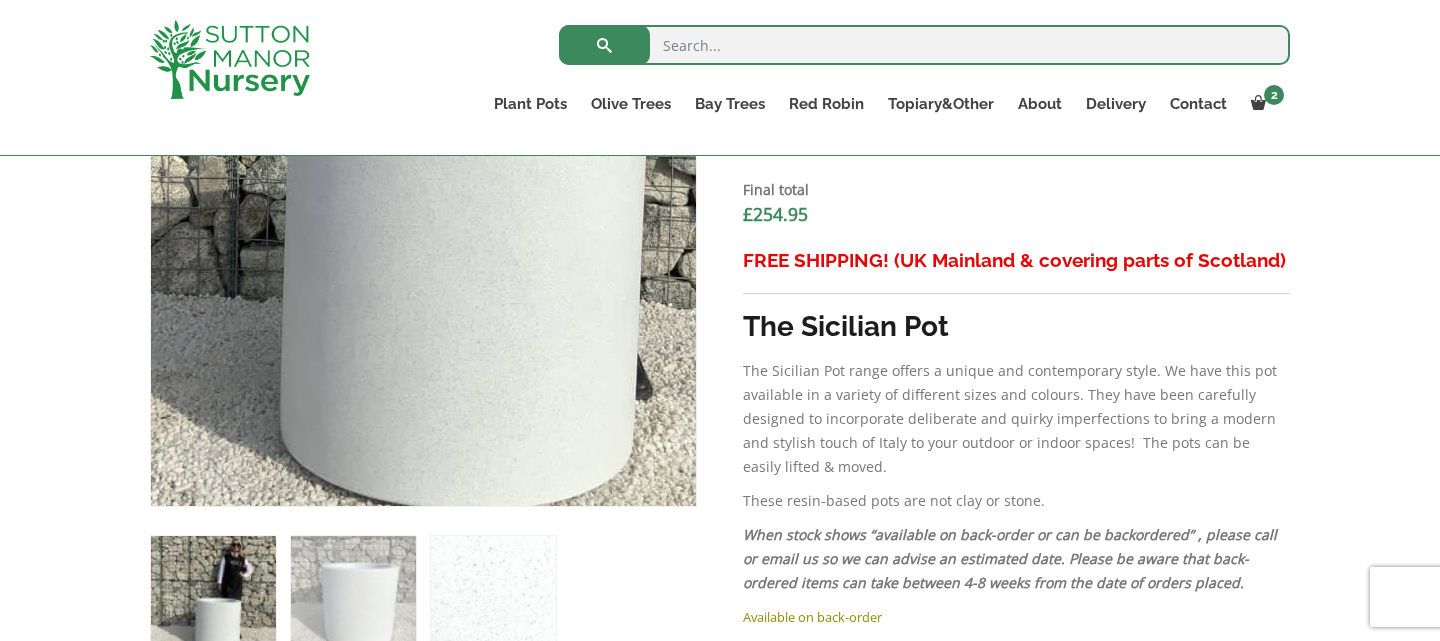 scroll, scrollTop: 819, scrollLeft: 0, axis: vertical 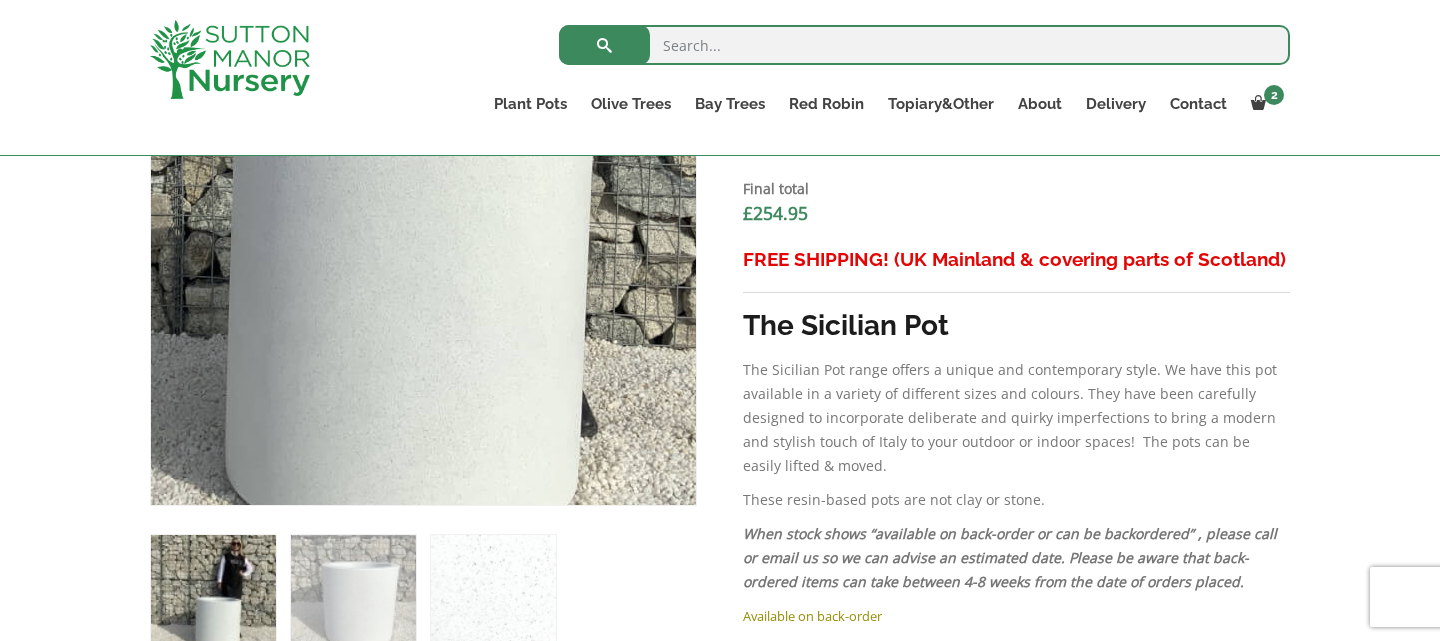 click at bounding box center [371, 114] 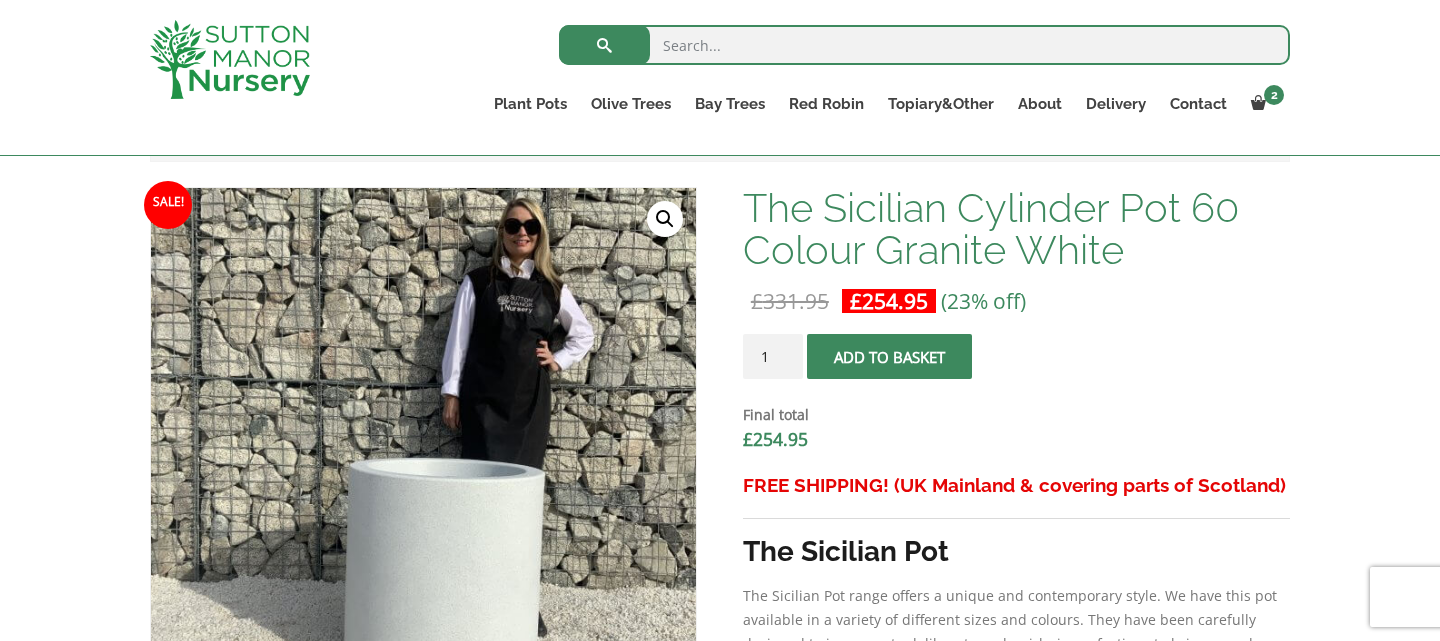 scroll, scrollTop: 599, scrollLeft: 0, axis: vertical 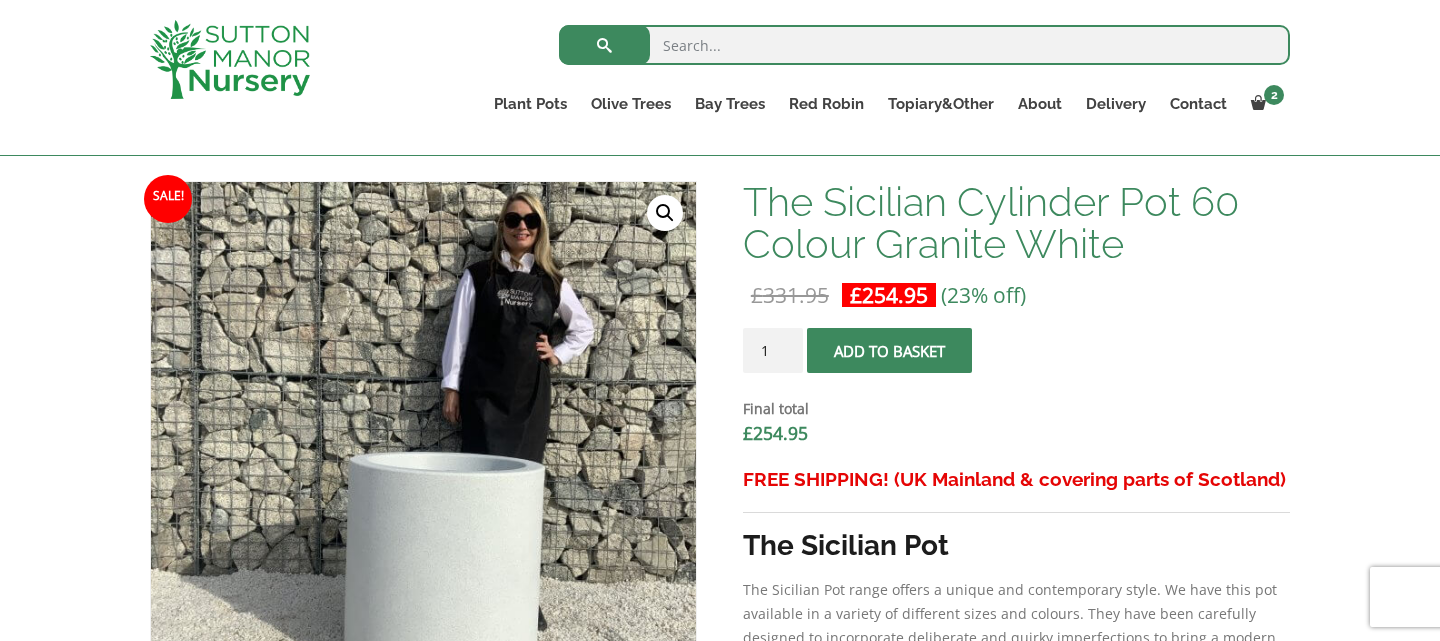 click on "🔍" at bounding box center (665, 213) 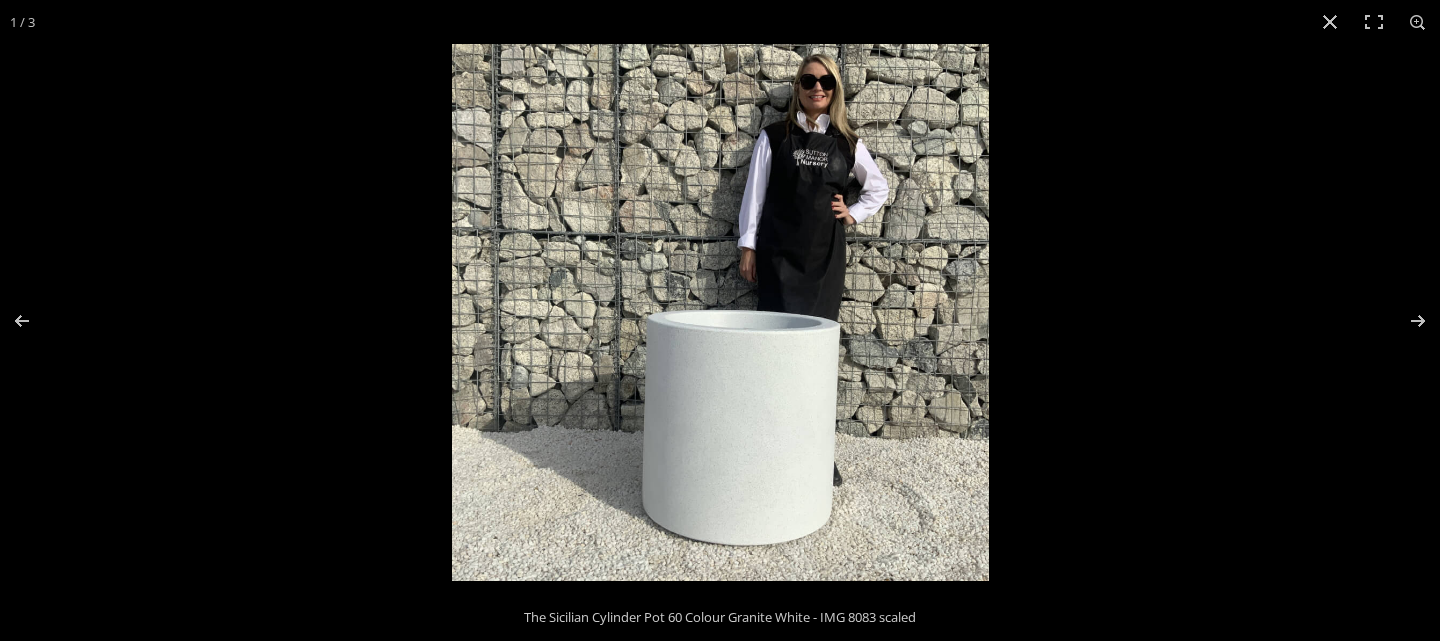 click at bounding box center [720, 312] 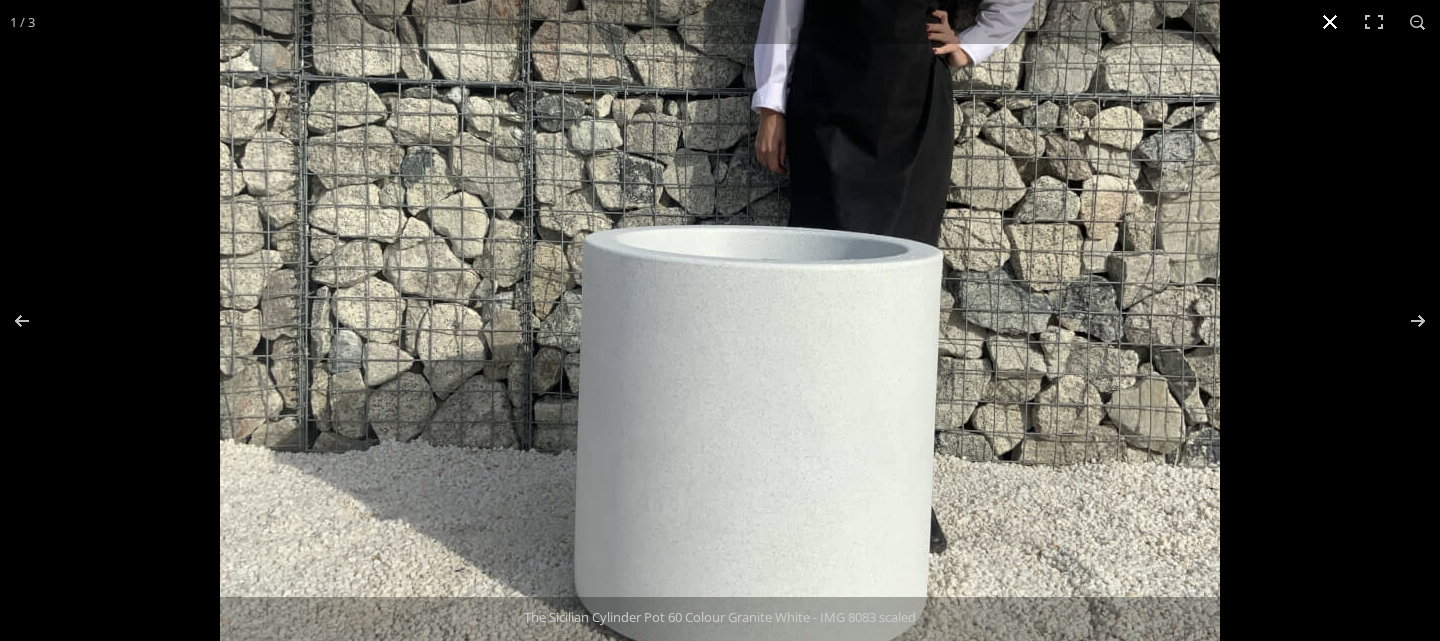 click at bounding box center [1330, 22] 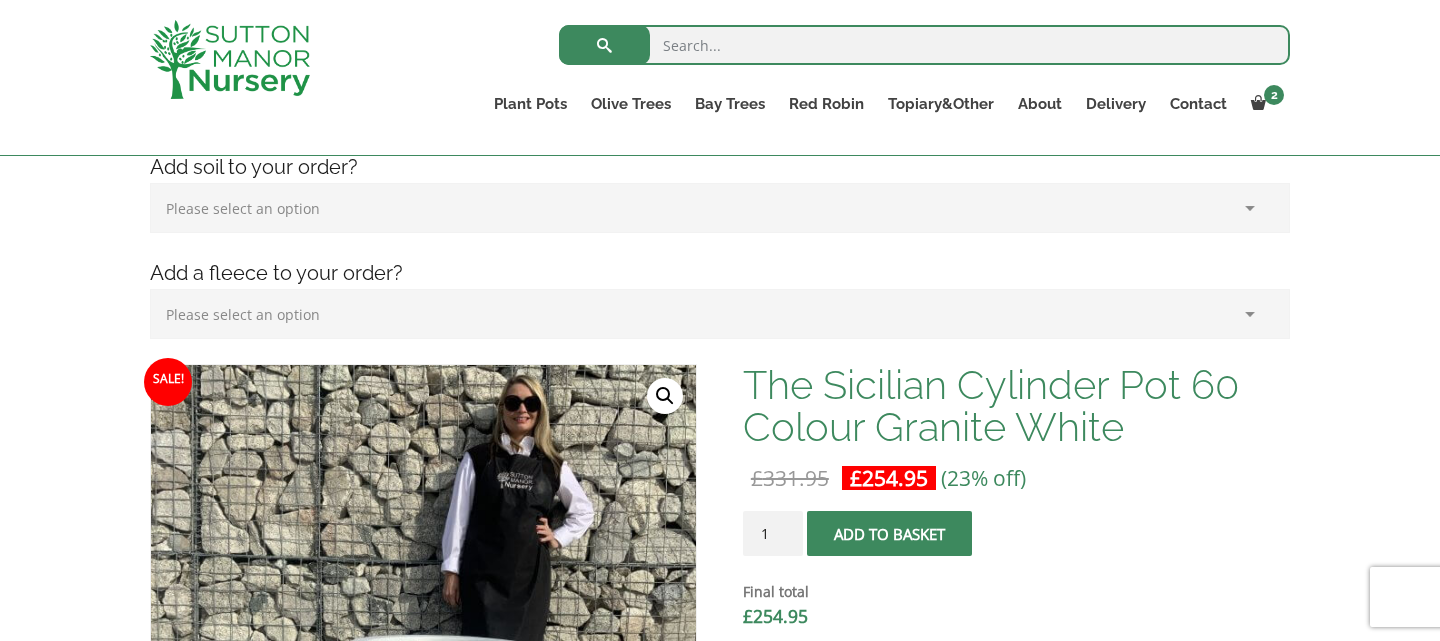 scroll, scrollTop: 289, scrollLeft: 0, axis: vertical 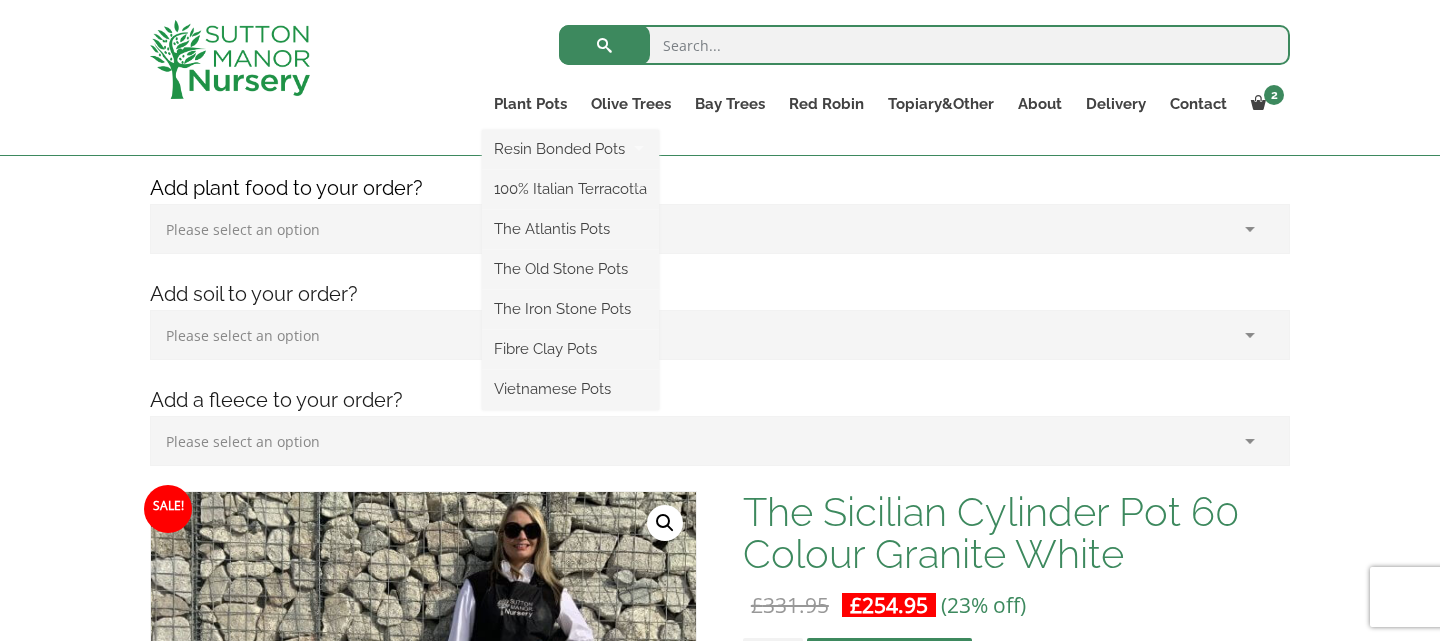 click on "Resin Bonded Pots
The Milan Pots
The Capri Pots
The Brunello Pots
The Venice Cube Pots
The Barolo Pots
The Rome Bowl
The Olive Jar
The Sicilian Pots
The Mediterranean Pots
The San Marino Pots
The Tuscany Fruit Pots
The Pompei Pots
The Florence Oval Pot
The Alfresco Pots
100% Italian Terracotta
Shallow Bowl Grande
Rolled Rim Classico
Cylinders Traditionals
Squares And Troughs
Jars And Urns
The Atlantis Pots
The Old Stone Pots
The Iron Stone Pots
Fibre Clay Pots
Vietnamese Pots" at bounding box center [570, 270] 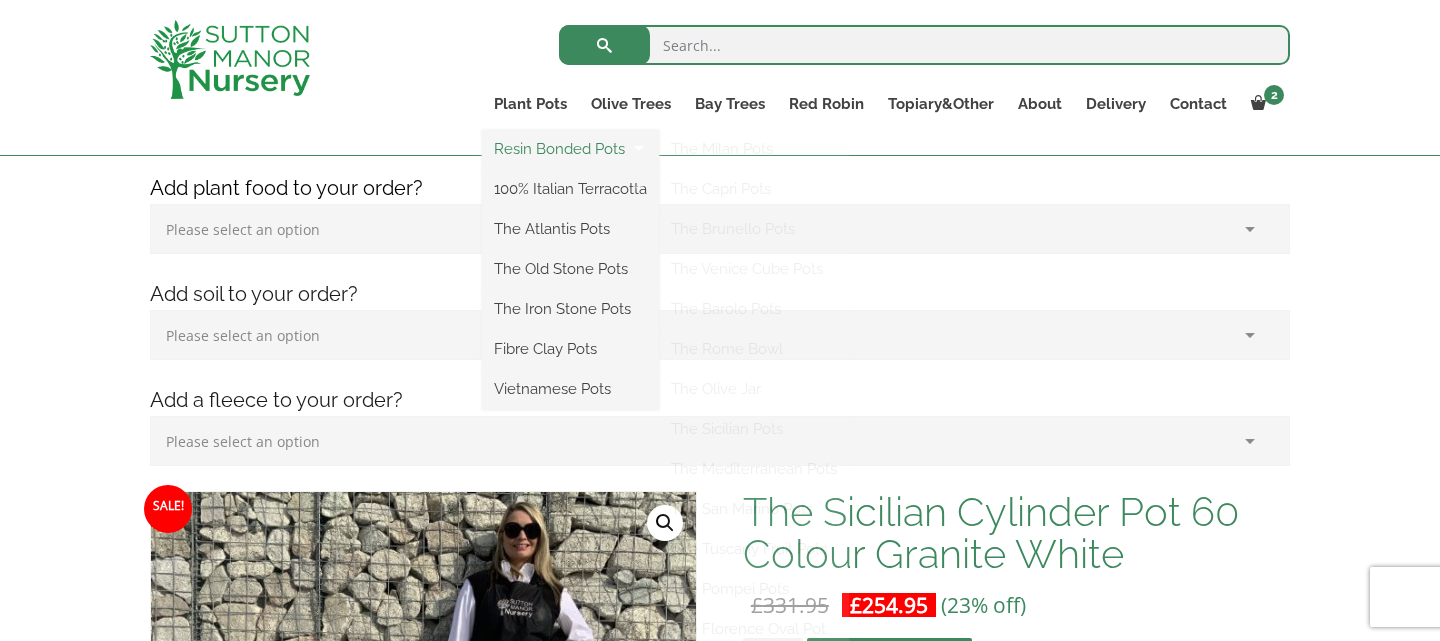 click on "Resin Bonded Pots" at bounding box center (570, 149) 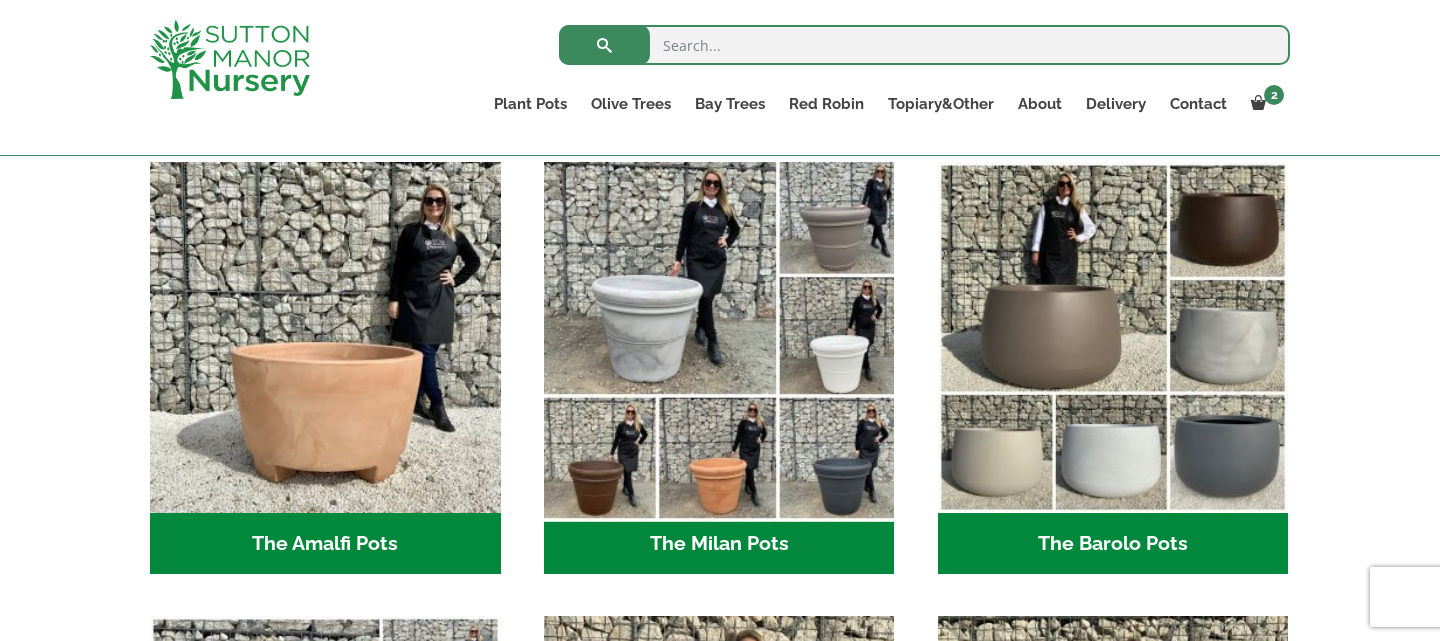 scroll, scrollTop: 551, scrollLeft: 0, axis: vertical 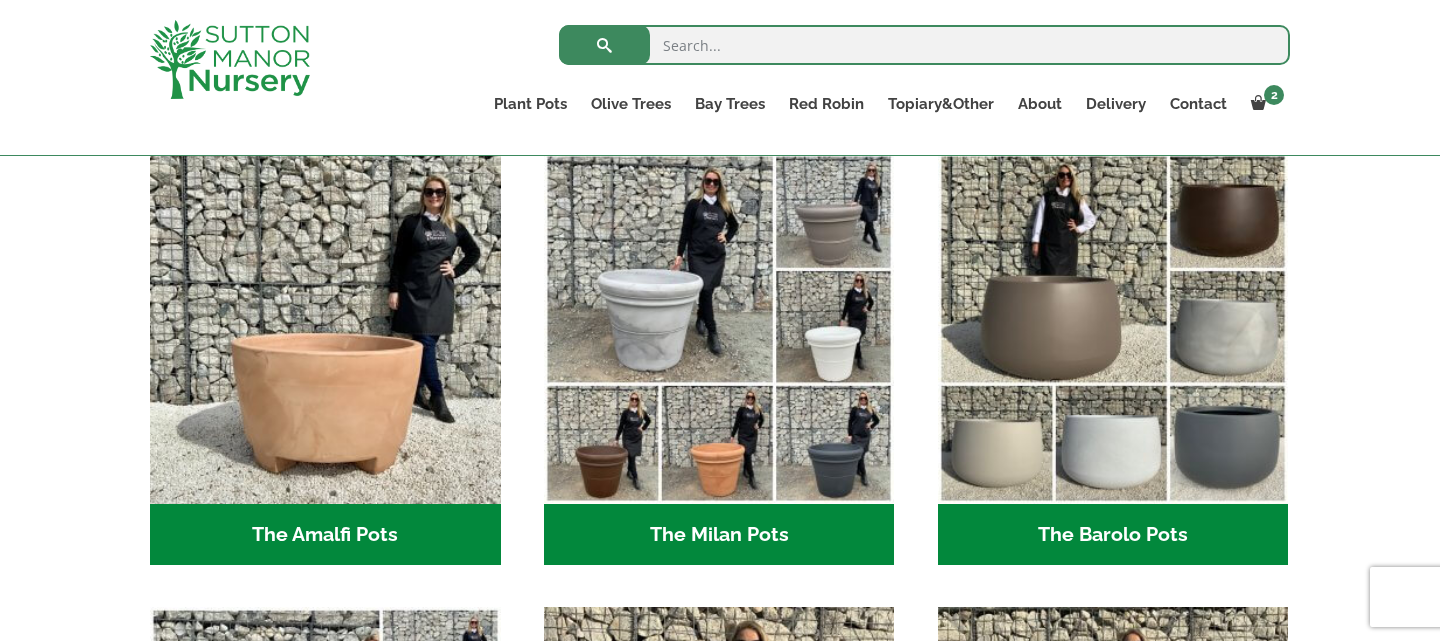 click on "The Amalfi Pots  (3)" at bounding box center [325, 535] 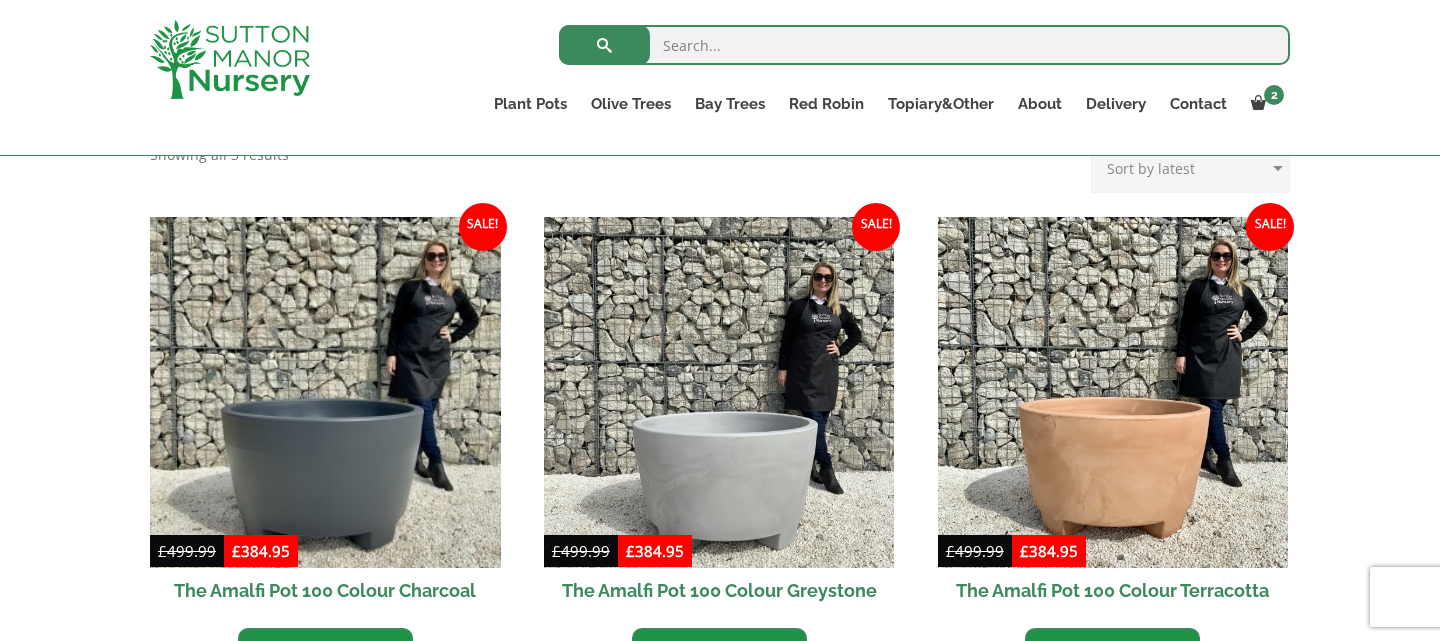 scroll, scrollTop: 489, scrollLeft: 0, axis: vertical 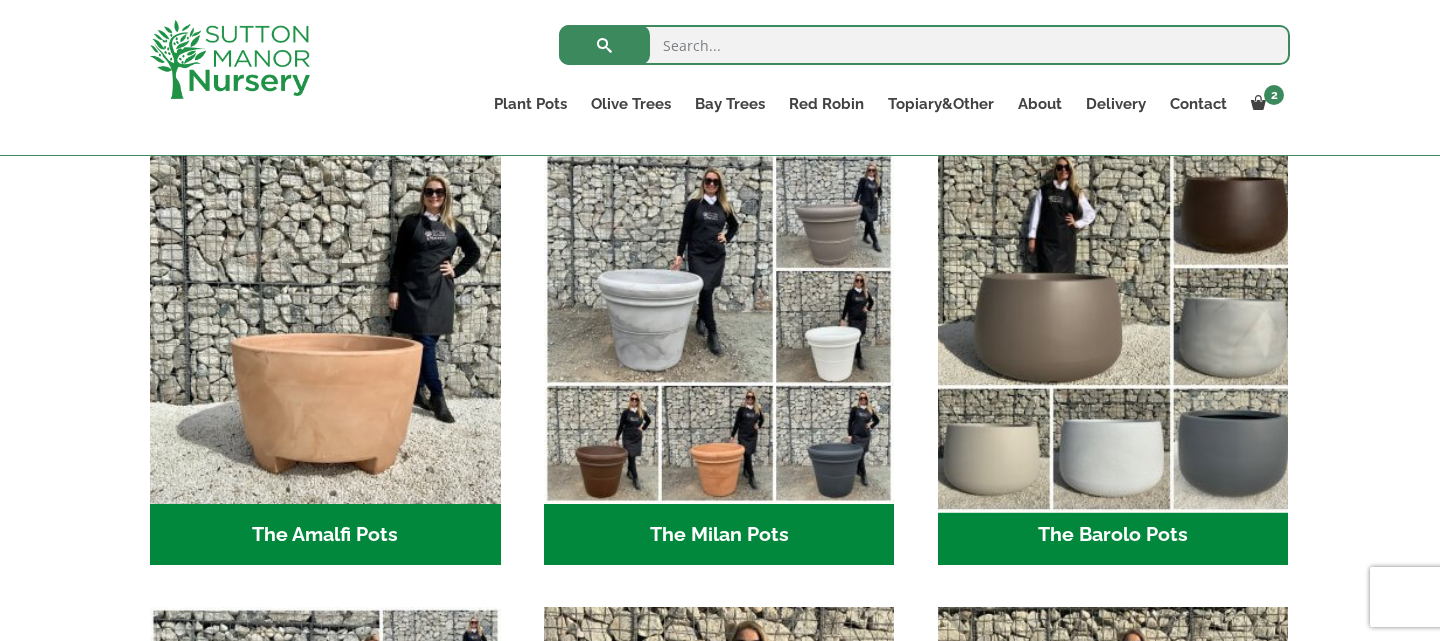 click at bounding box center [1113, 328] 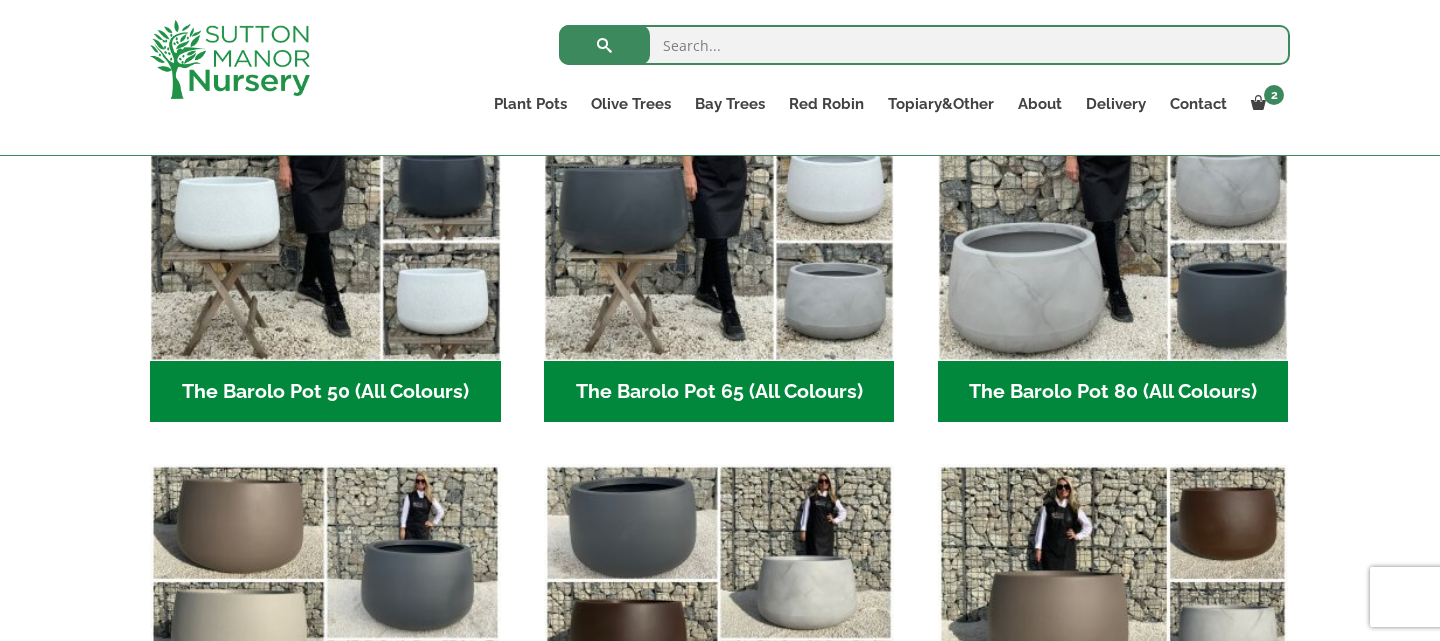 scroll, scrollTop: 685, scrollLeft: 0, axis: vertical 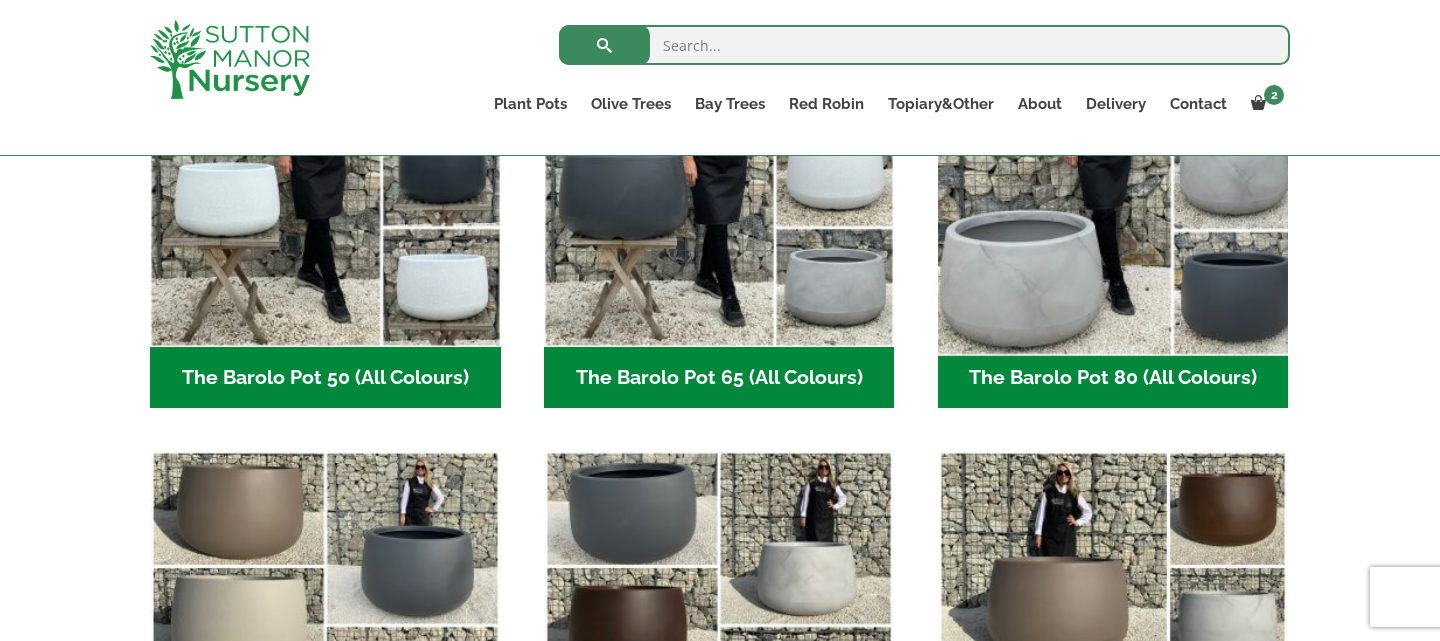 click at bounding box center (1113, 171) 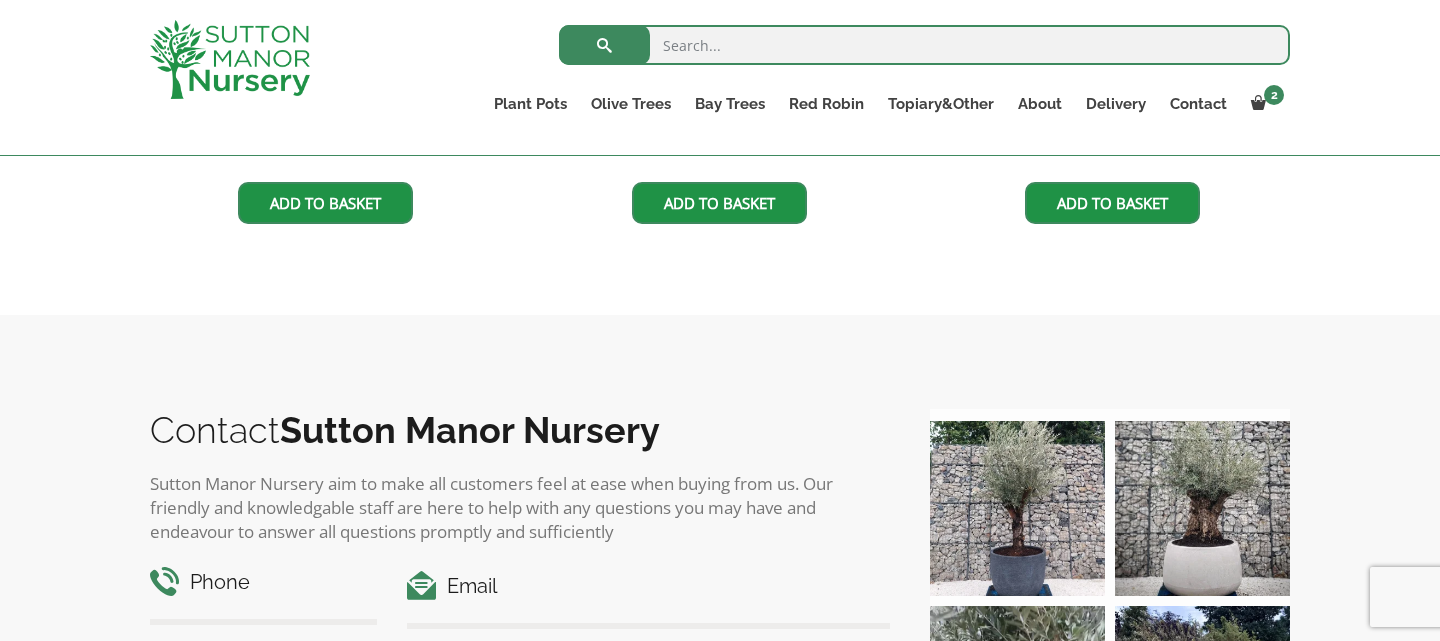 scroll, scrollTop: 1475, scrollLeft: 0, axis: vertical 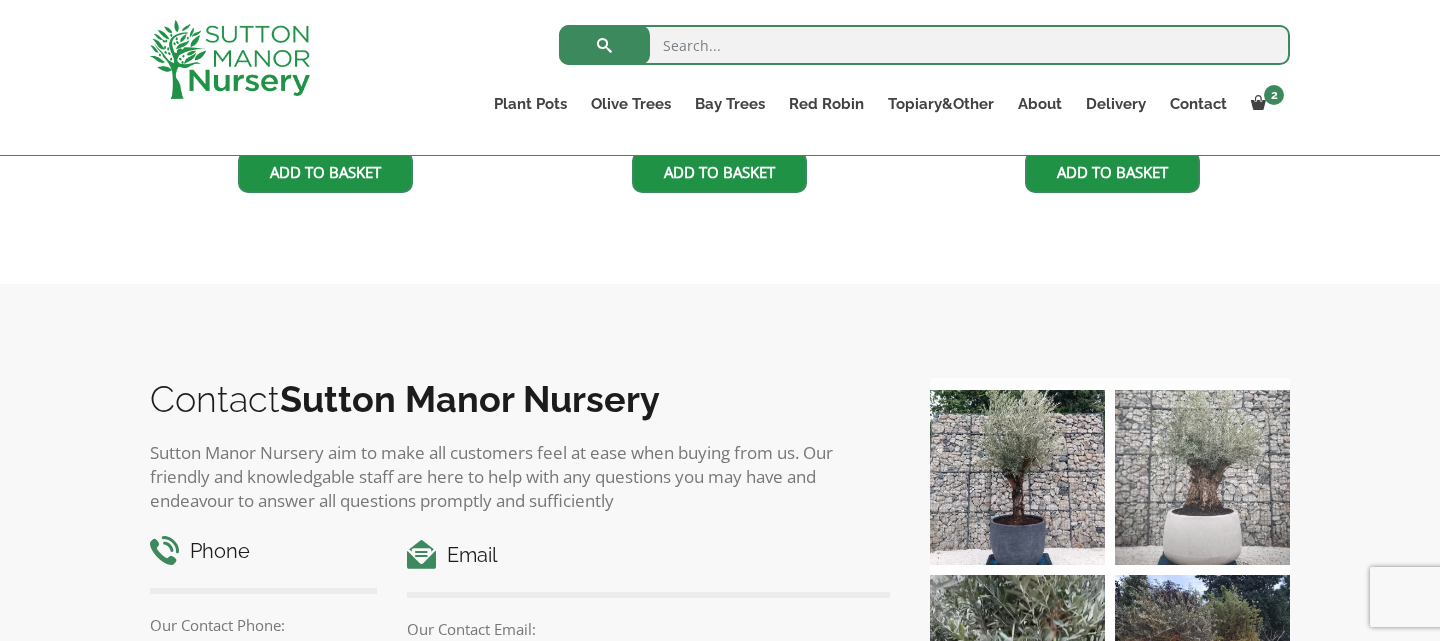 click at bounding box center (1202, 477) 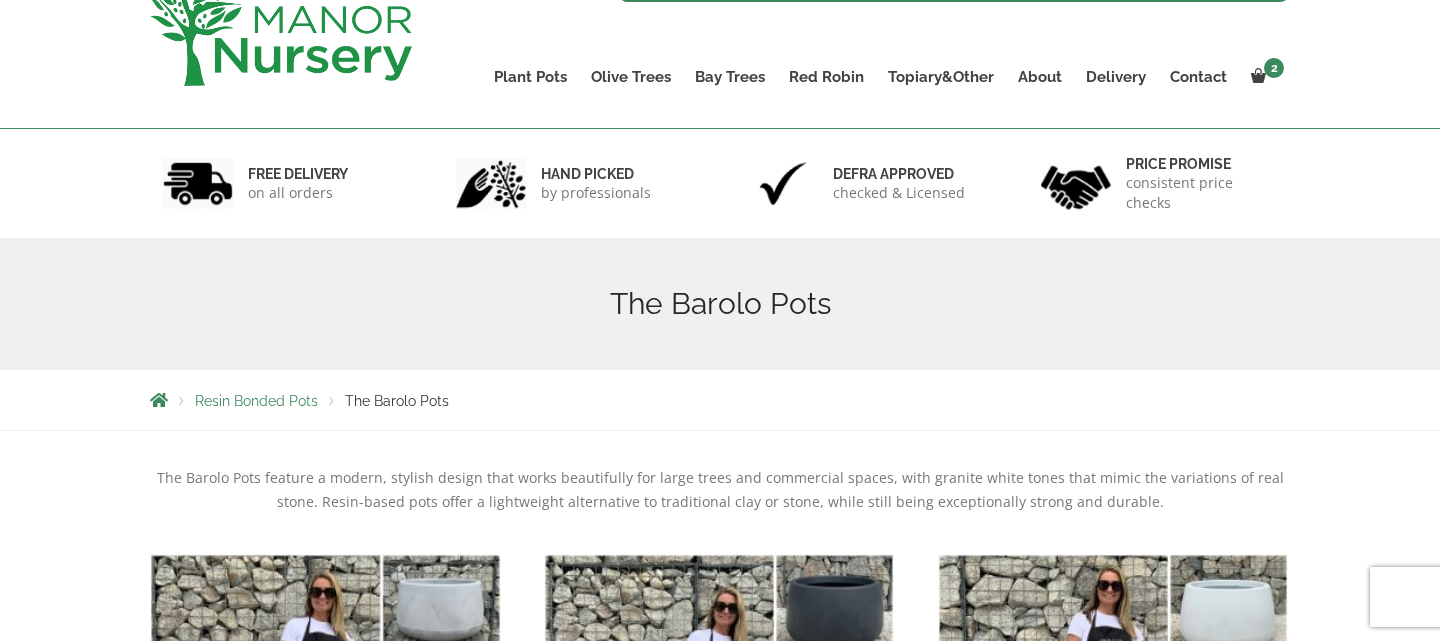 scroll, scrollTop: 0, scrollLeft: 0, axis: both 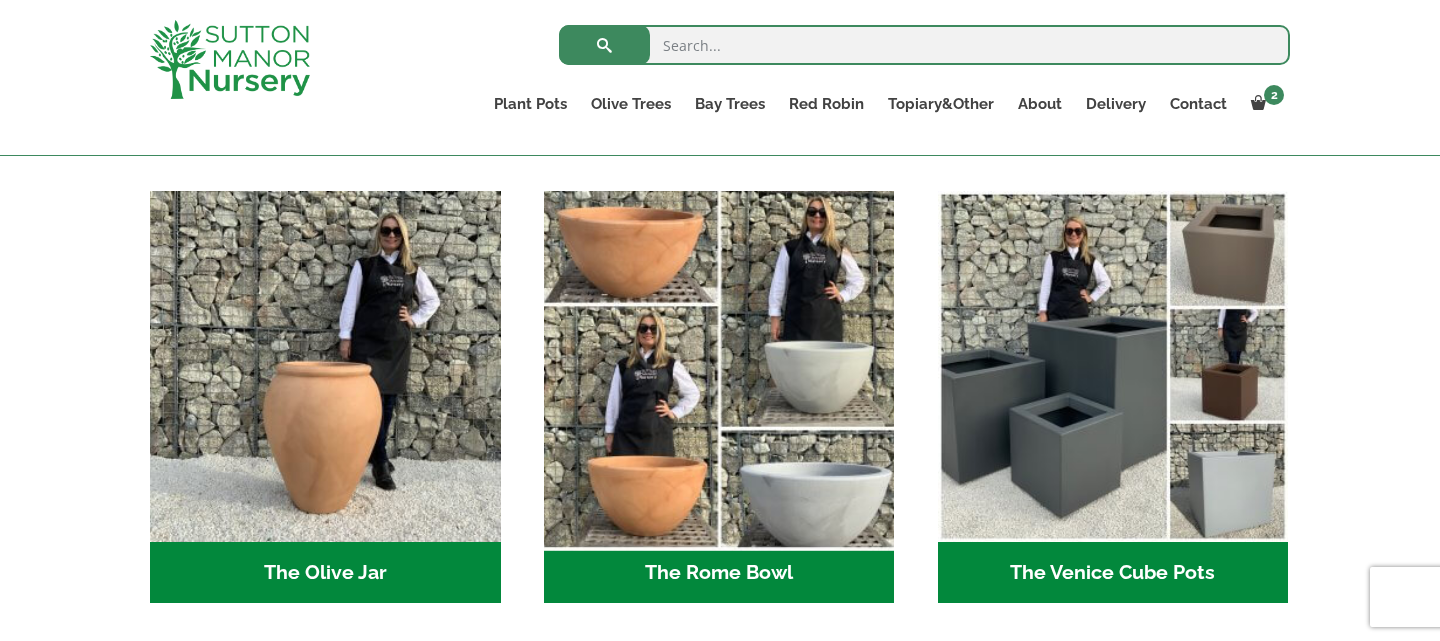 click at bounding box center (719, 367) 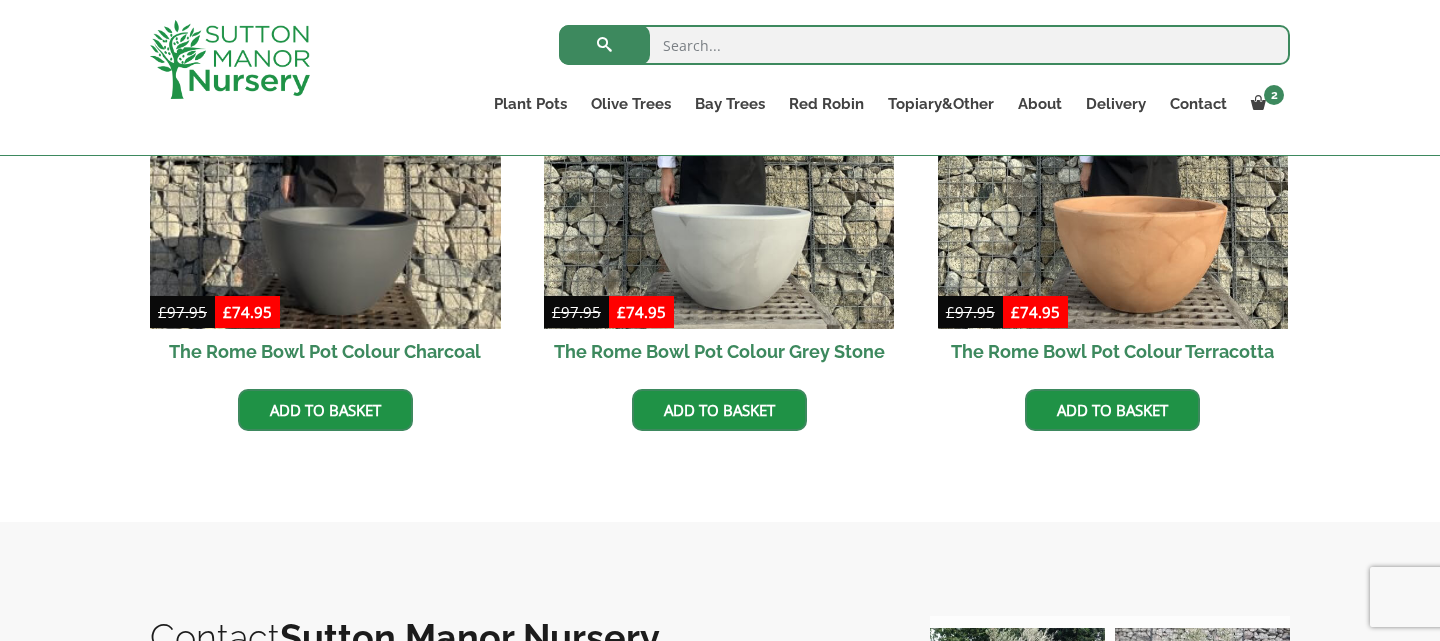 scroll, scrollTop: 701, scrollLeft: 0, axis: vertical 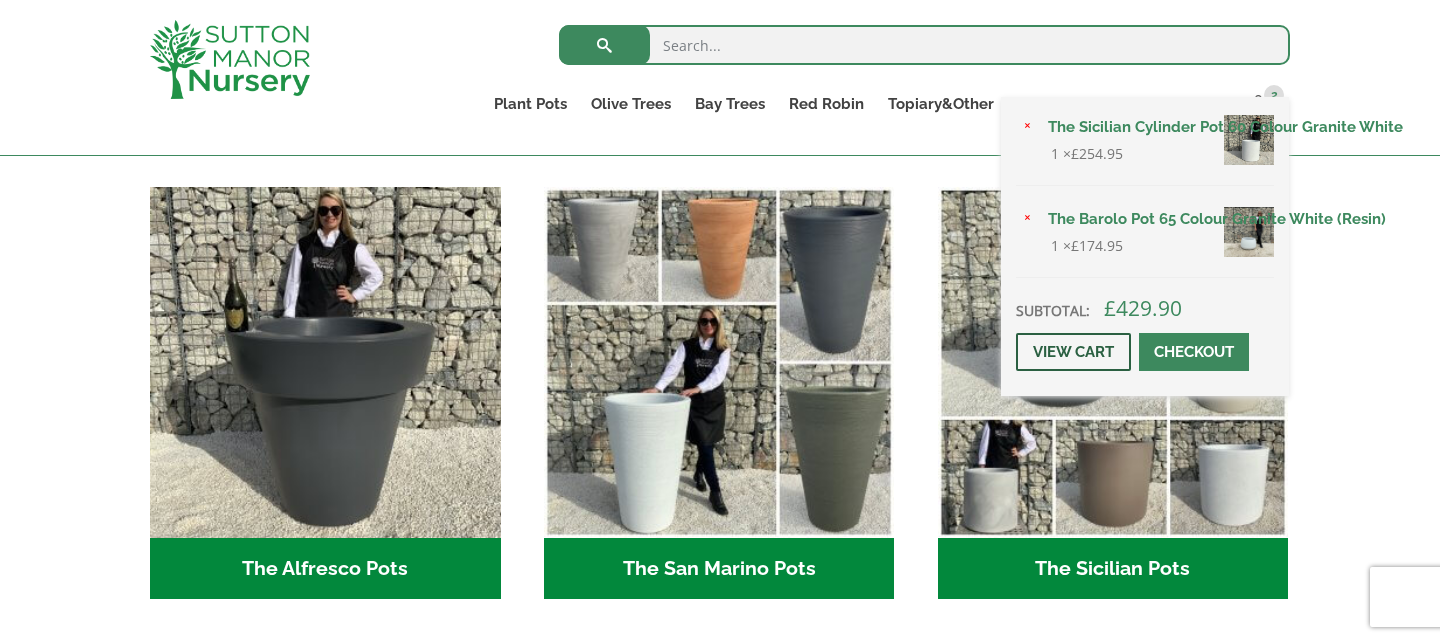 click on "View cart" at bounding box center [1073, 352] 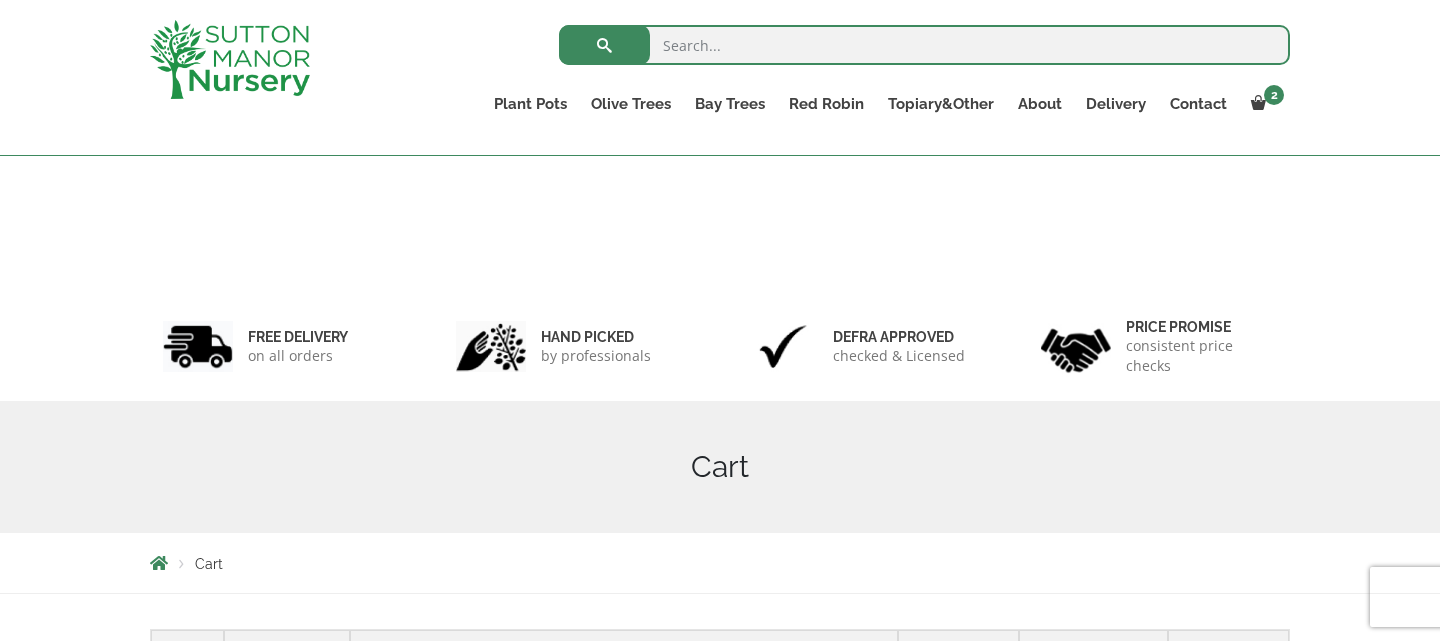 scroll, scrollTop: 386, scrollLeft: 0, axis: vertical 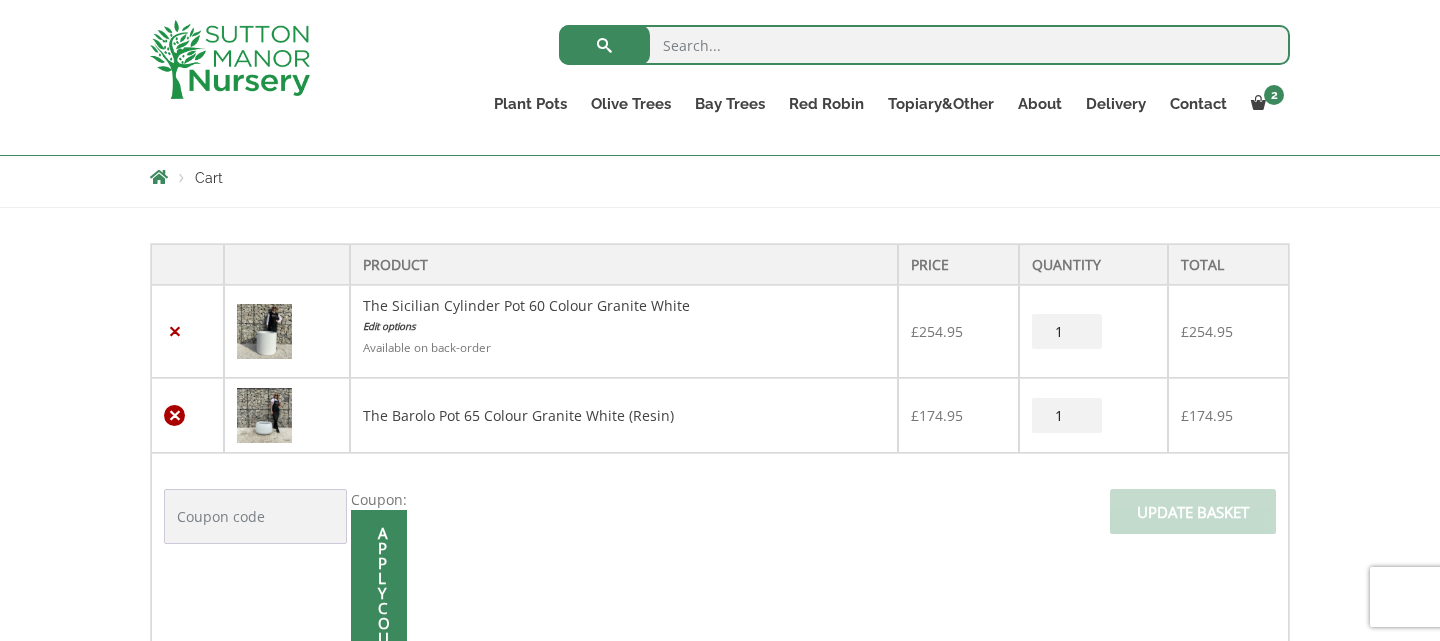 click on "×" at bounding box center (174, 415) 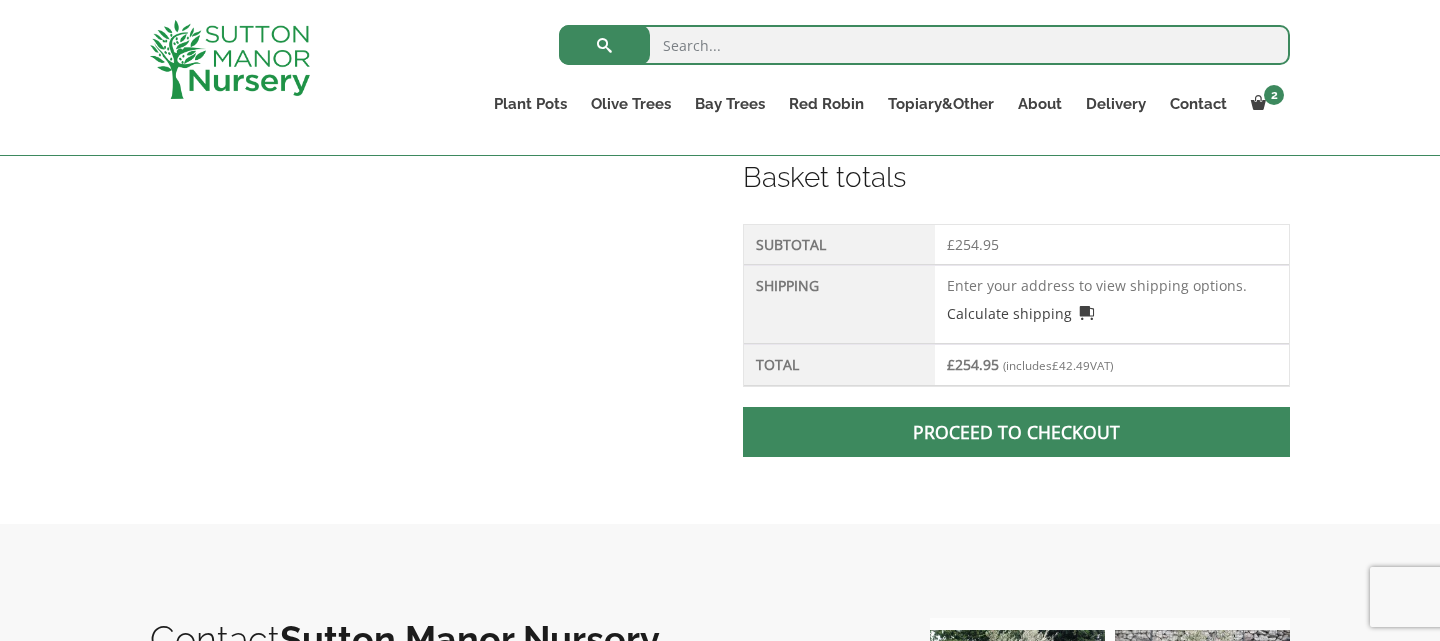 scroll, scrollTop: 944, scrollLeft: 0, axis: vertical 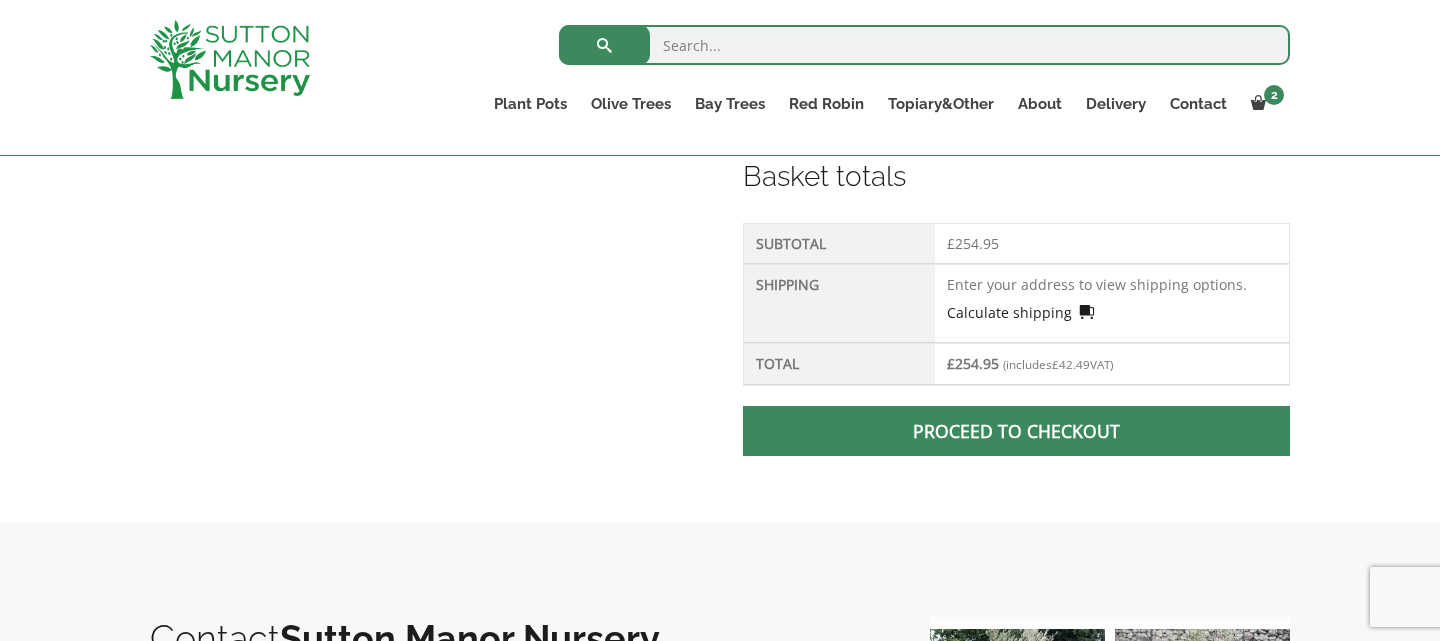 click on "Calculate shipping" at bounding box center [1021, 312] 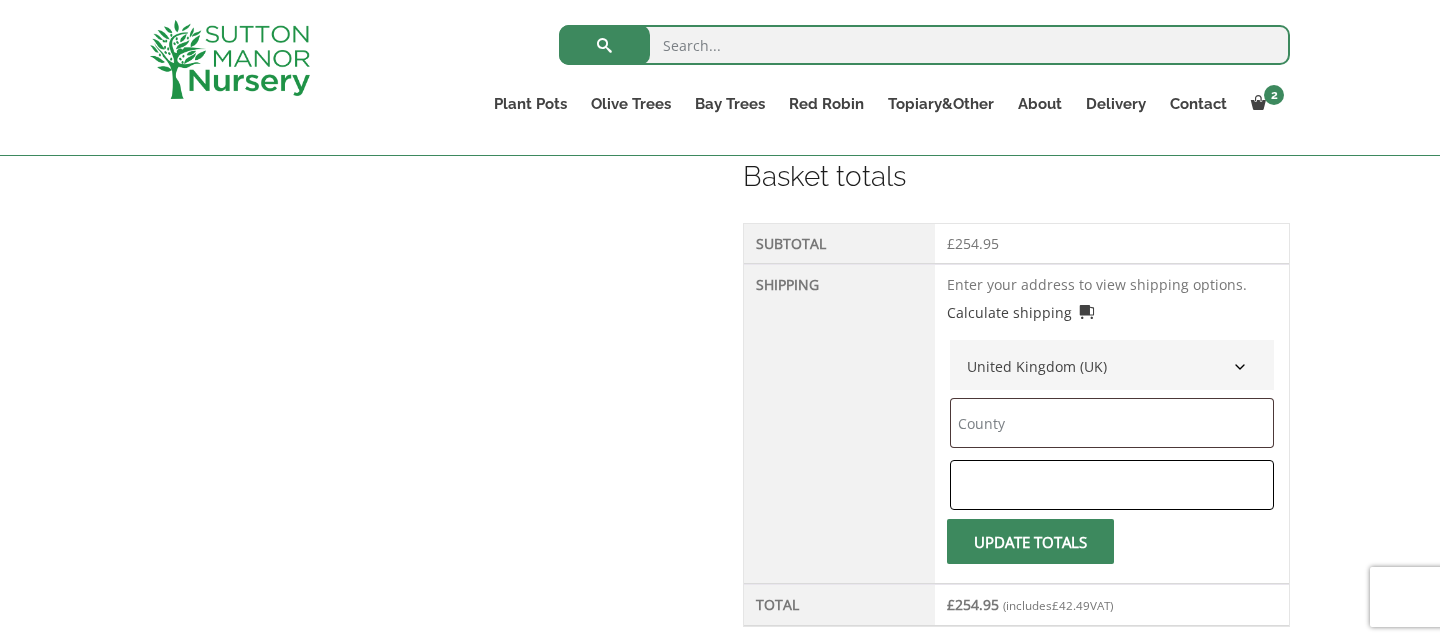 click at bounding box center [1112, 485] 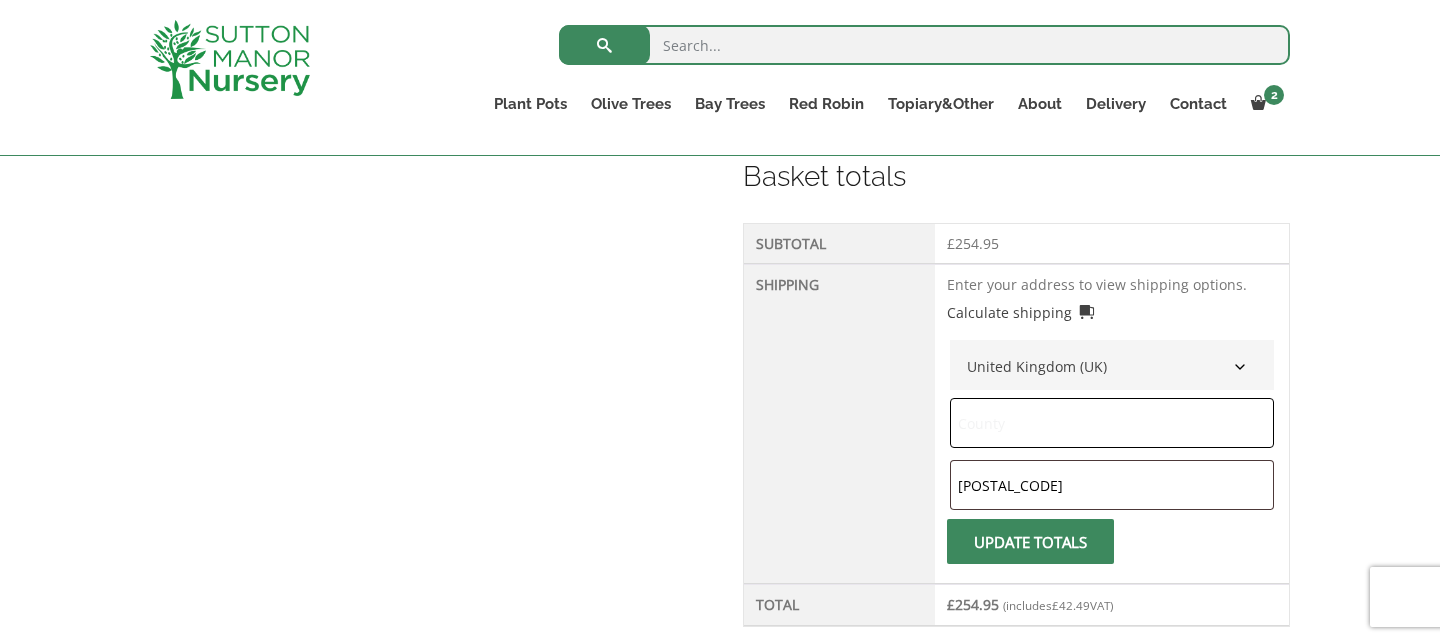 type on "[COUNTRY]" 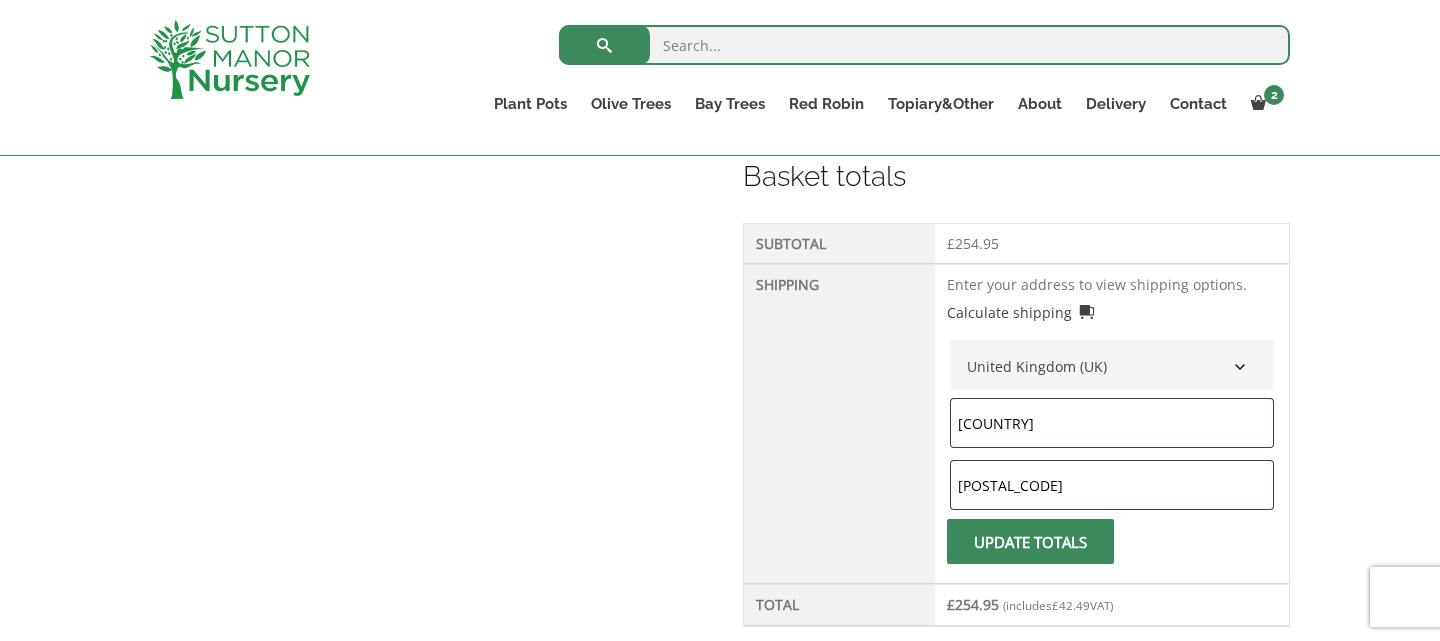 click on "Update totals" at bounding box center (1030, 541) 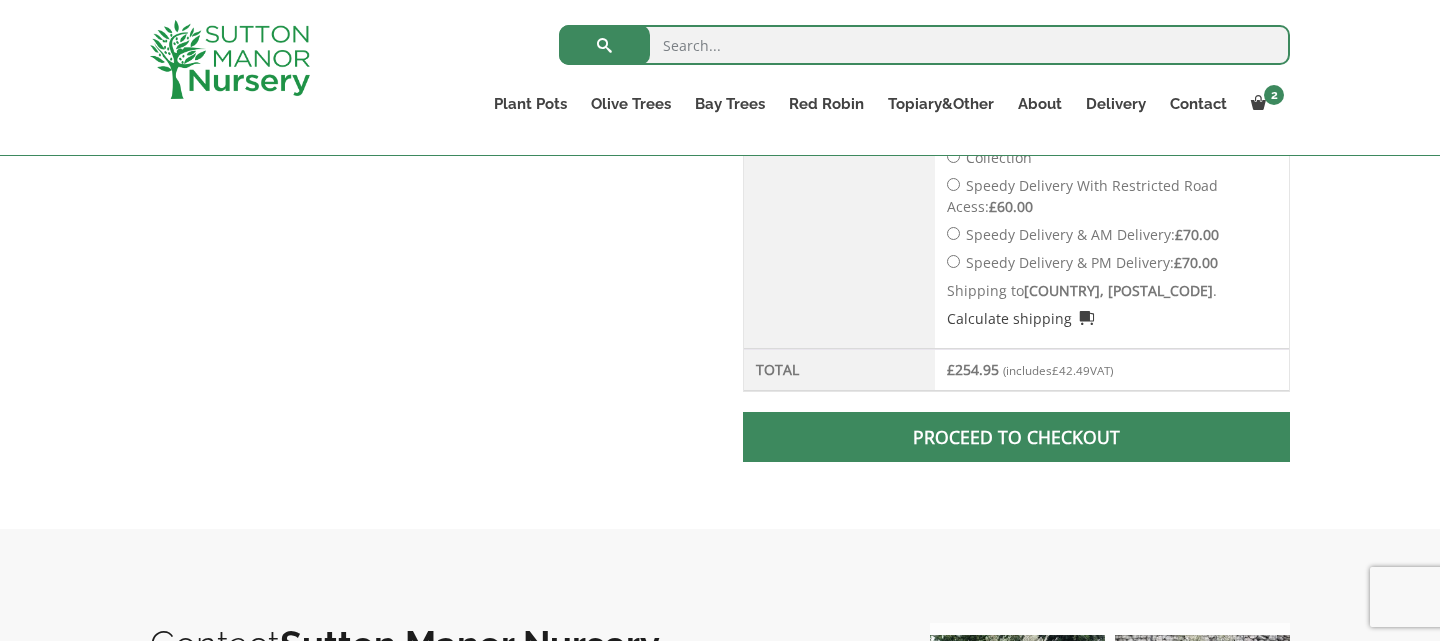 scroll, scrollTop: 1268, scrollLeft: 0, axis: vertical 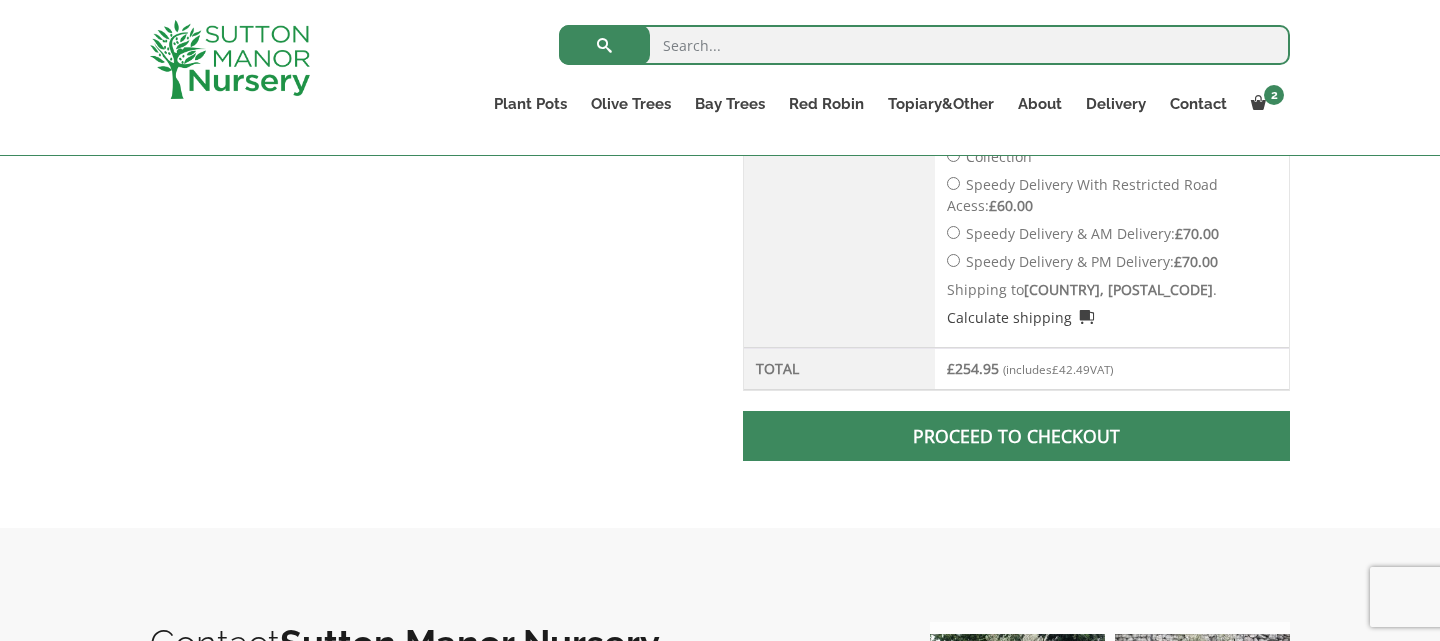 click at bounding box center [1016, 436] 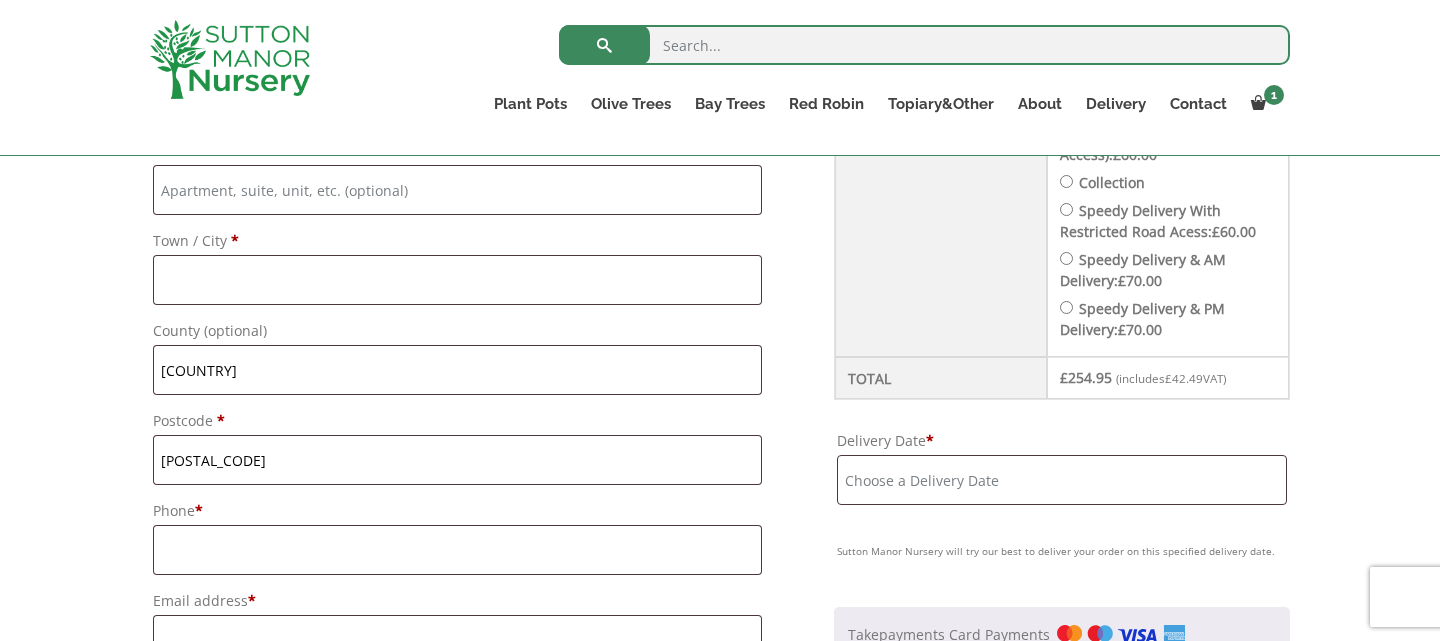 scroll, scrollTop: 1012, scrollLeft: 0, axis: vertical 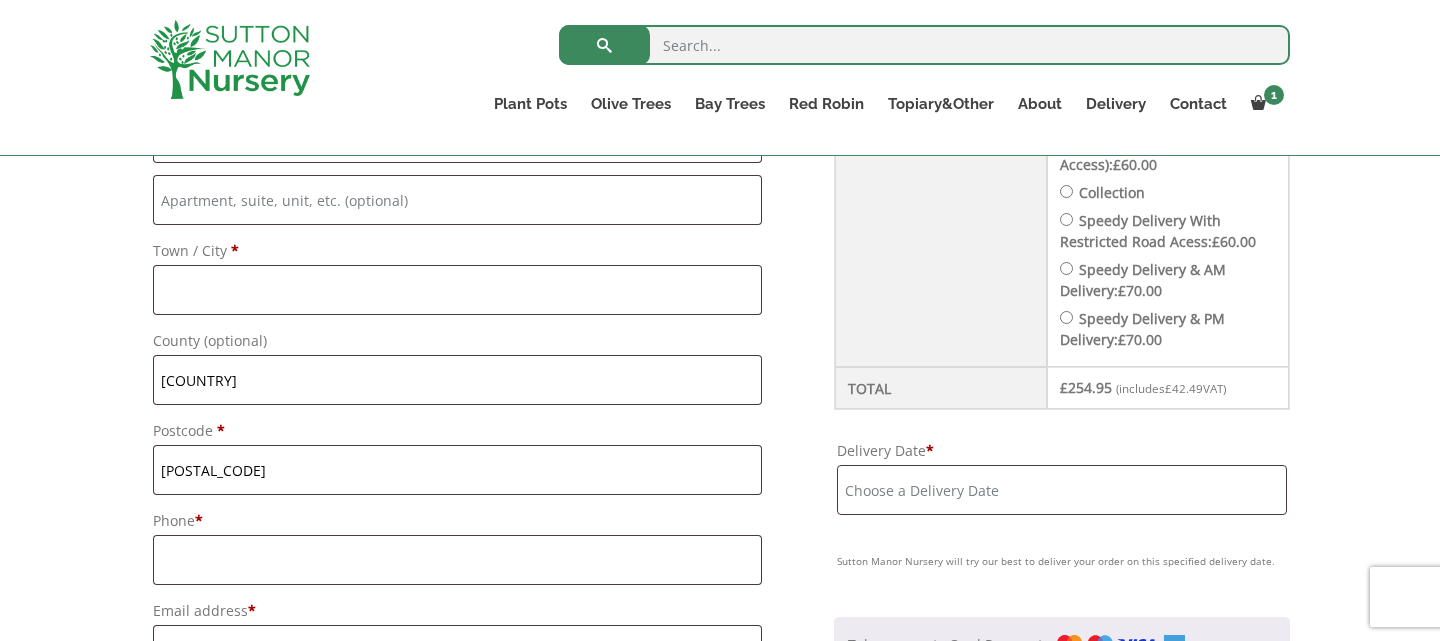 click on "Delivery Date *" at bounding box center (1062, 490) 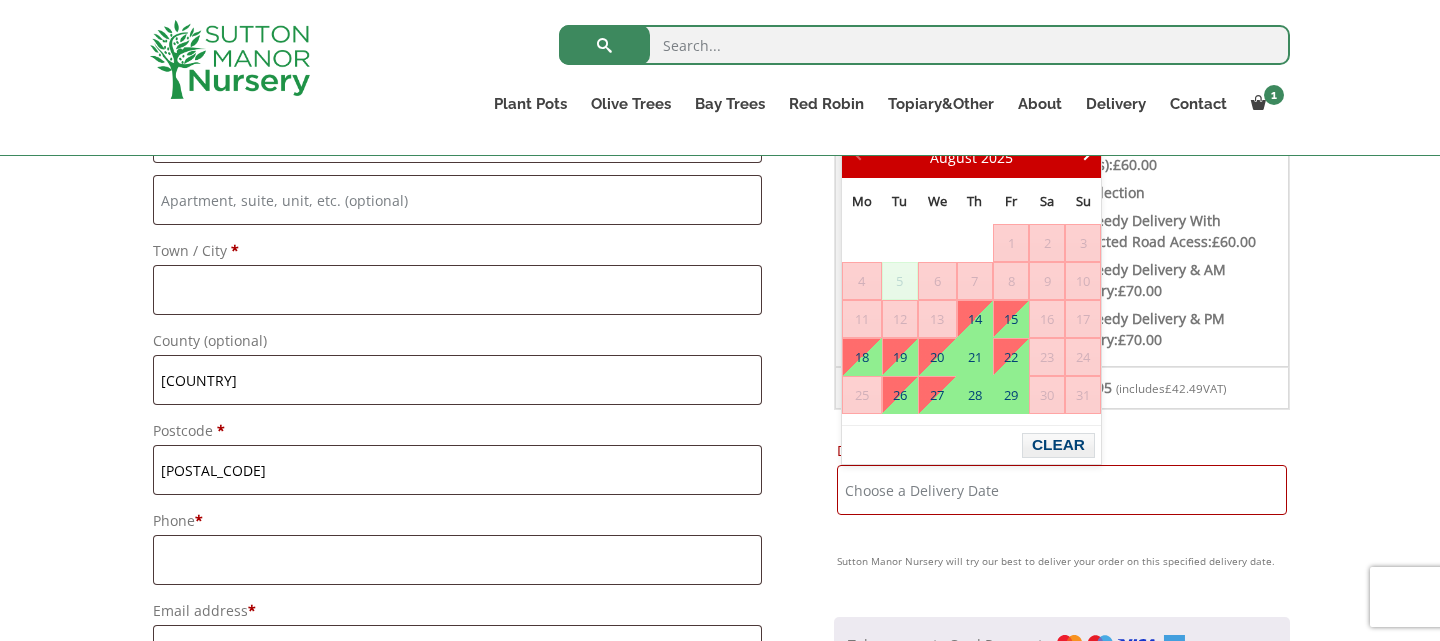 click on "Delivery Date *" at bounding box center [1062, 490] 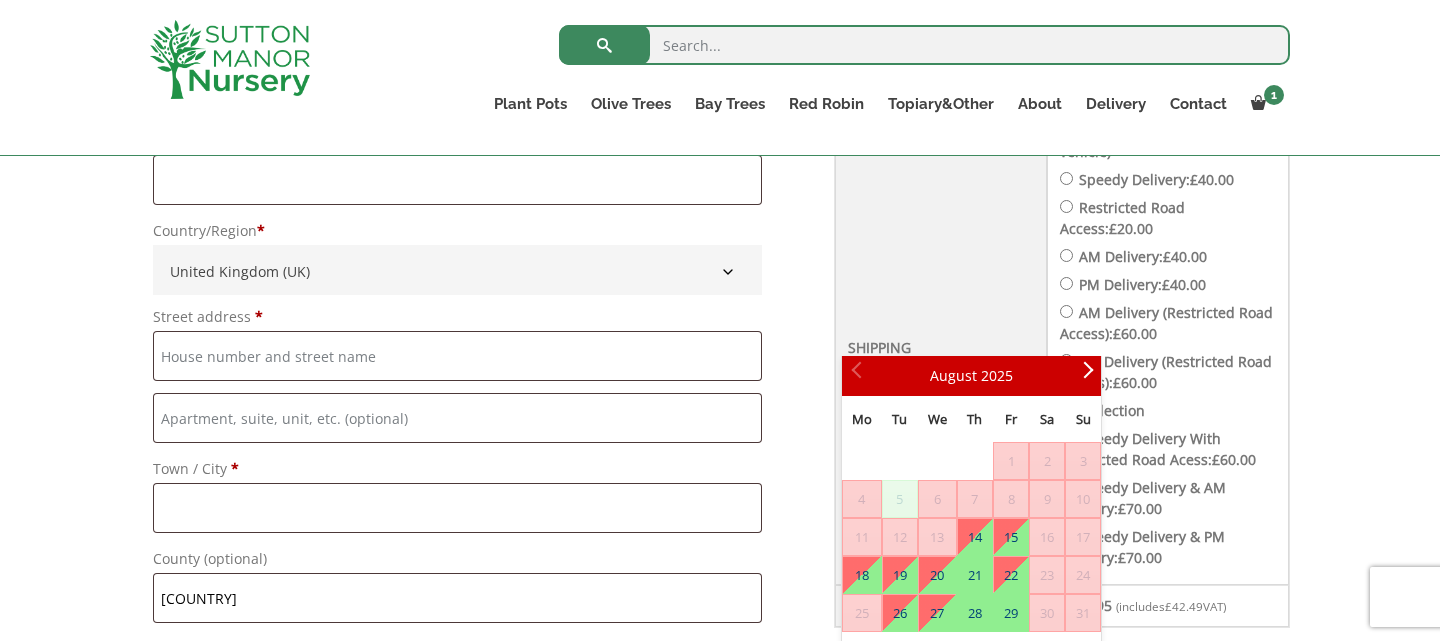 scroll, scrollTop: 824, scrollLeft: 0, axis: vertical 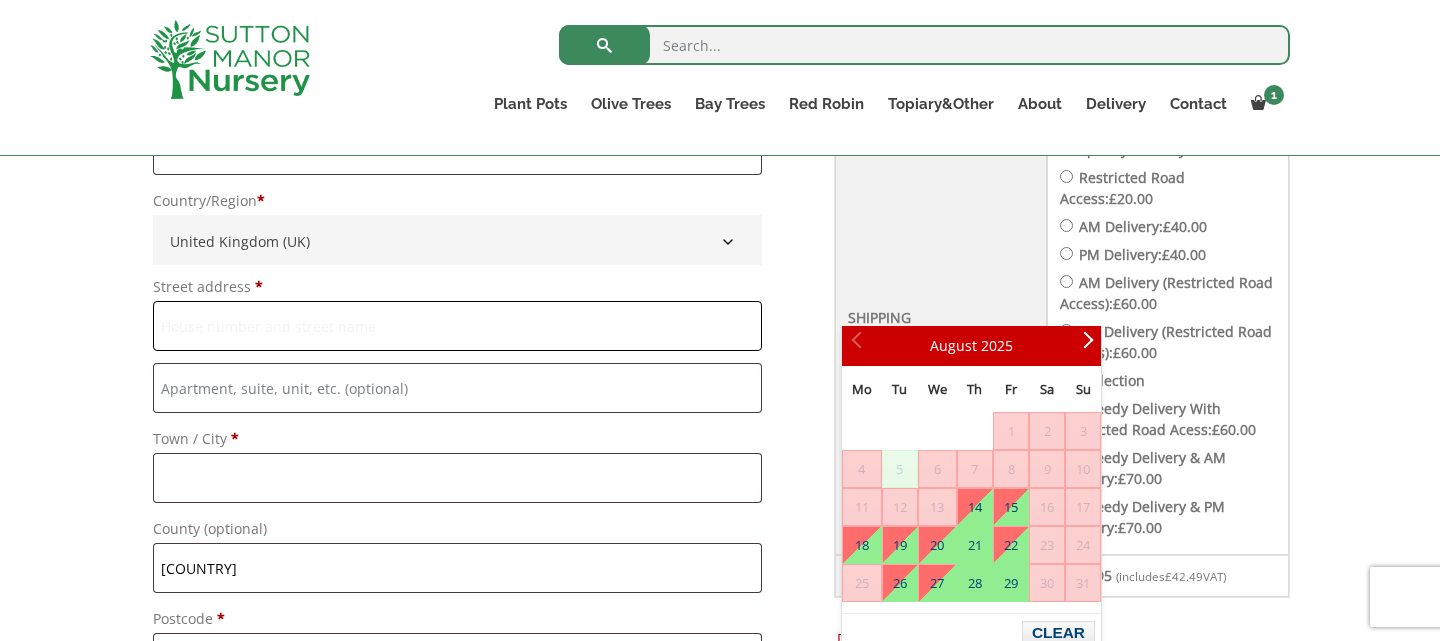 click on "Street address   *" at bounding box center [457, 326] 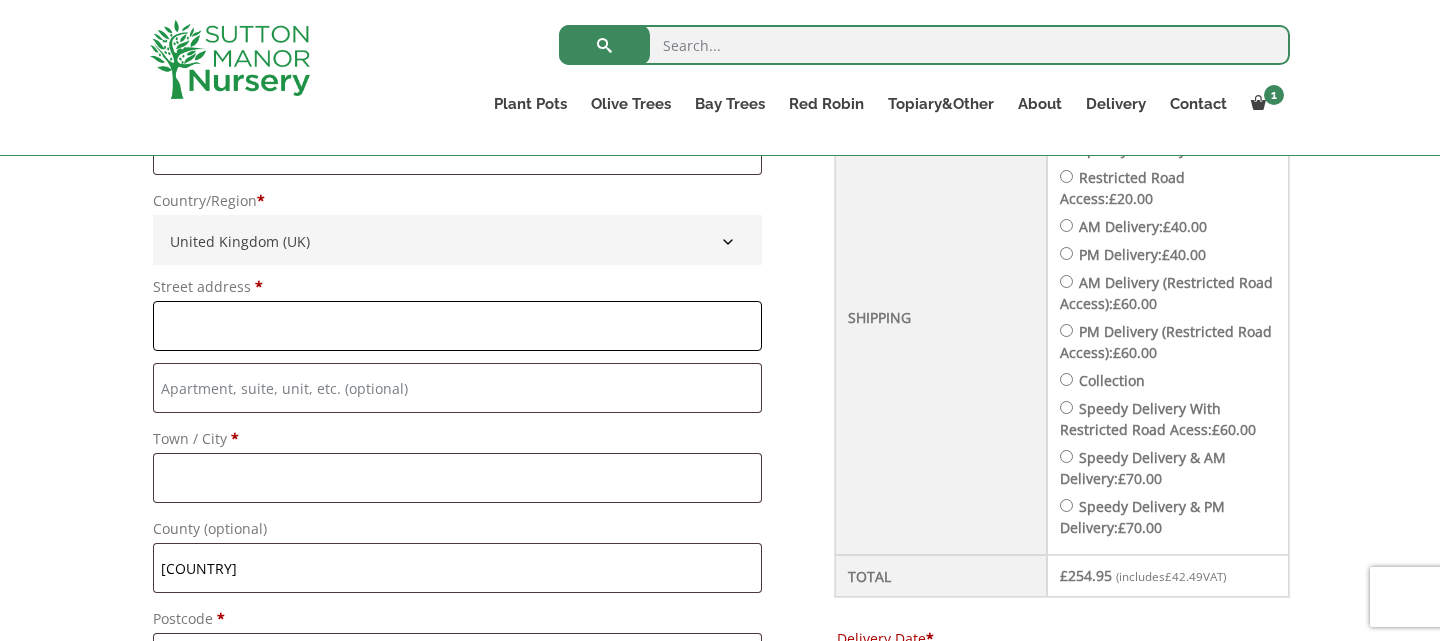 type on "[NUMBER] [STREET]" 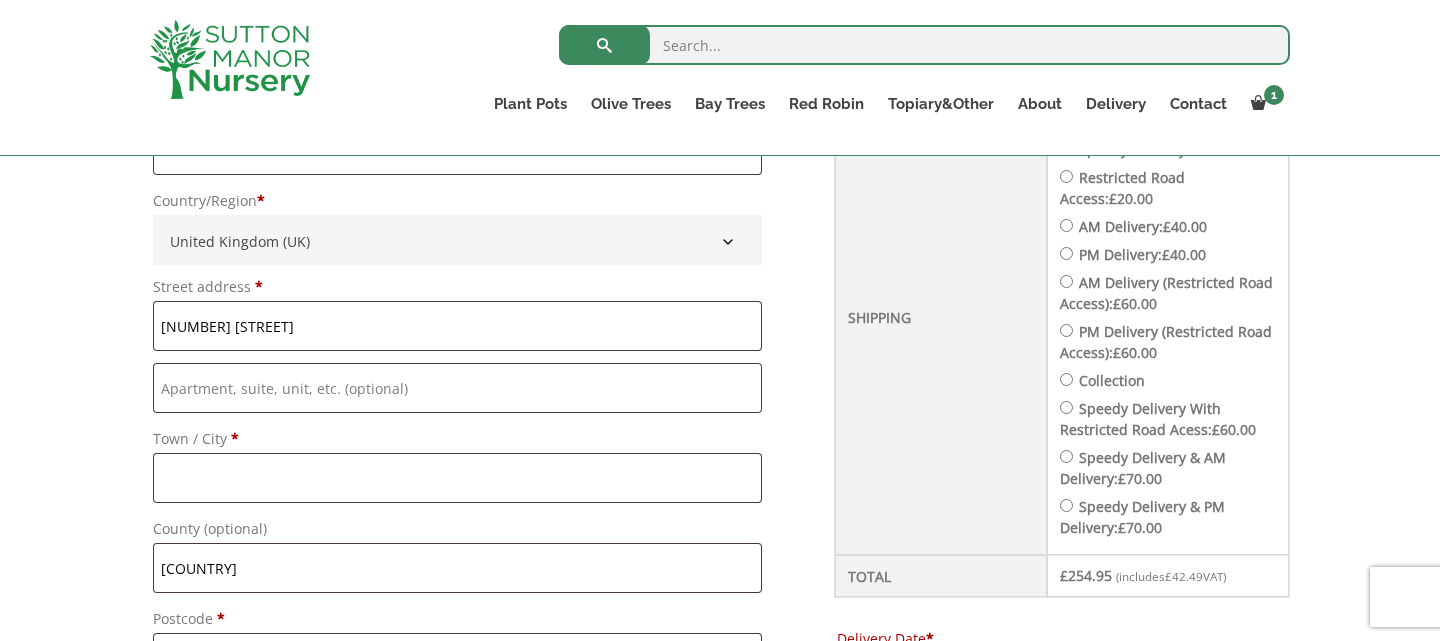 type on "zoe" 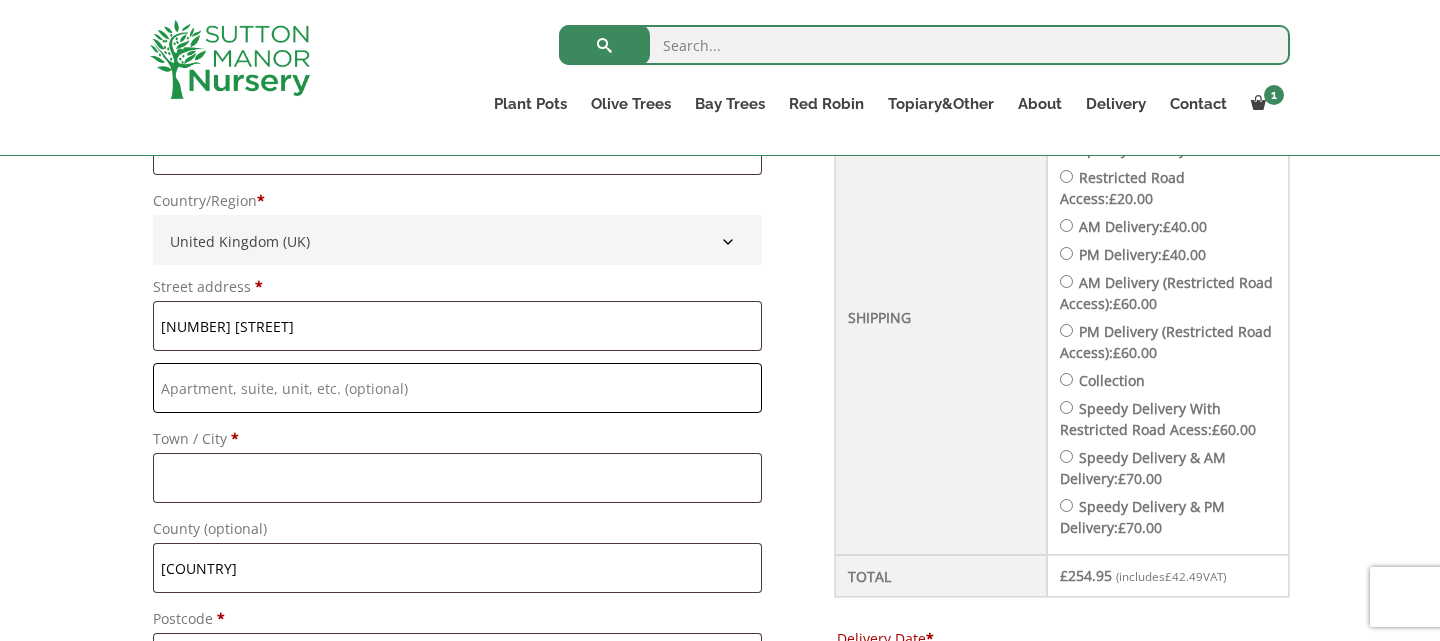 type on "[CITY]" 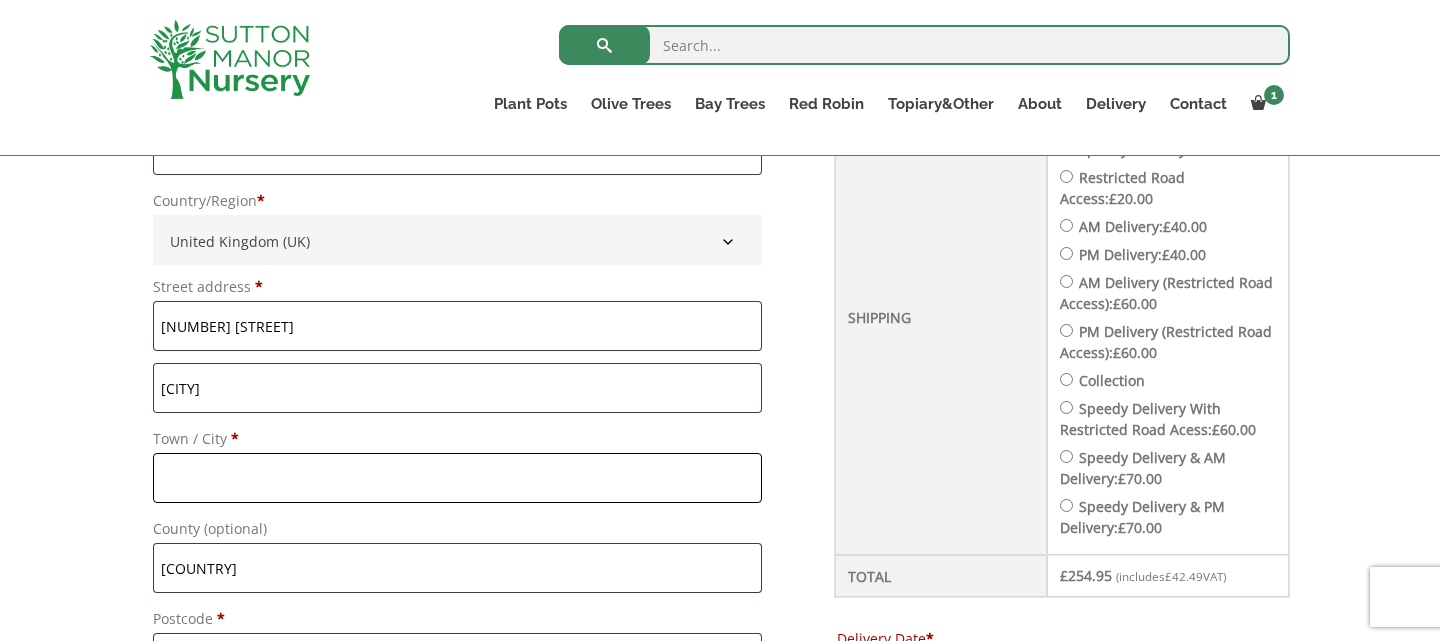 type on "[STATE]" 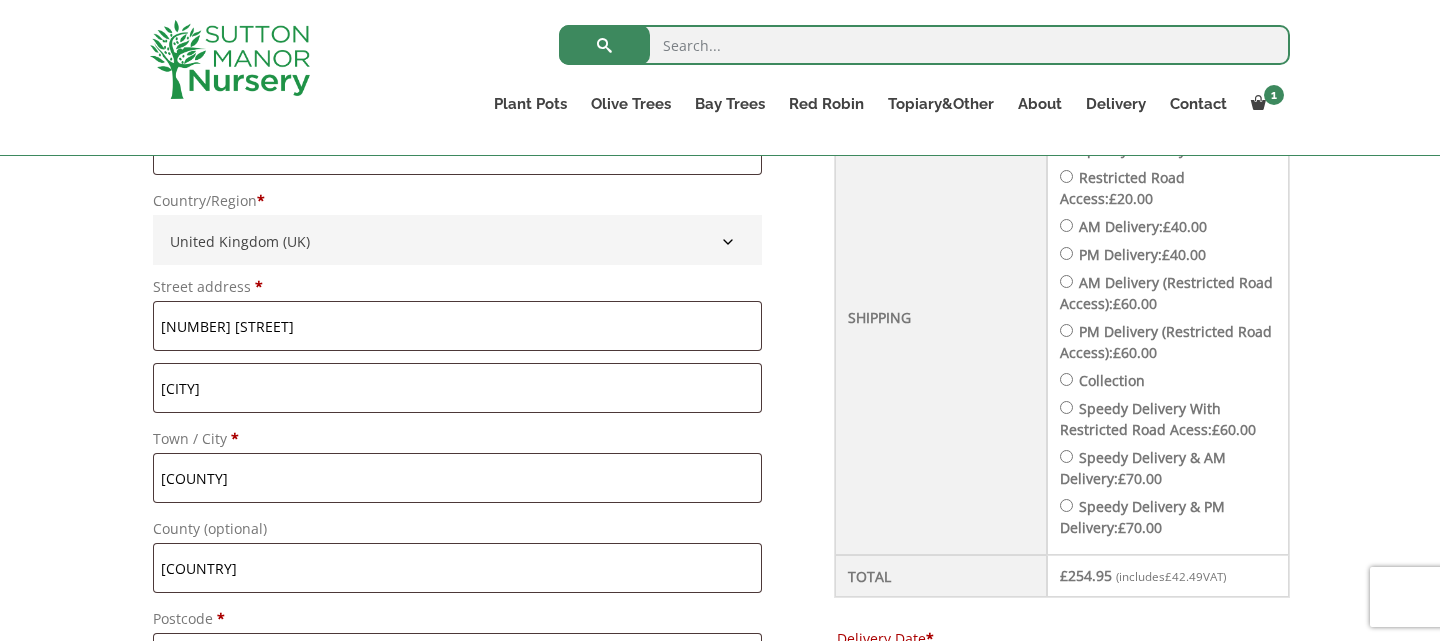 type on "[PHONE]" 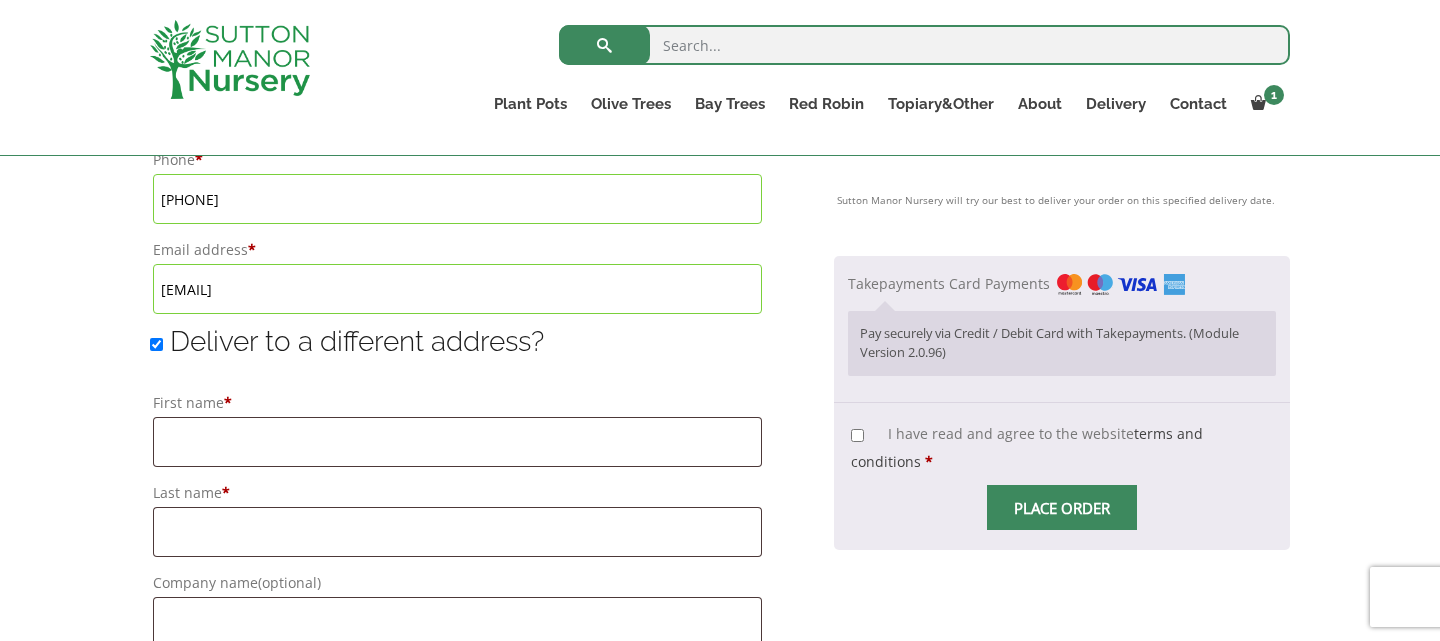 scroll, scrollTop: 1370, scrollLeft: 0, axis: vertical 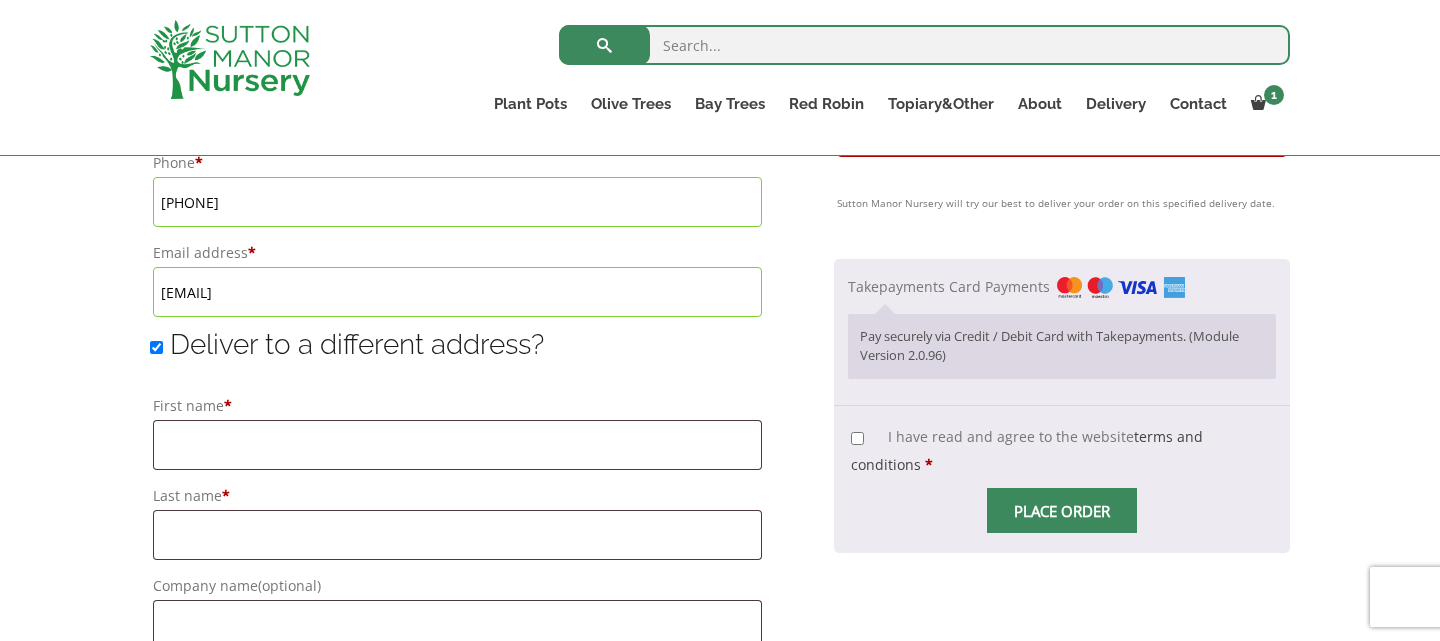 click on "Deliver to a different address?" at bounding box center [156, 347] 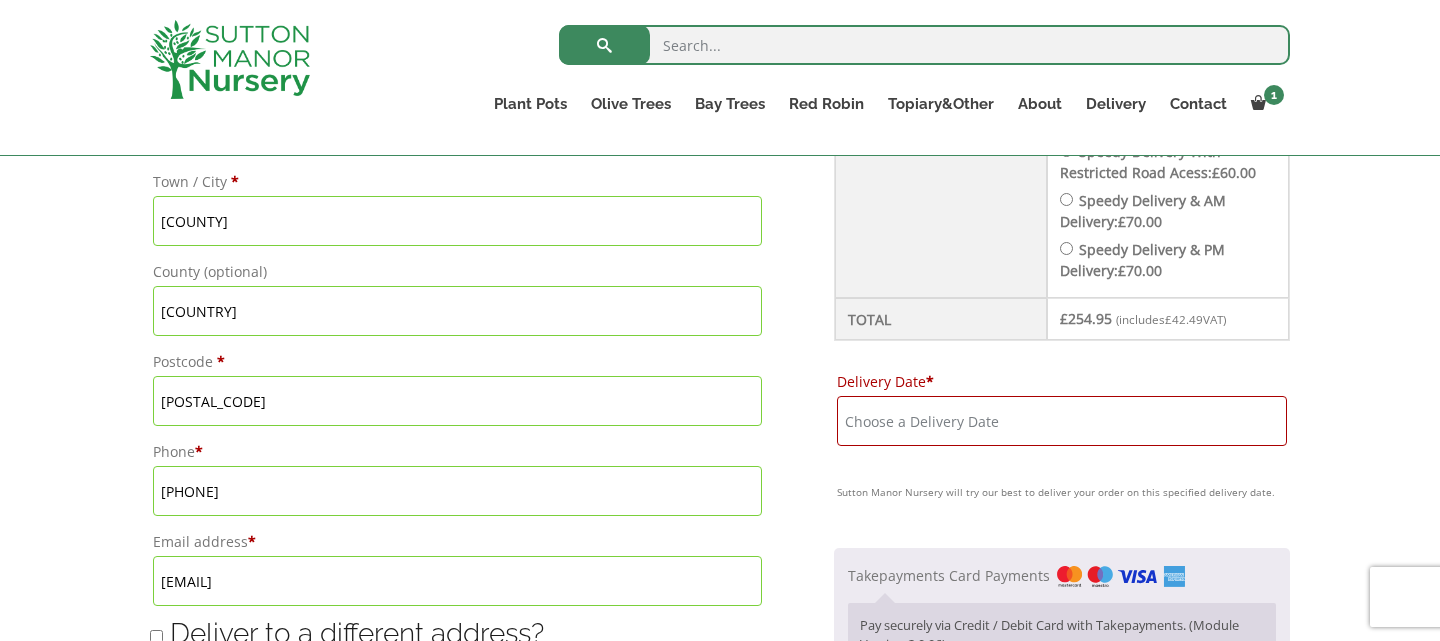 scroll, scrollTop: 1083, scrollLeft: 0, axis: vertical 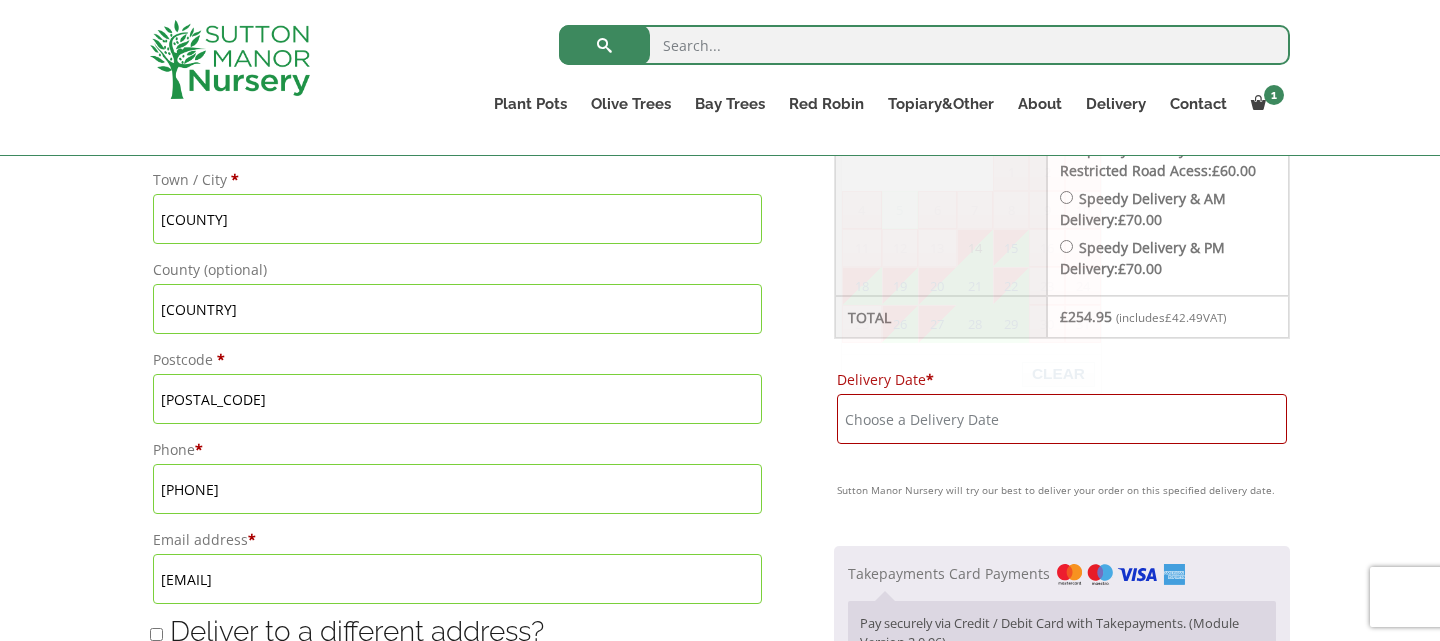 click on "Delivery Date *" at bounding box center (1062, 419) 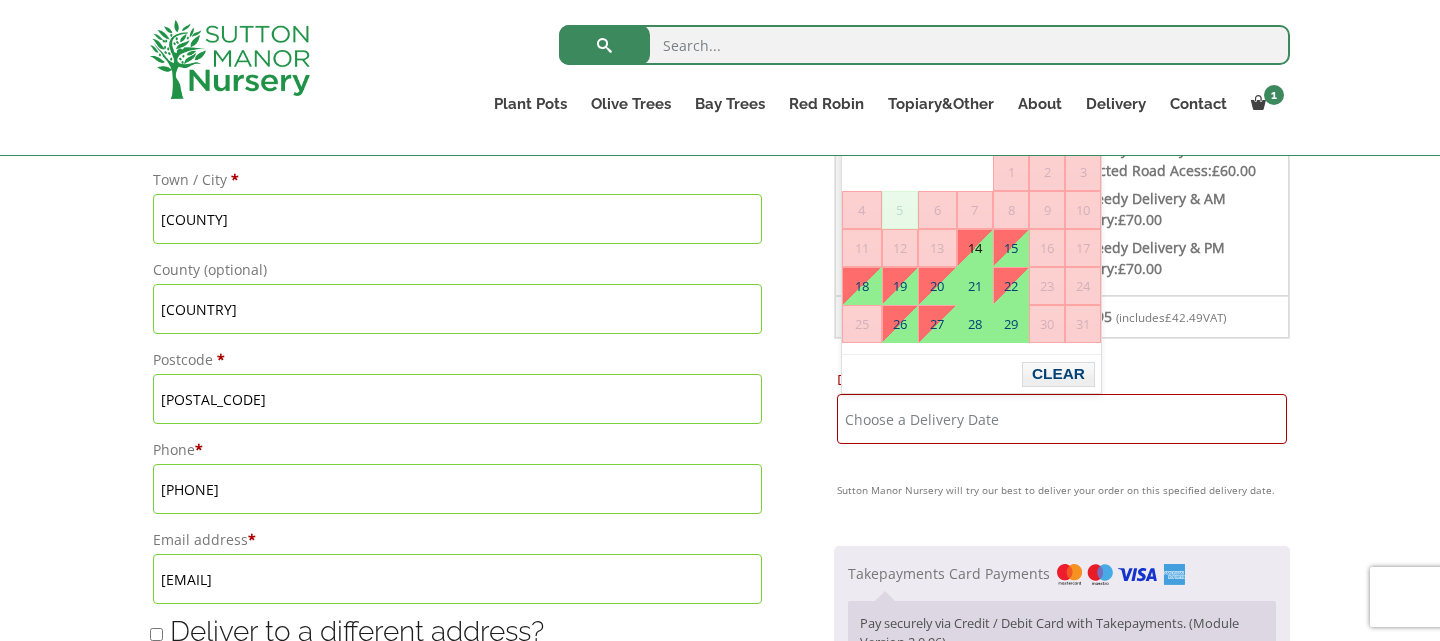 click on "14" at bounding box center [975, 248] 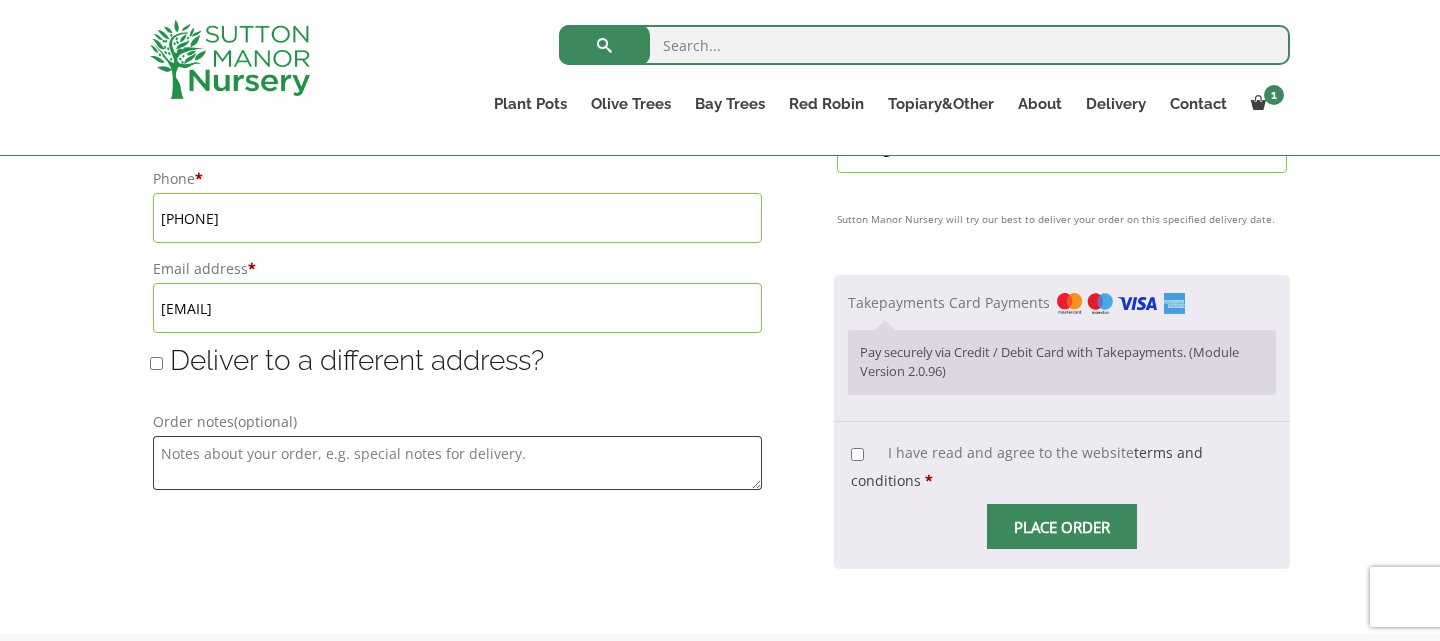 scroll, scrollTop: 1380, scrollLeft: 0, axis: vertical 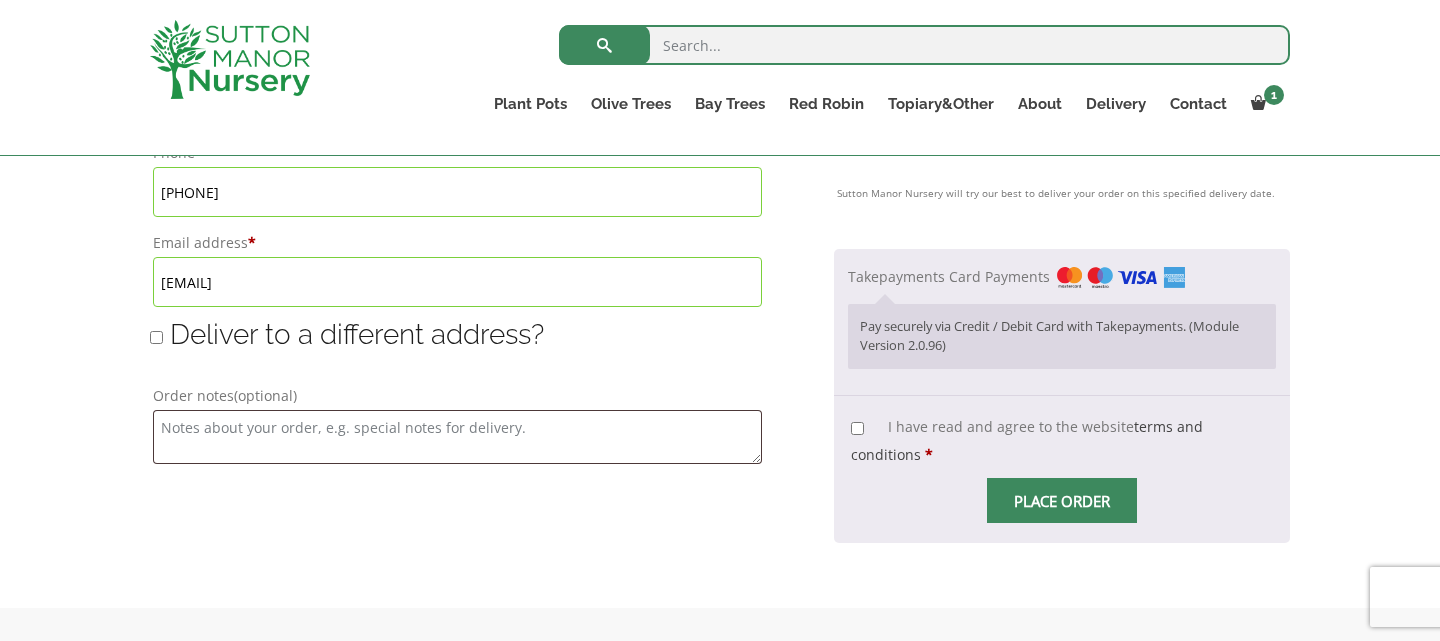 click on "I have read and agree to the website  terms and conditions   *" at bounding box center (857, 428) 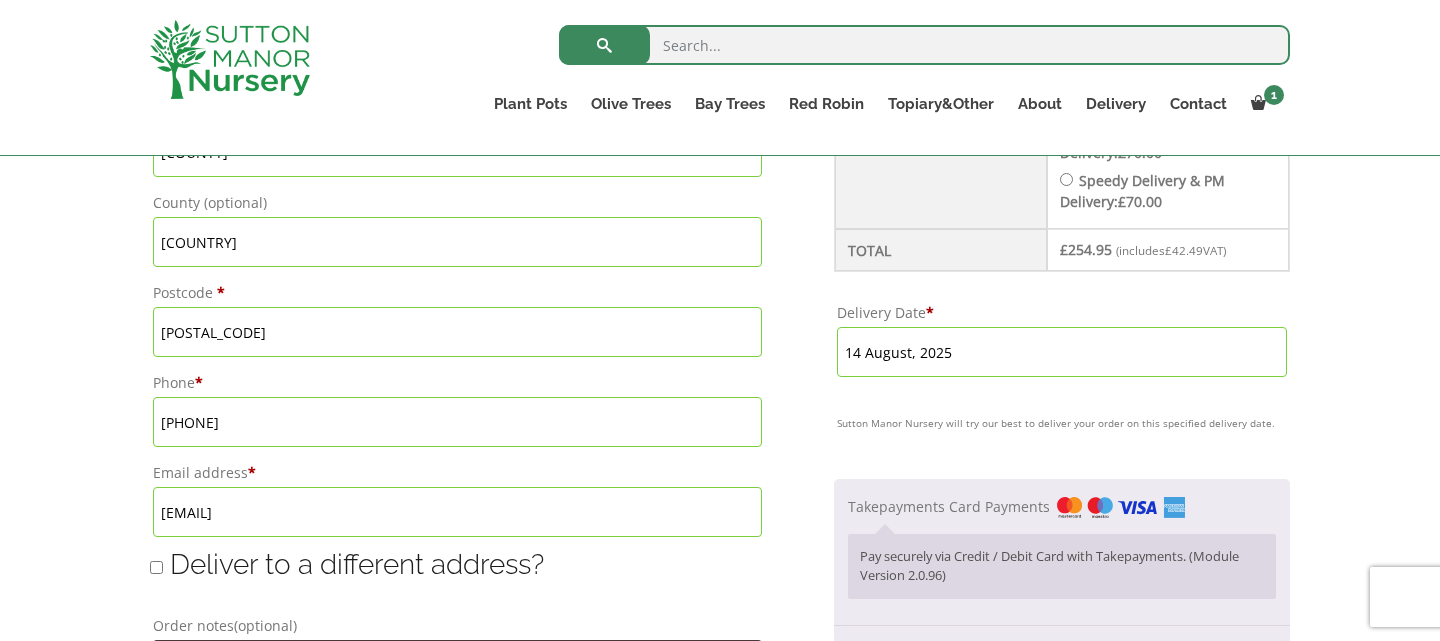 scroll, scrollTop: 1140, scrollLeft: 0, axis: vertical 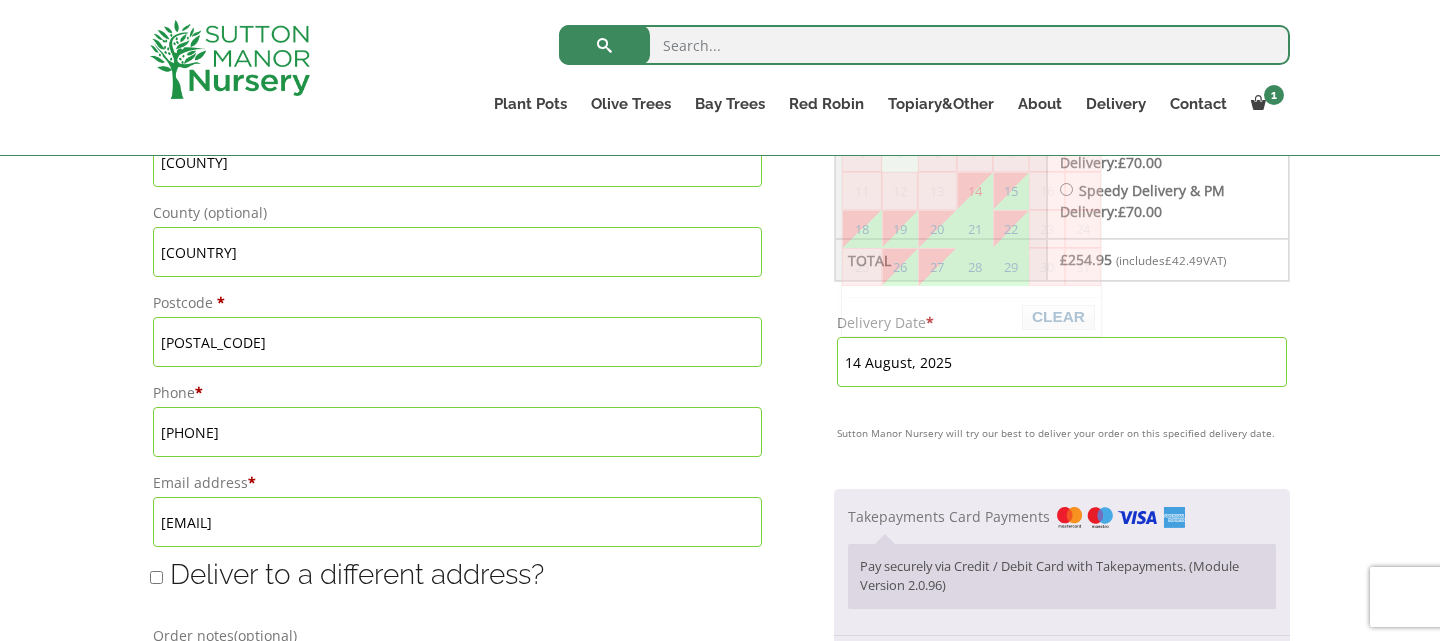 click on "14 August, 2025" at bounding box center (1062, 362) 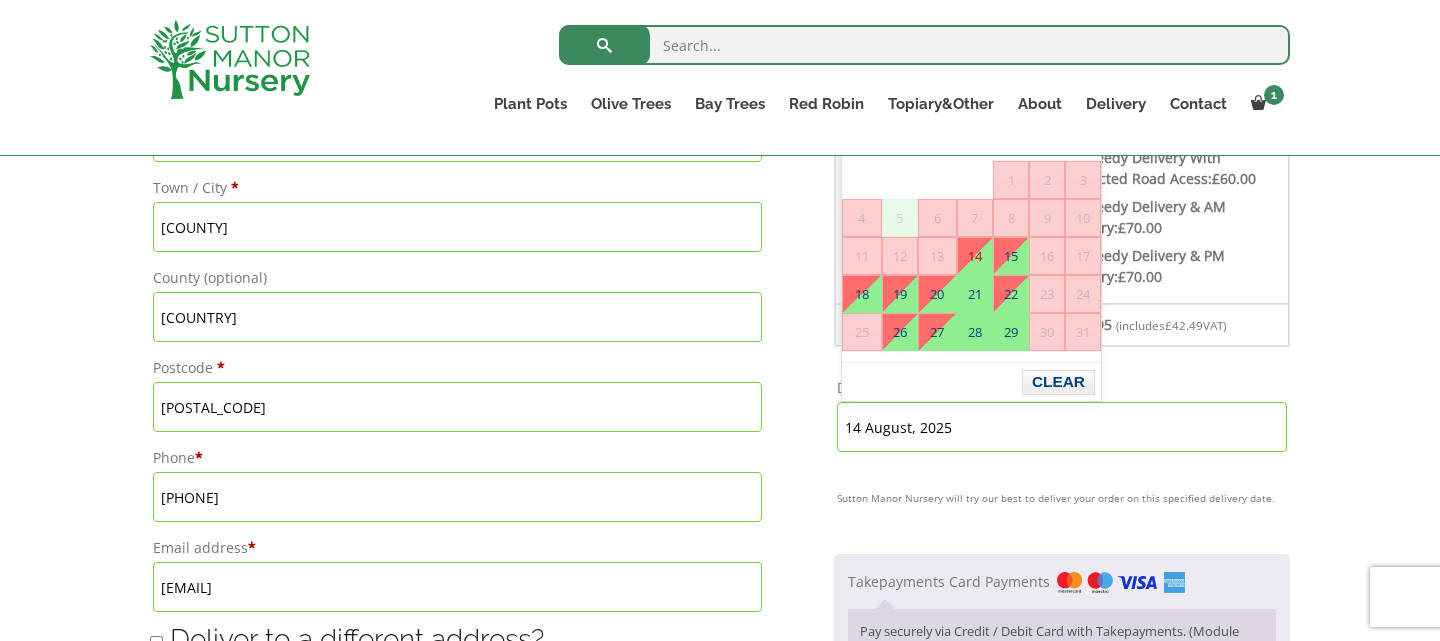 scroll, scrollTop: 1074, scrollLeft: 0, axis: vertical 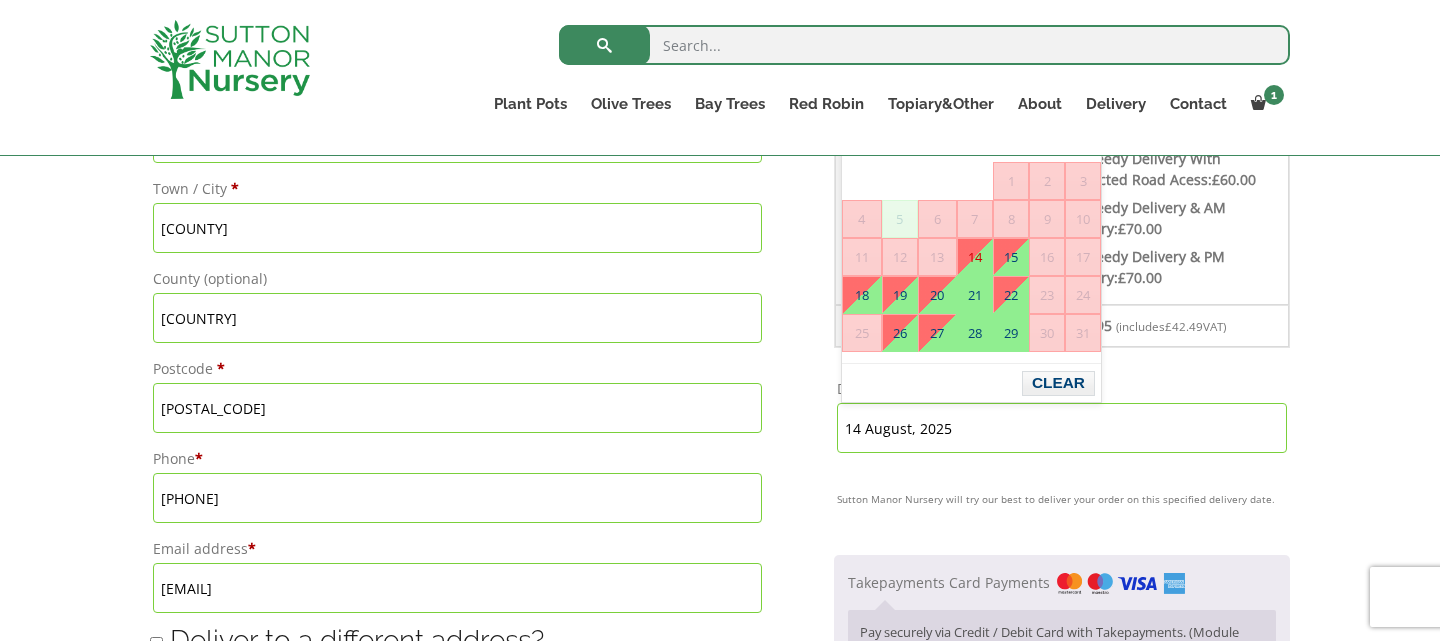click on "14" at bounding box center (975, 257) 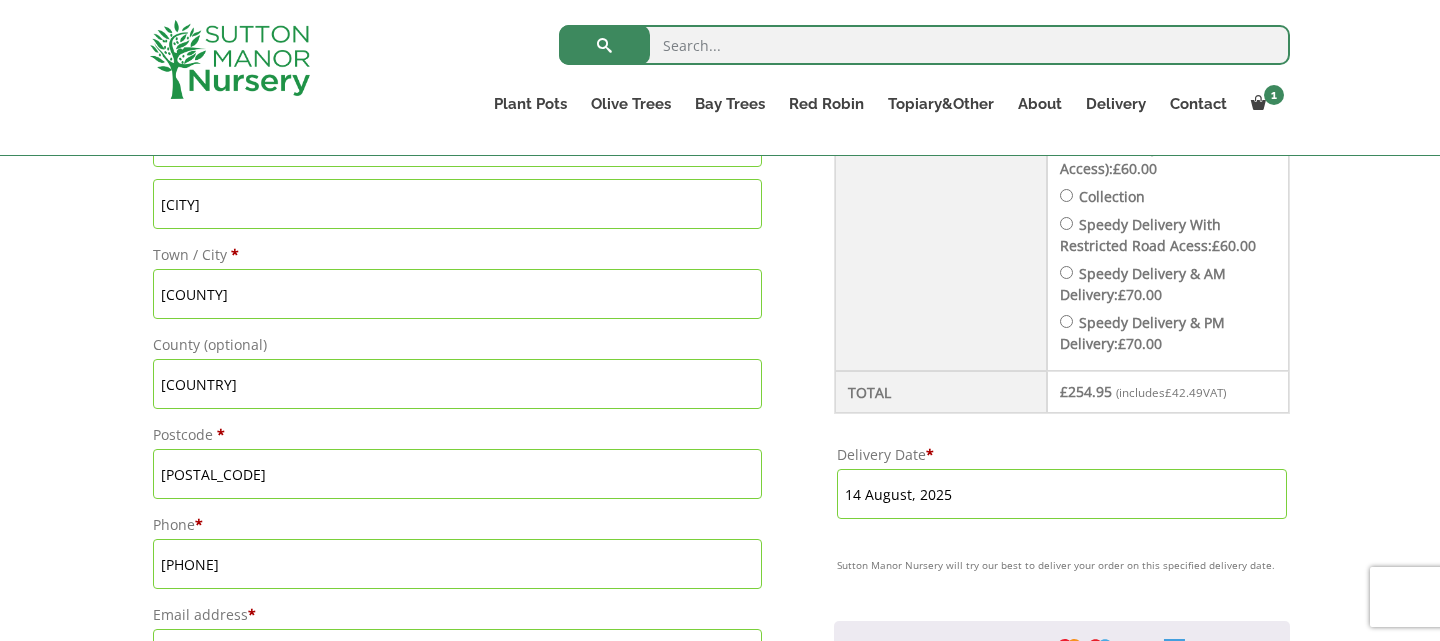 scroll, scrollTop: 1005, scrollLeft: 0, axis: vertical 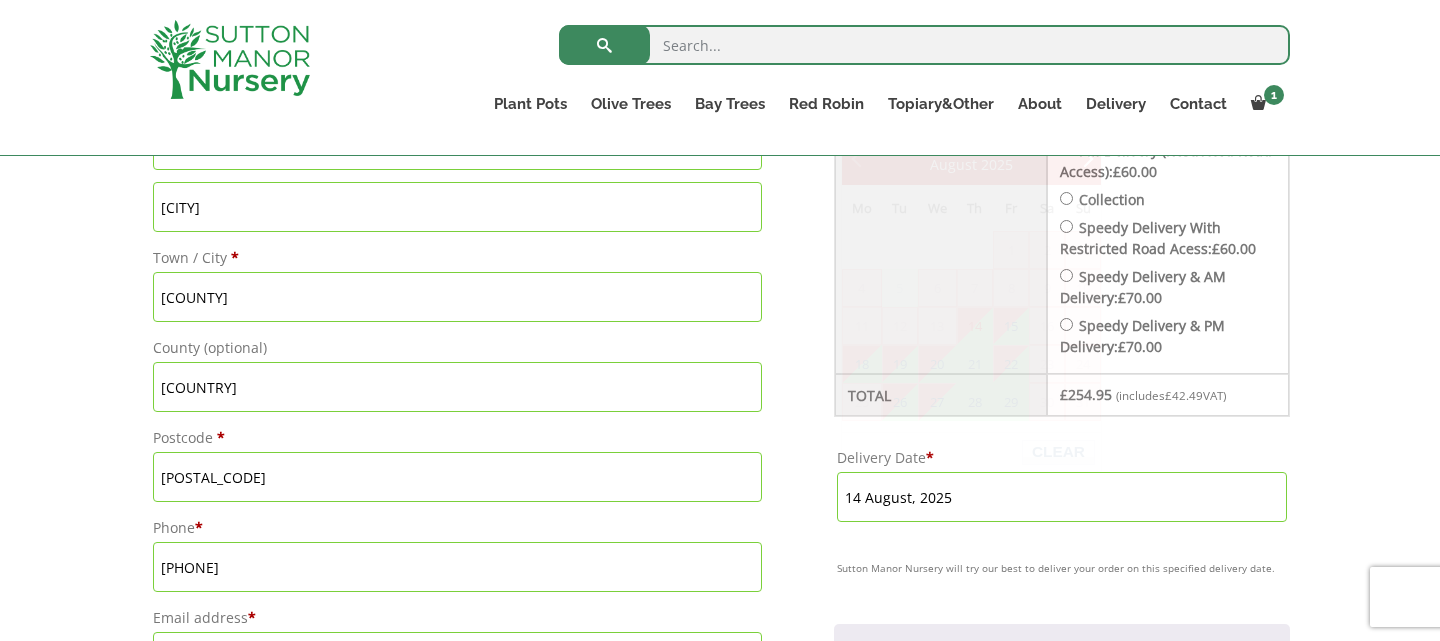 click on "14 August, 2025" at bounding box center [1062, 497] 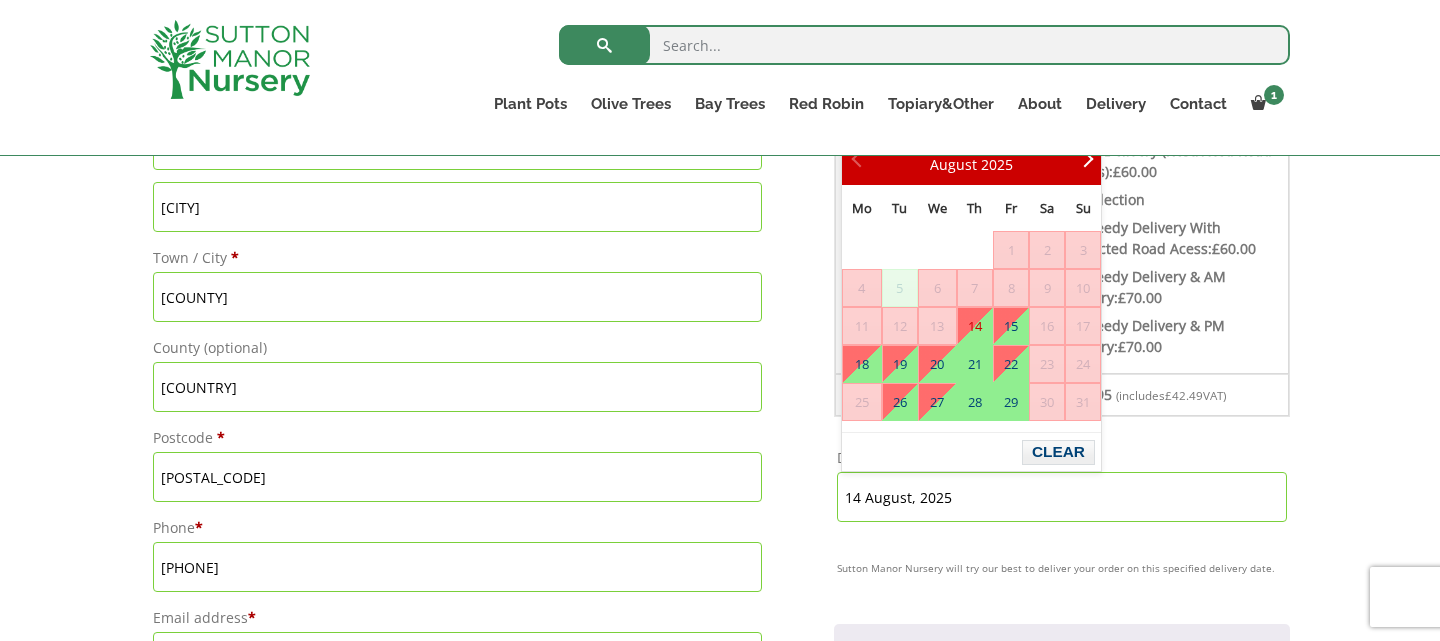 click on "14" at bounding box center (975, 326) 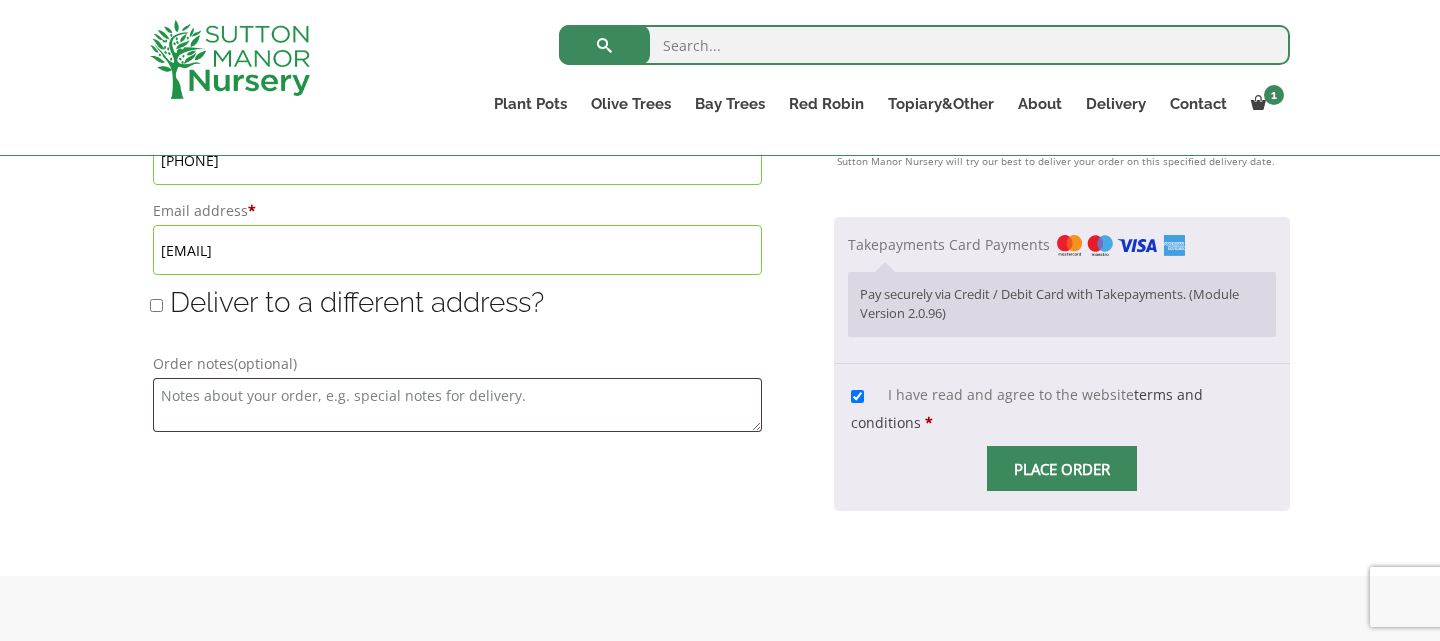 scroll, scrollTop: 1415, scrollLeft: 0, axis: vertical 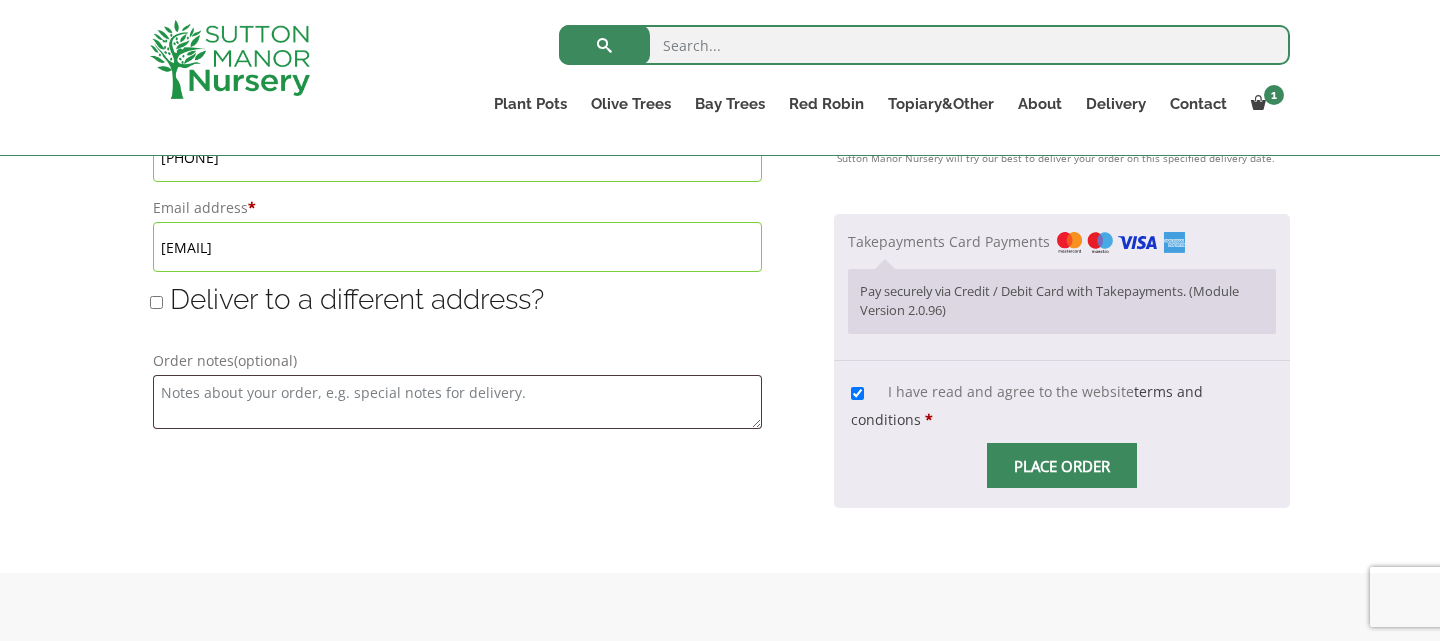 click at bounding box center [1062, 466] 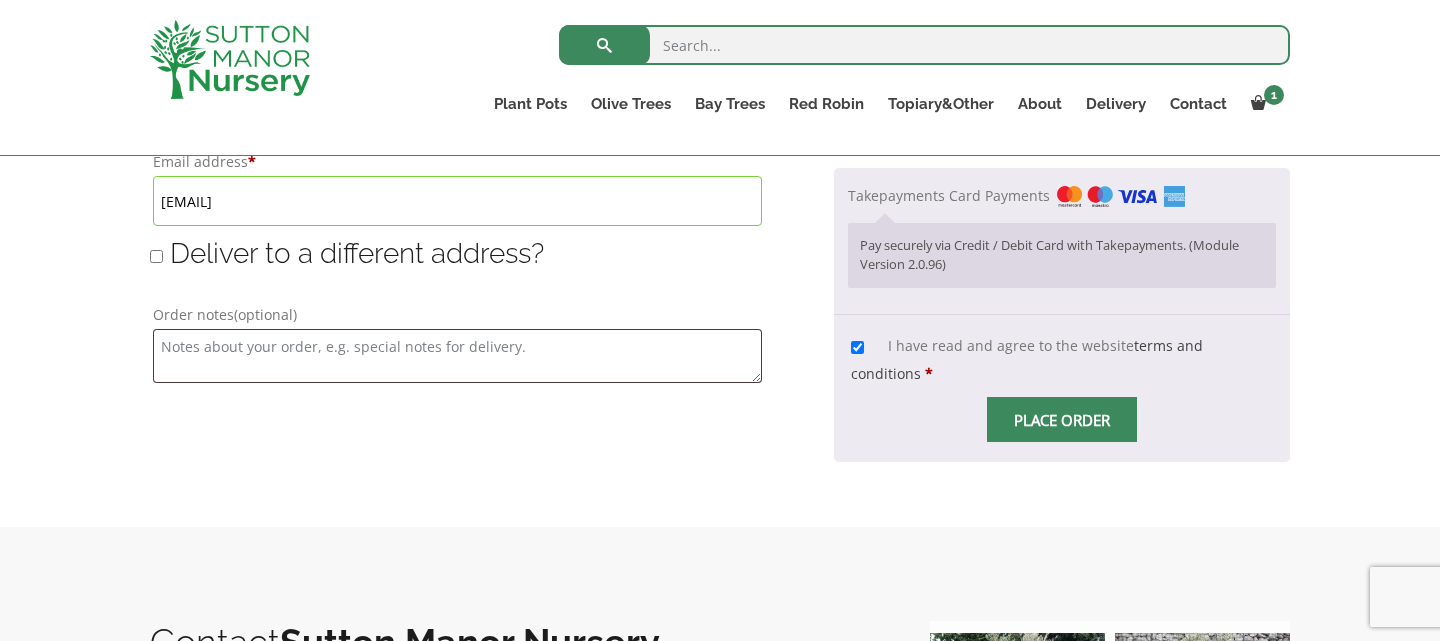 scroll, scrollTop: 1453, scrollLeft: 0, axis: vertical 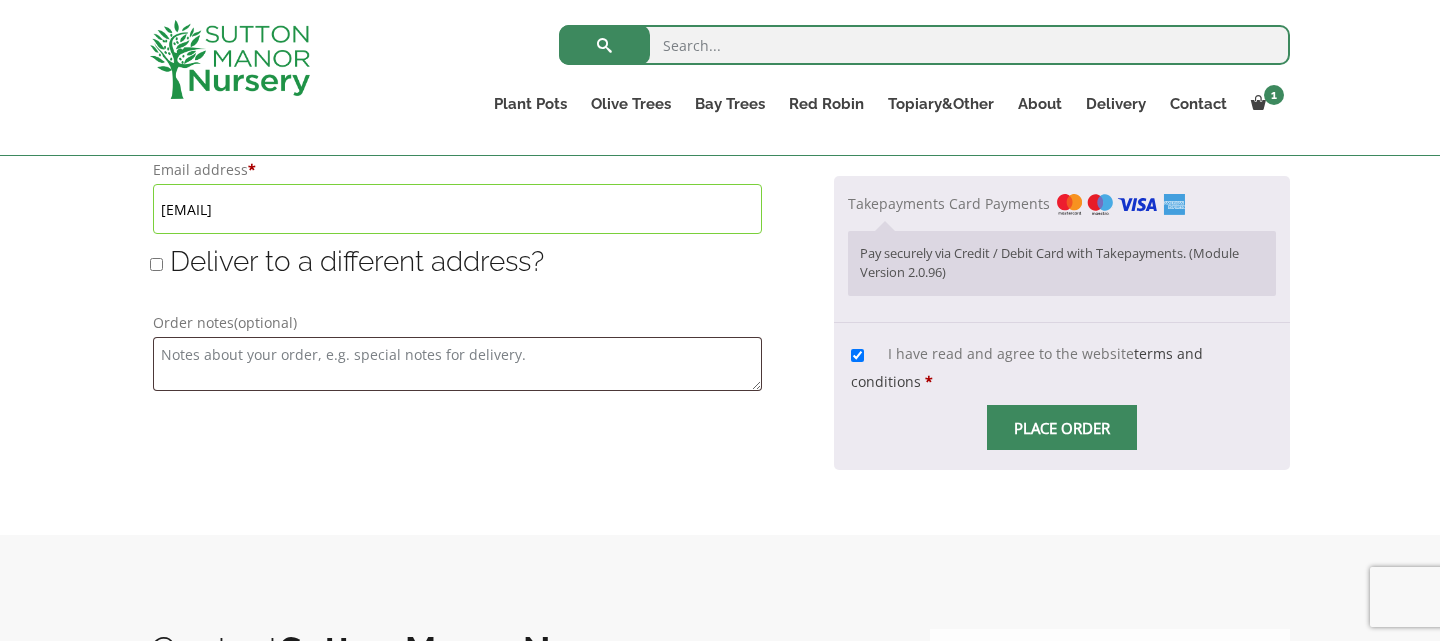 click on "Place order" at bounding box center [1062, 427] 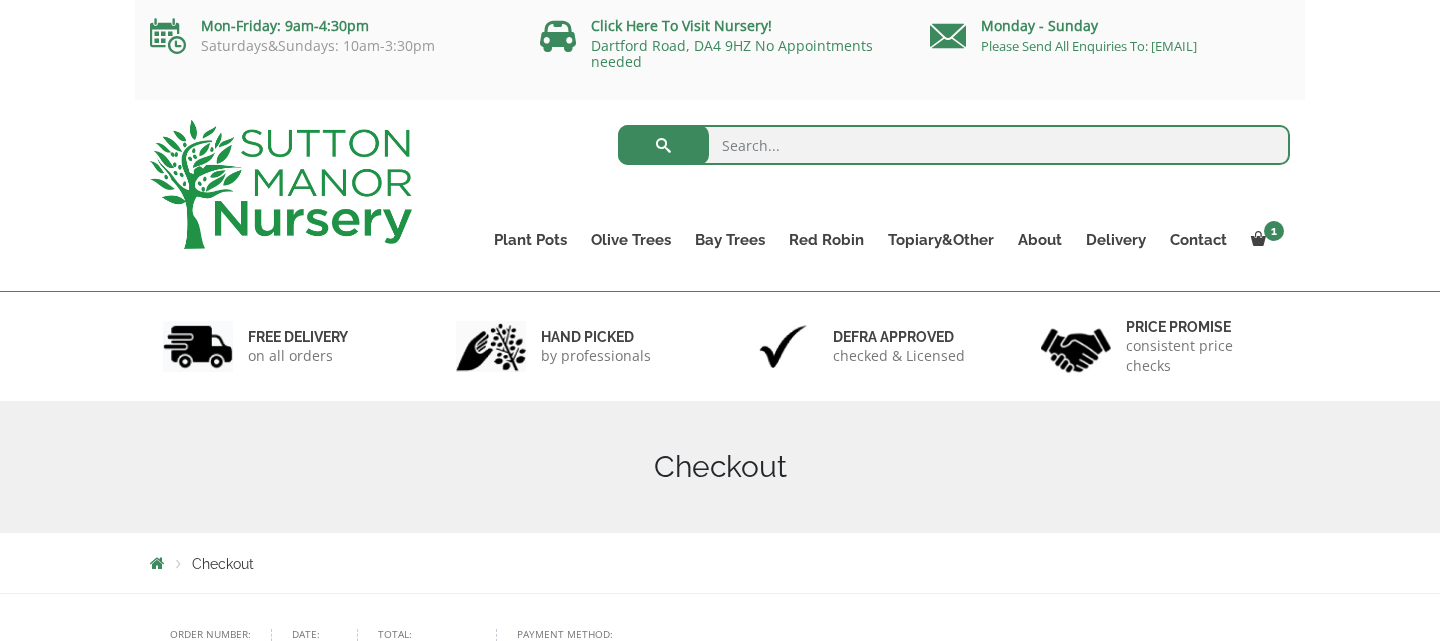 scroll, scrollTop: 0, scrollLeft: 0, axis: both 